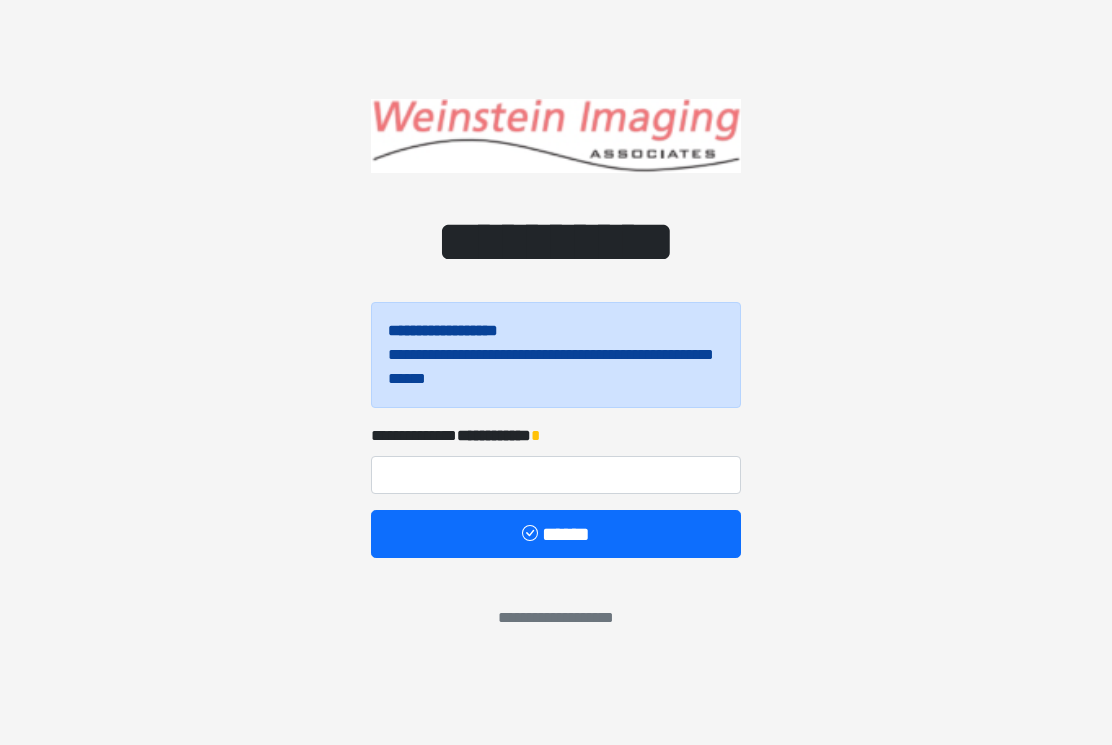 scroll, scrollTop: 0, scrollLeft: 0, axis: both 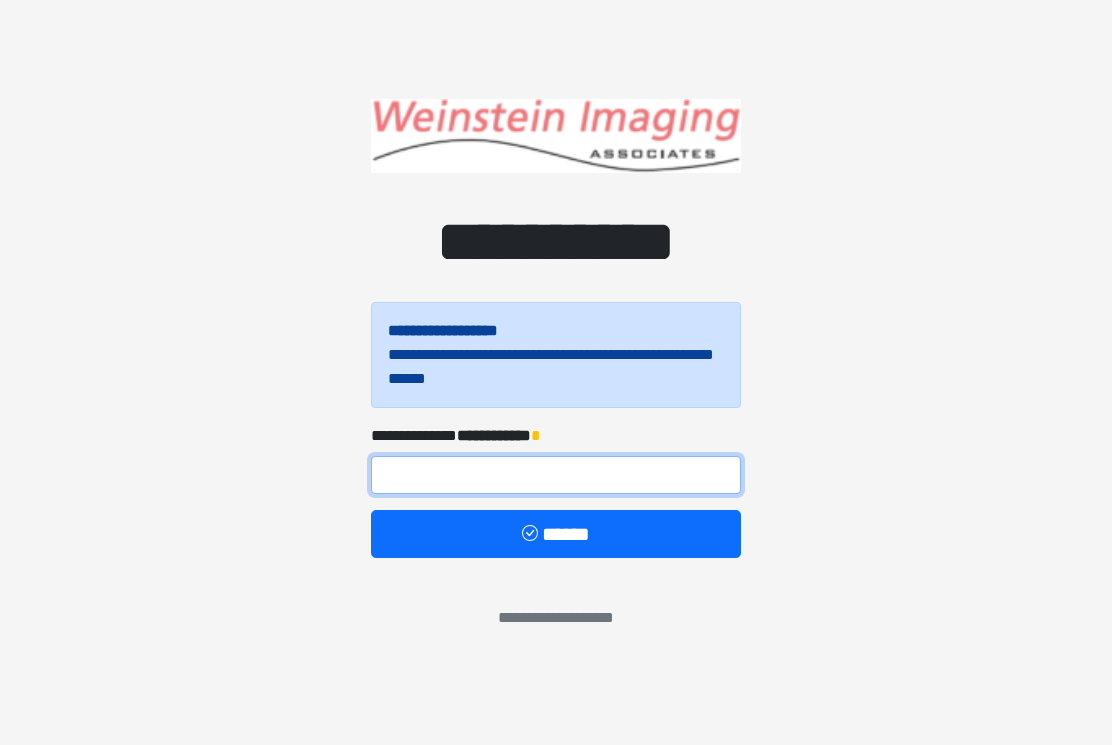 click at bounding box center [556, 475] 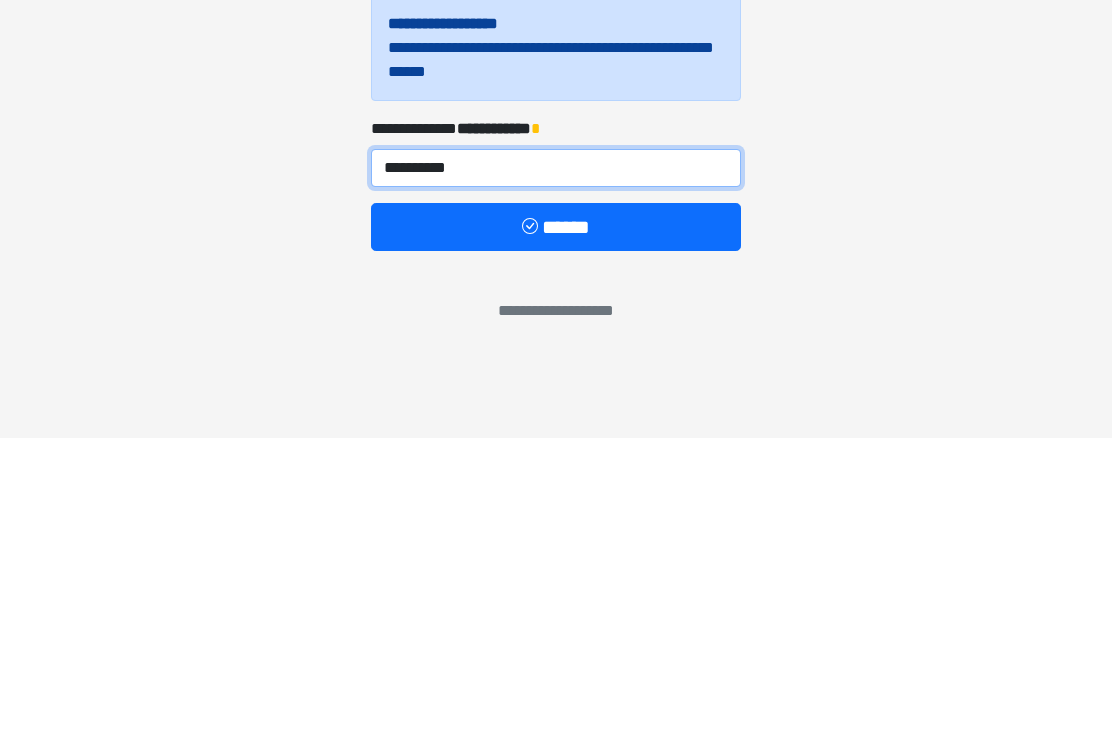 type on "**********" 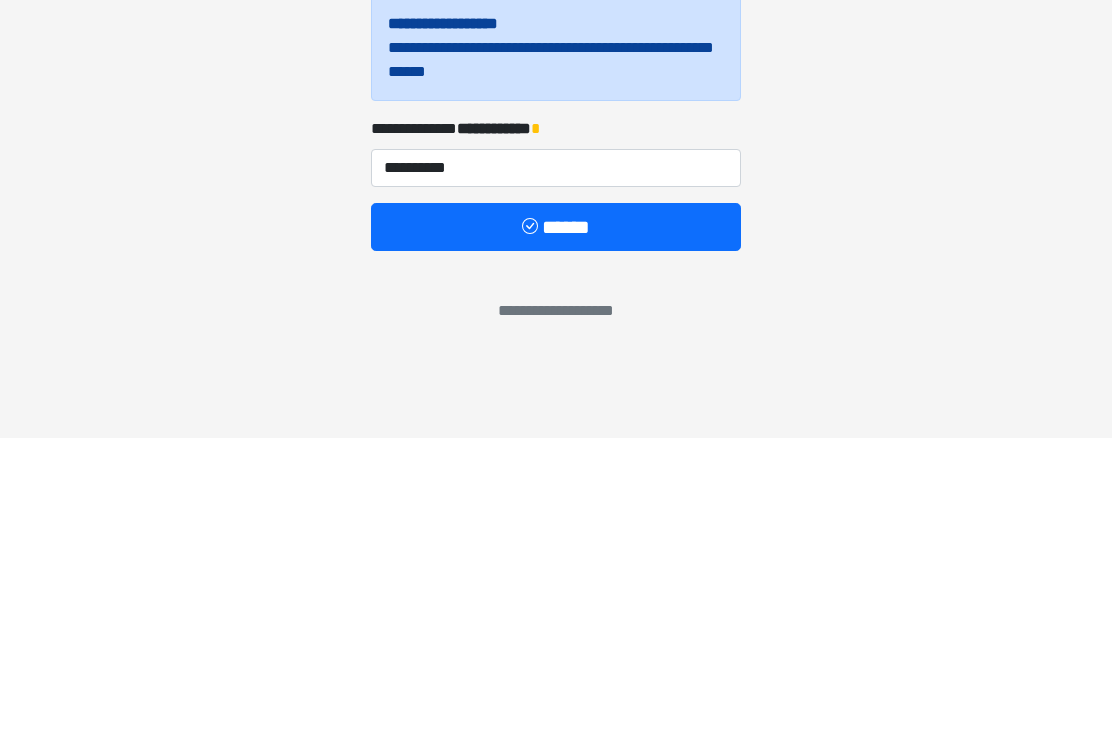 click on "******" at bounding box center [556, 534] 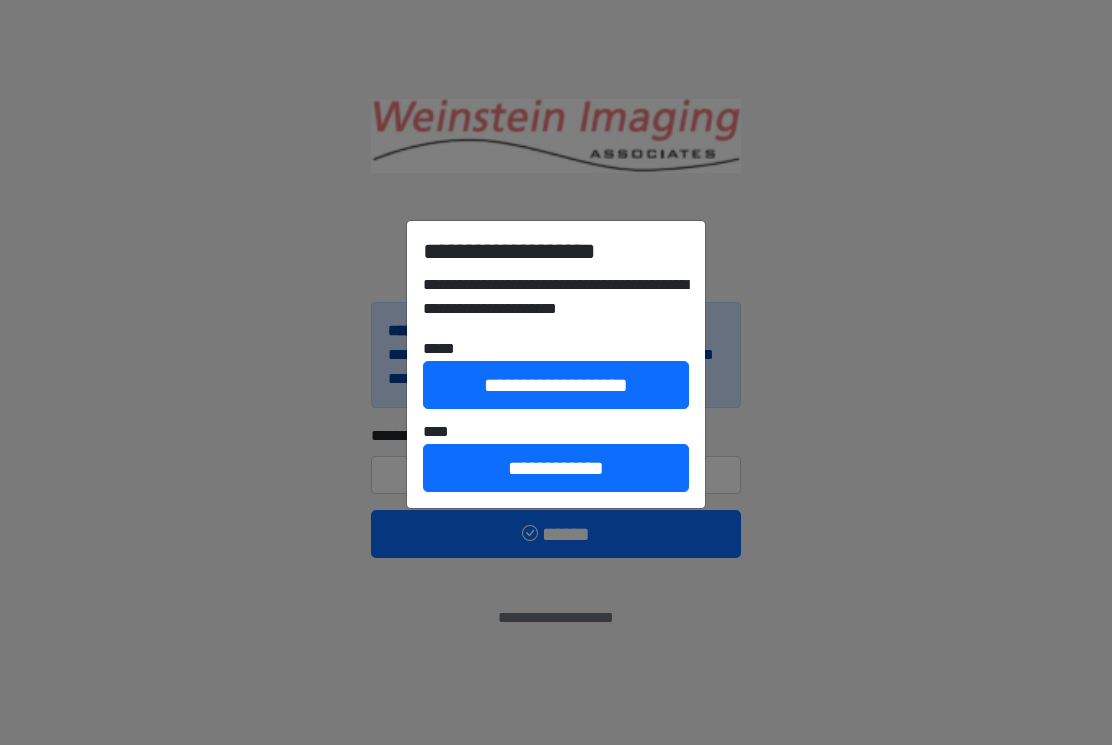 click on "**********" at bounding box center [556, 385] 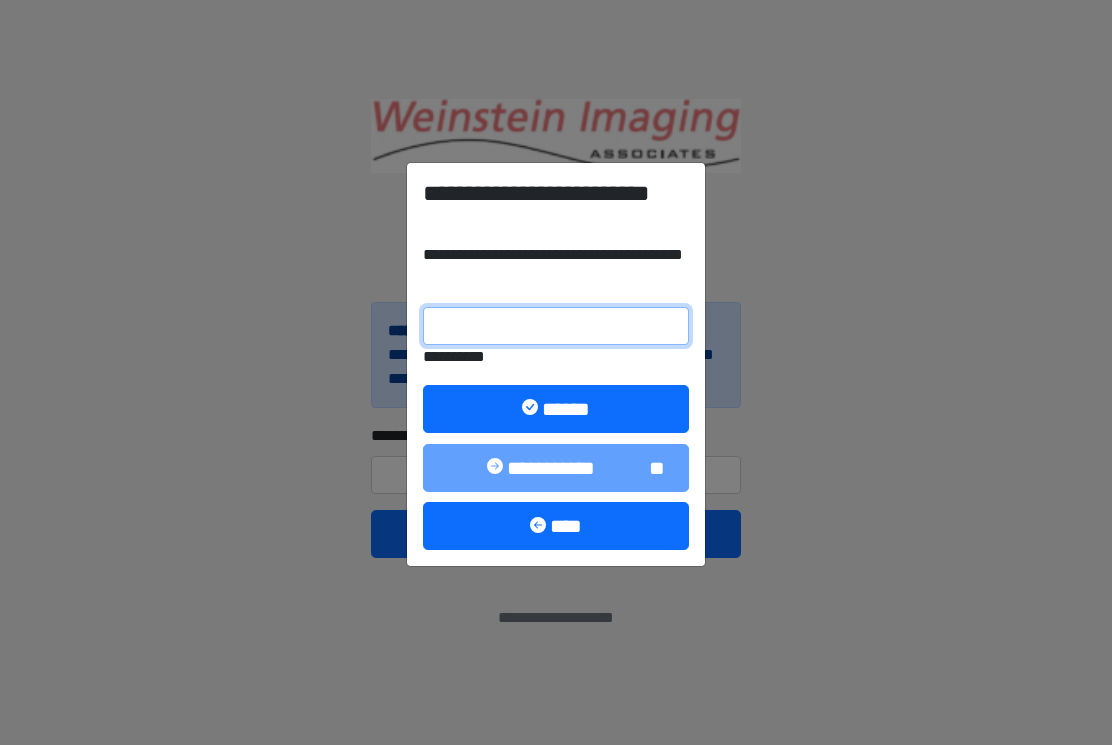 click on "**********" at bounding box center (556, 326) 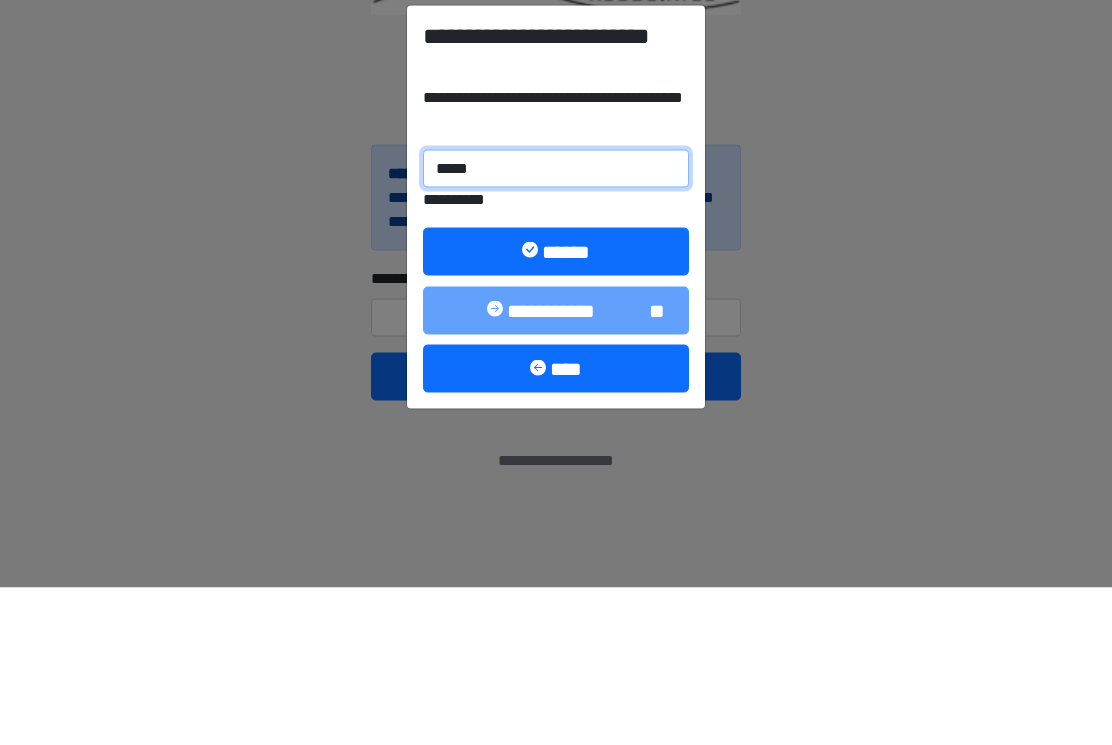 type on "******" 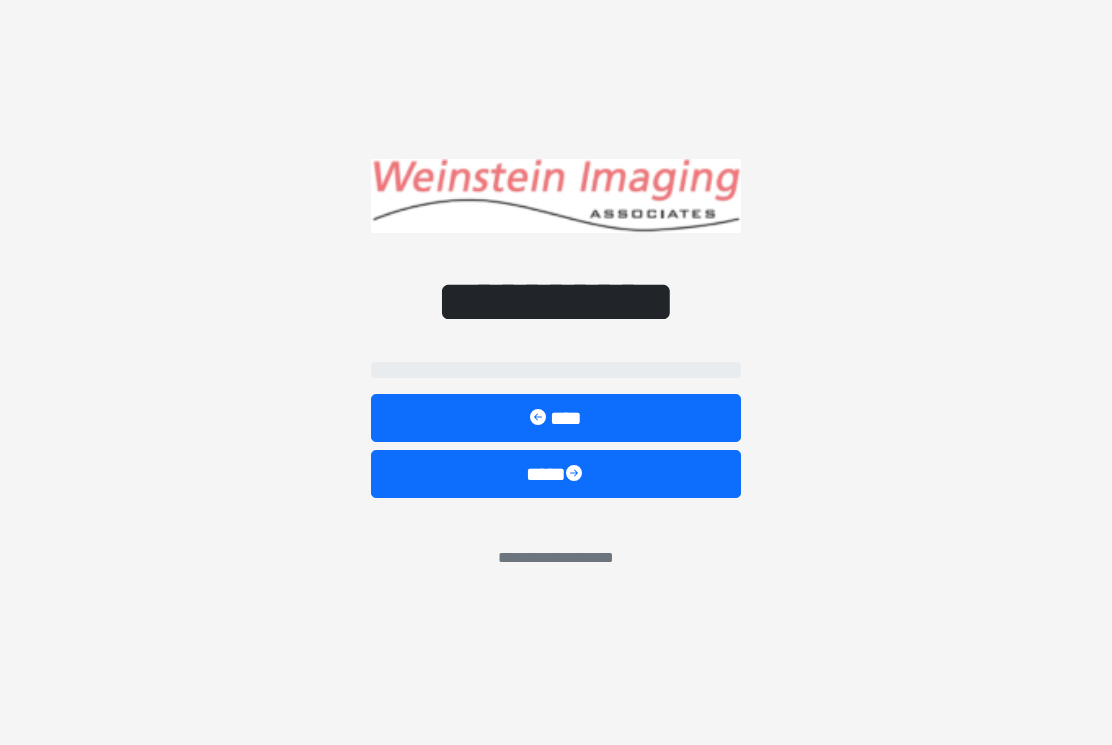 select on "*****" 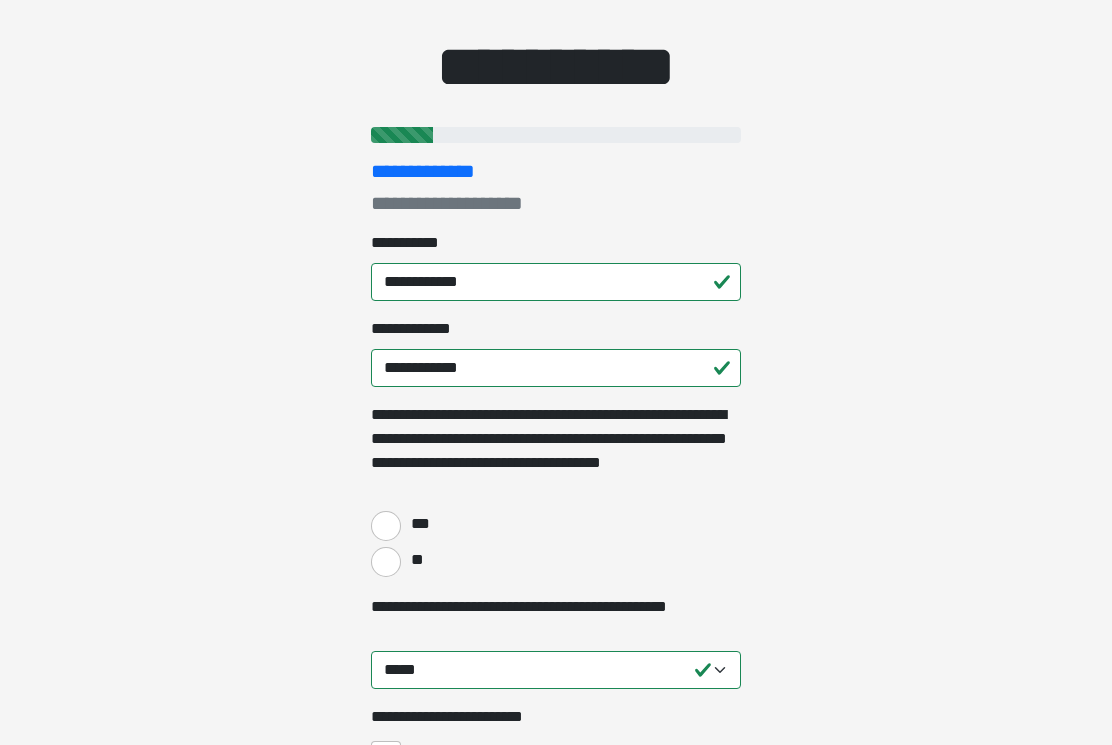 scroll, scrollTop: 132, scrollLeft: 0, axis: vertical 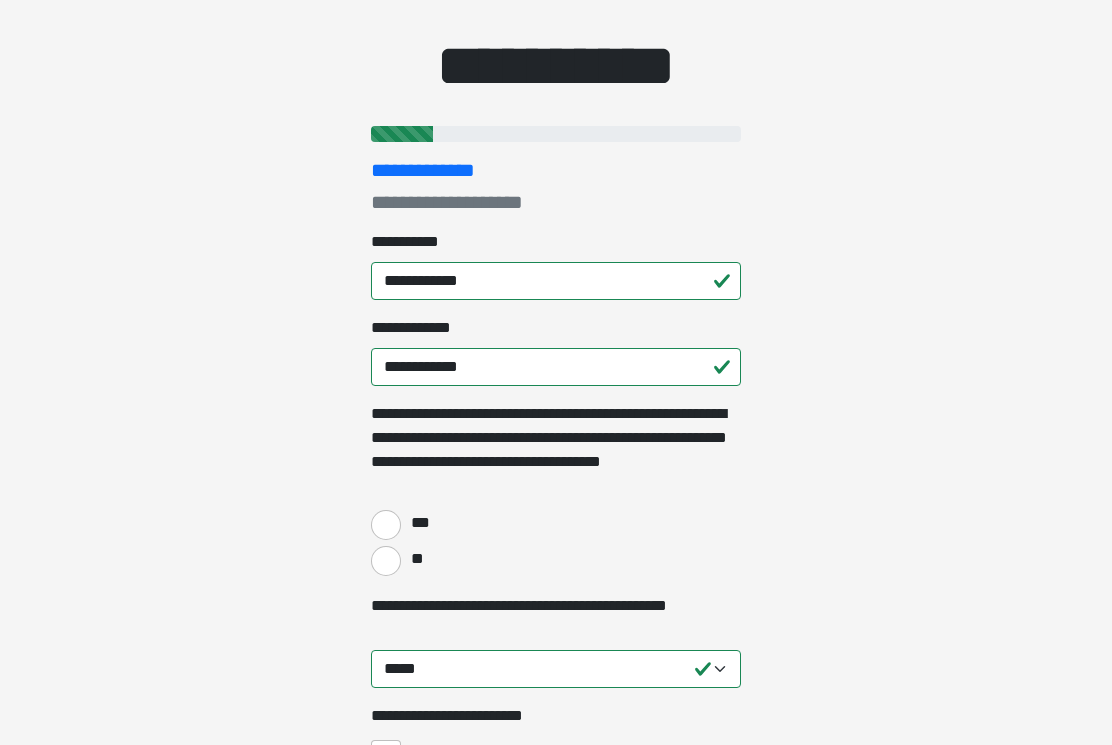 click on "***" at bounding box center (386, 526) 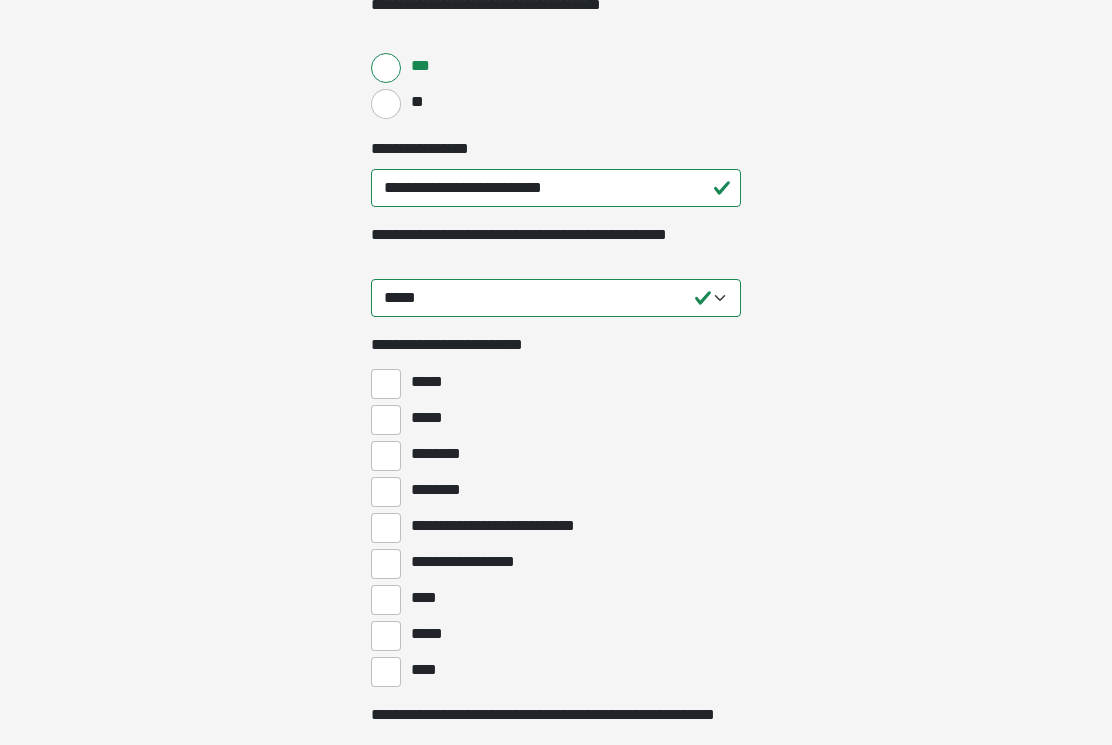 scroll, scrollTop: 588, scrollLeft: 0, axis: vertical 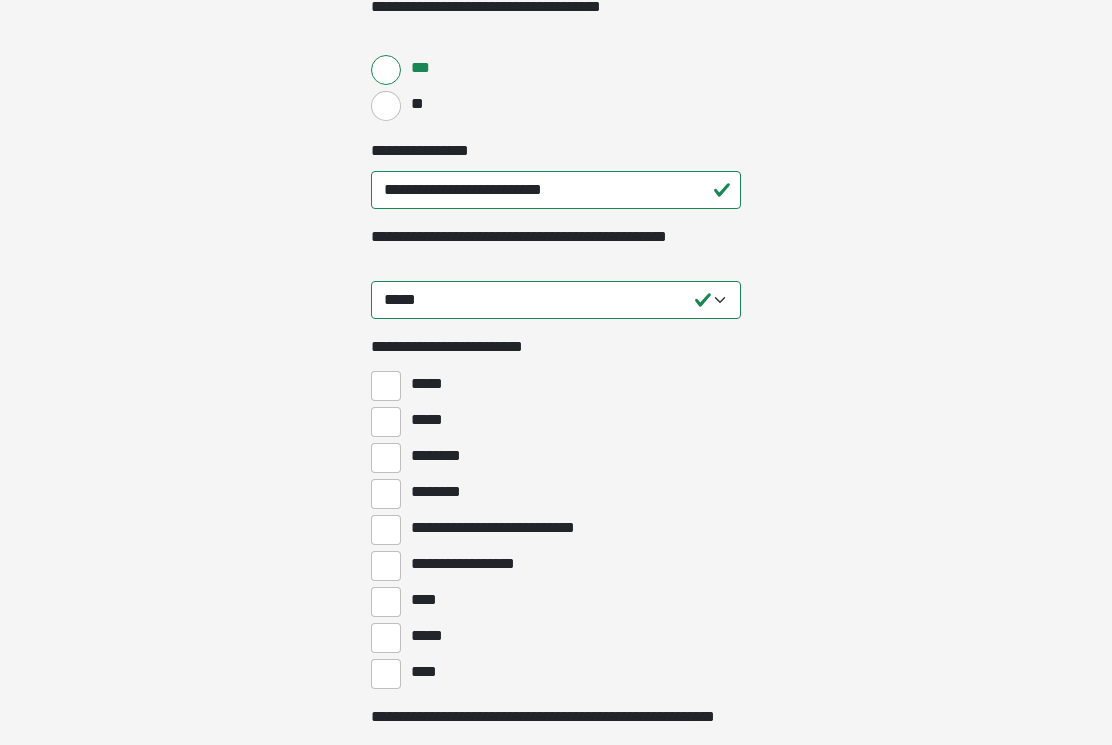 click on "********" at bounding box center [386, 458] 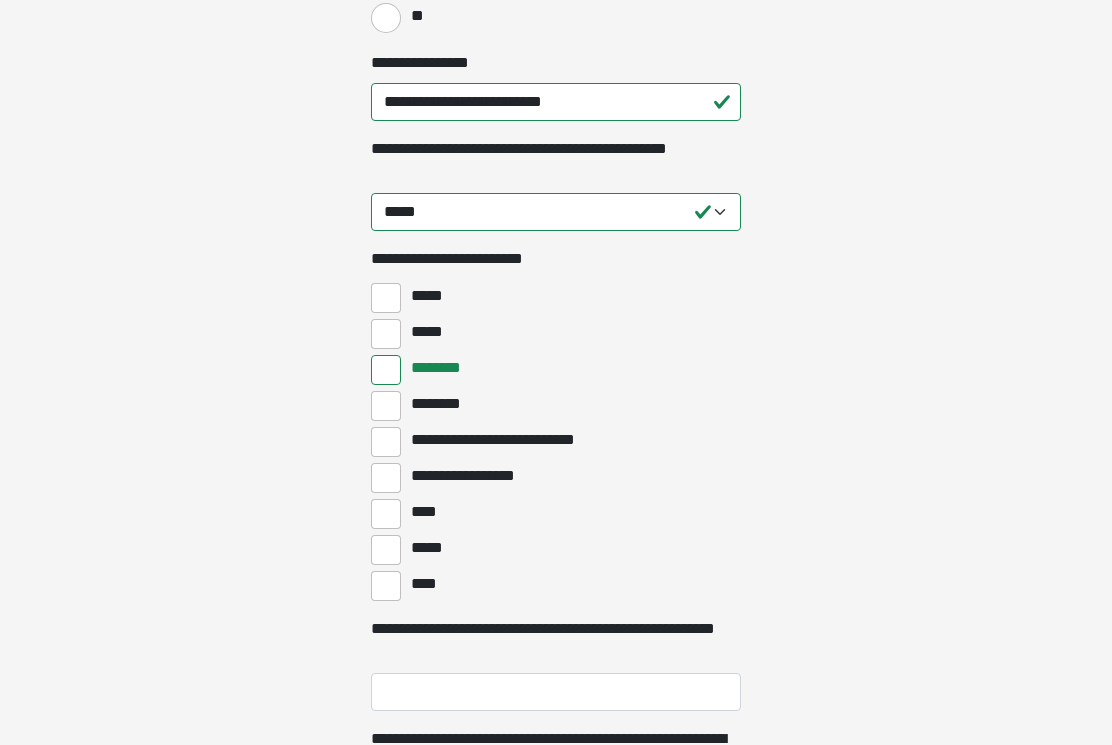 scroll, scrollTop: 684, scrollLeft: 0, axis: vertical 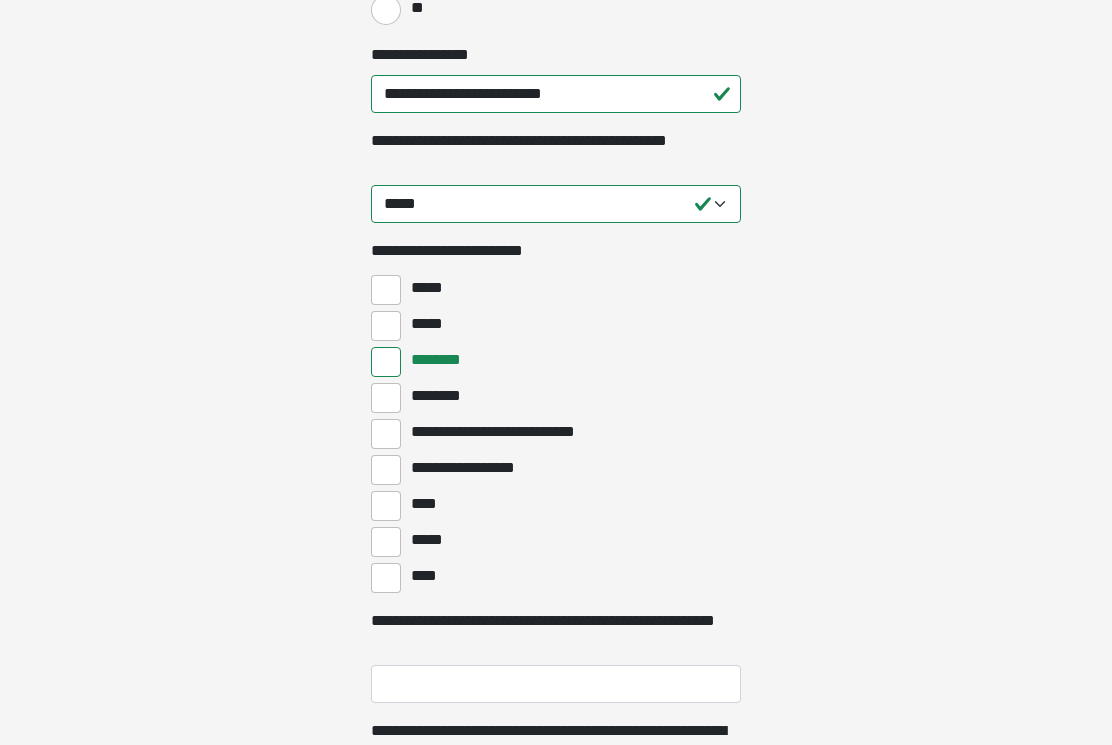 click on "********" at bounding box center (386, 398) 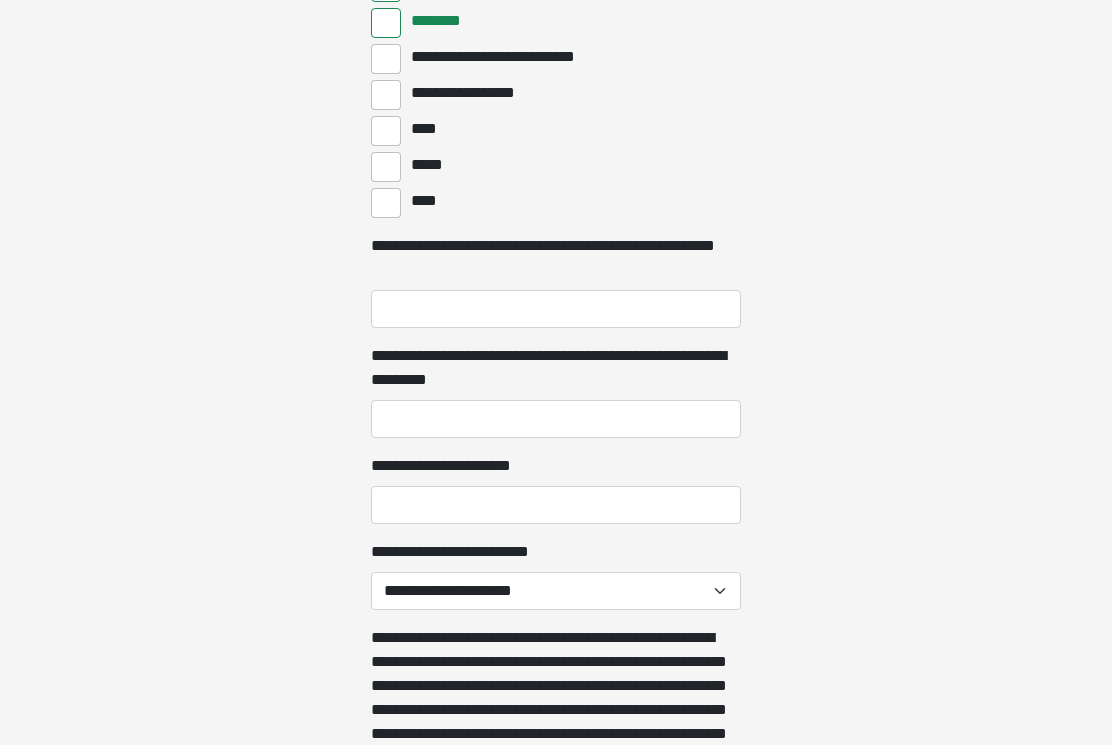scroll, scrollTop: 1057, scrollLeft: 0, axis: vertical 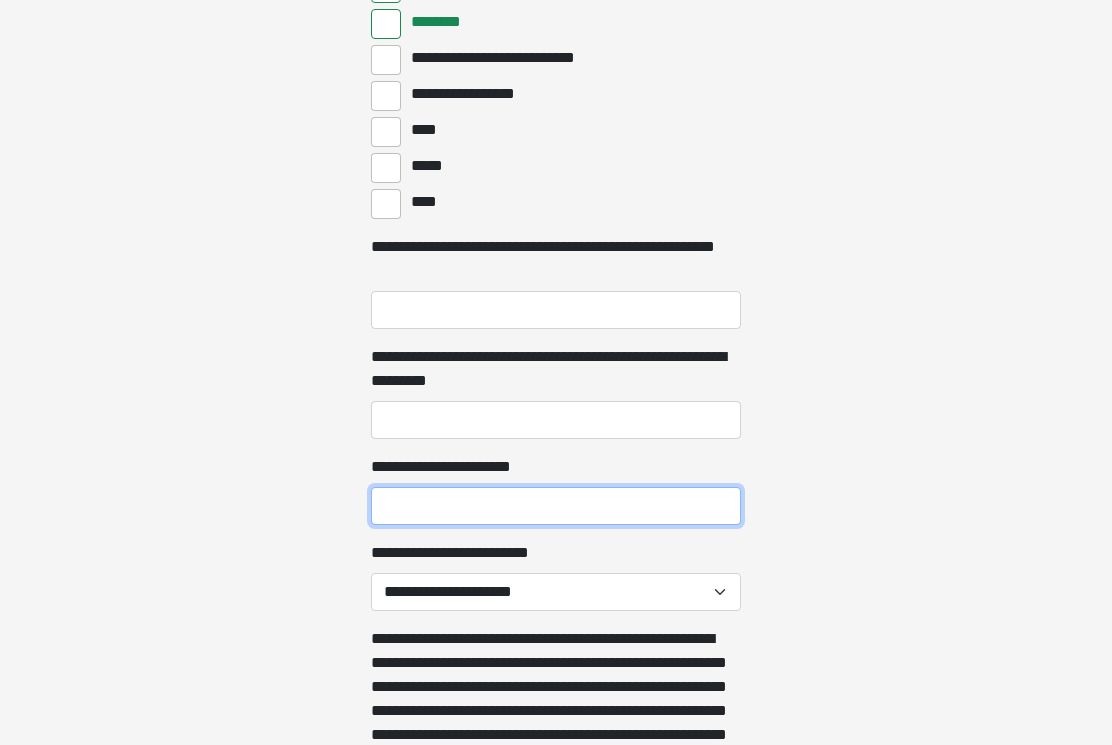 click on "**********" at bounding box center [556, 507] 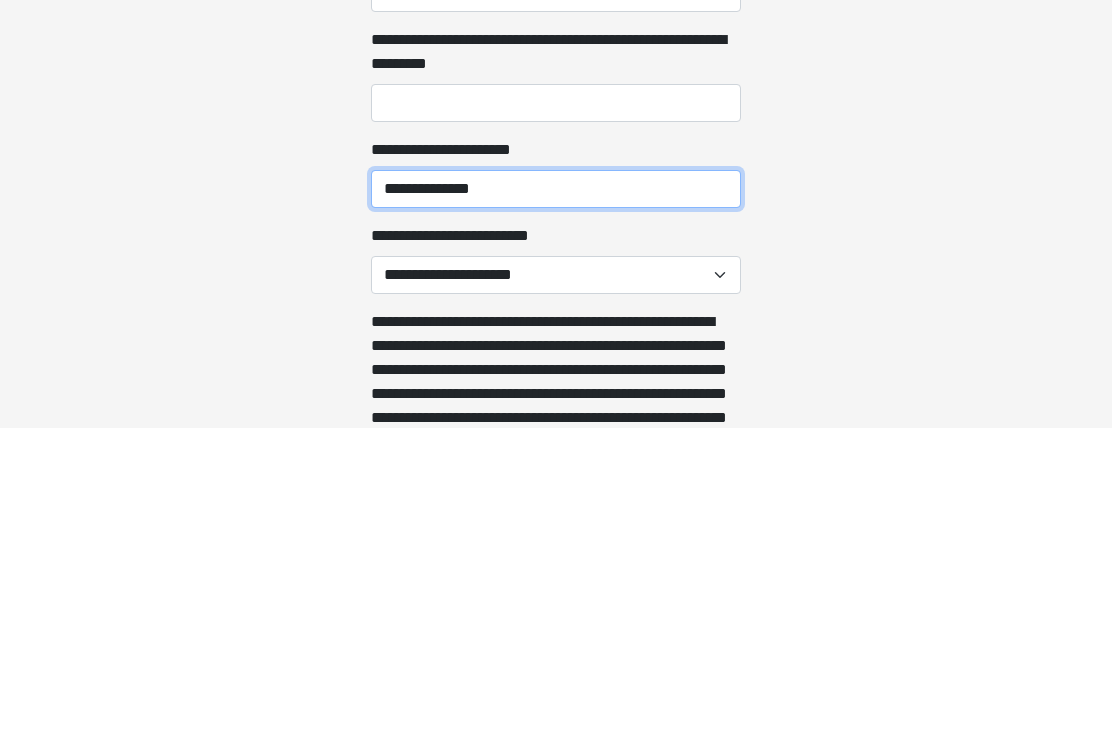 type on "**********" 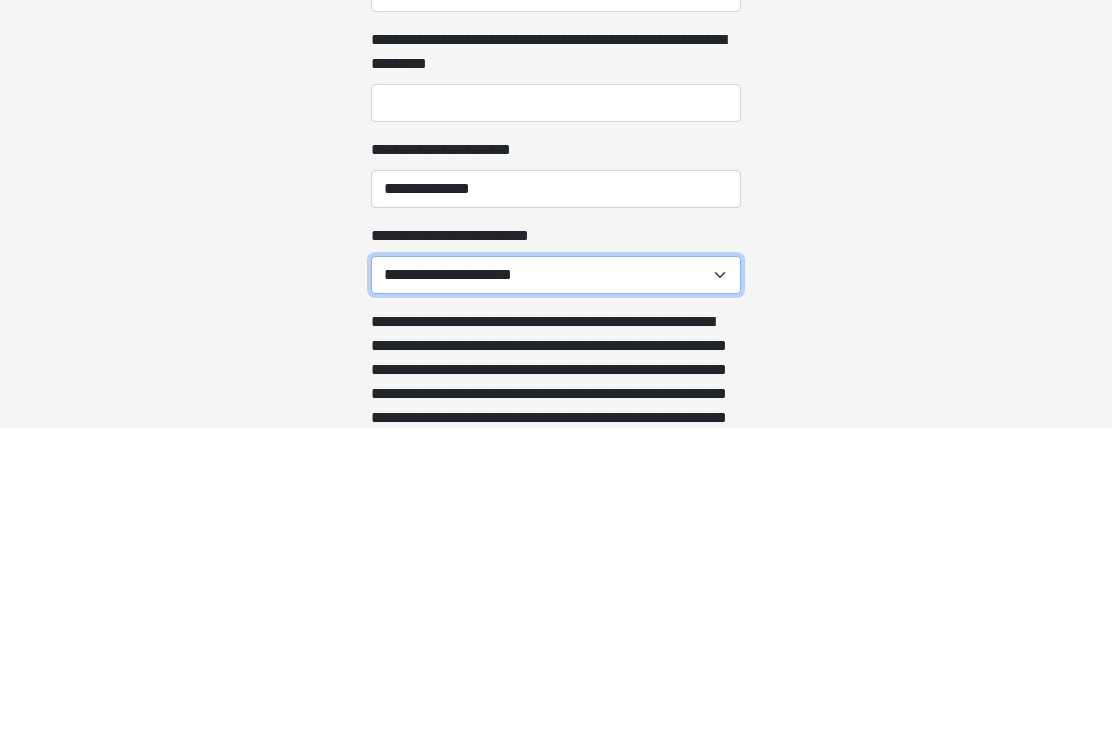 click on "**********" at bounding box center [556, 593] 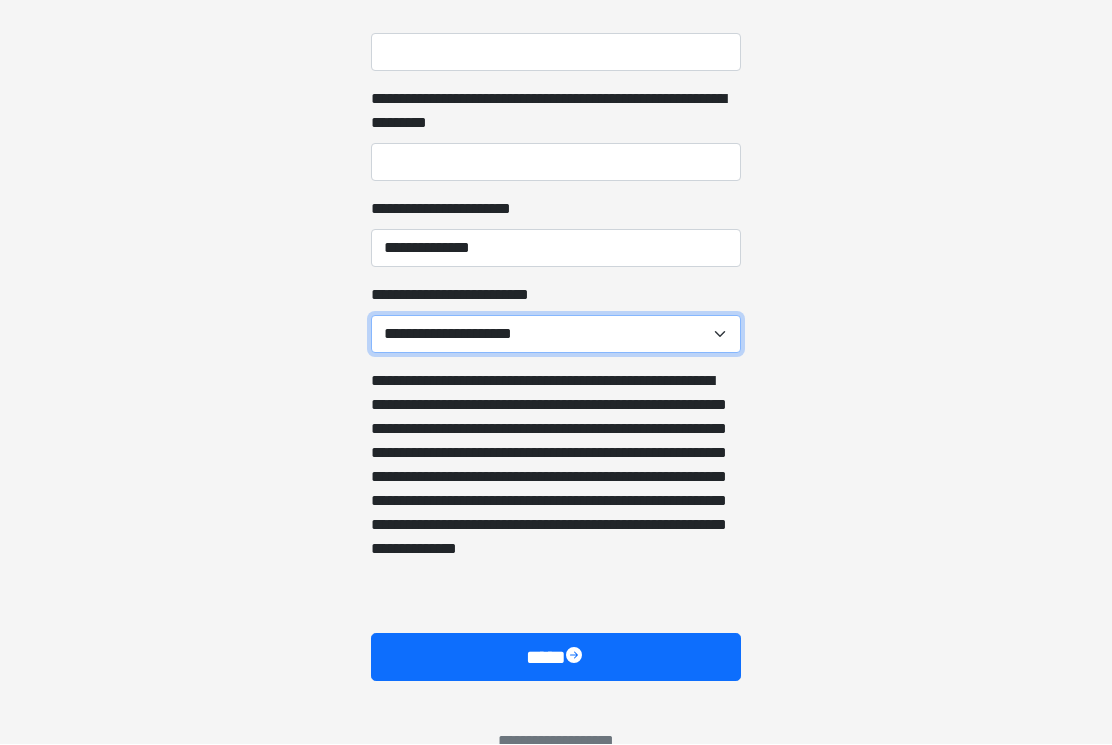 select on "******" 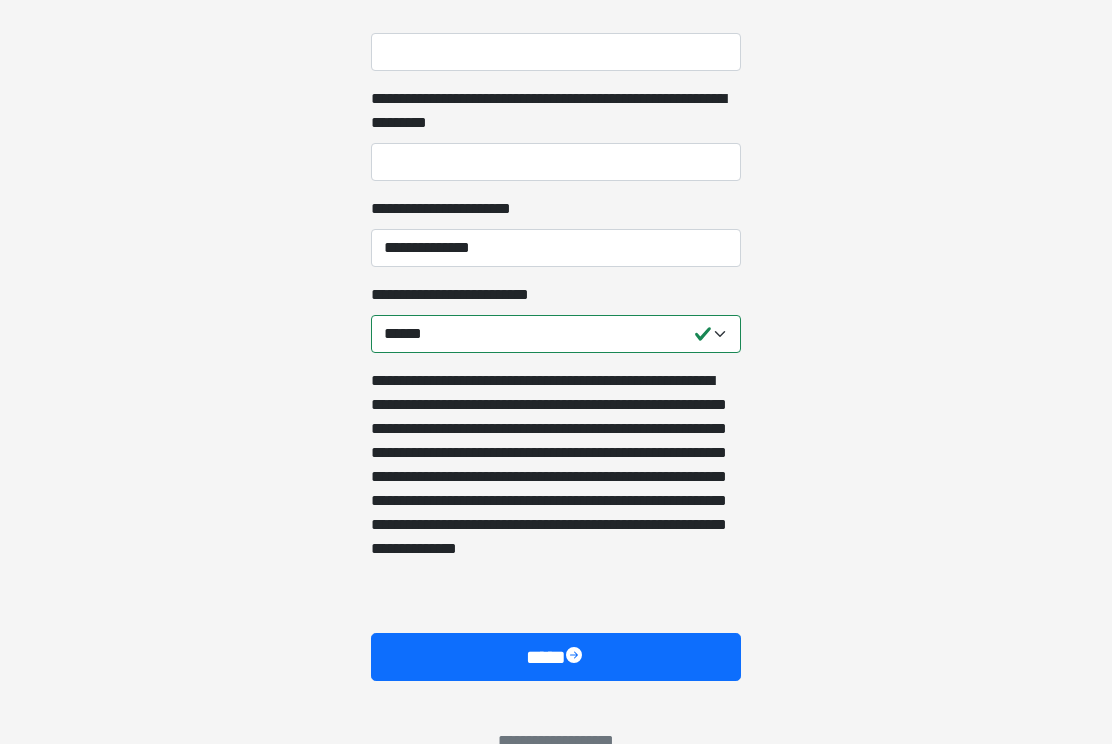 click on "****" at bounding box center (556, 658) 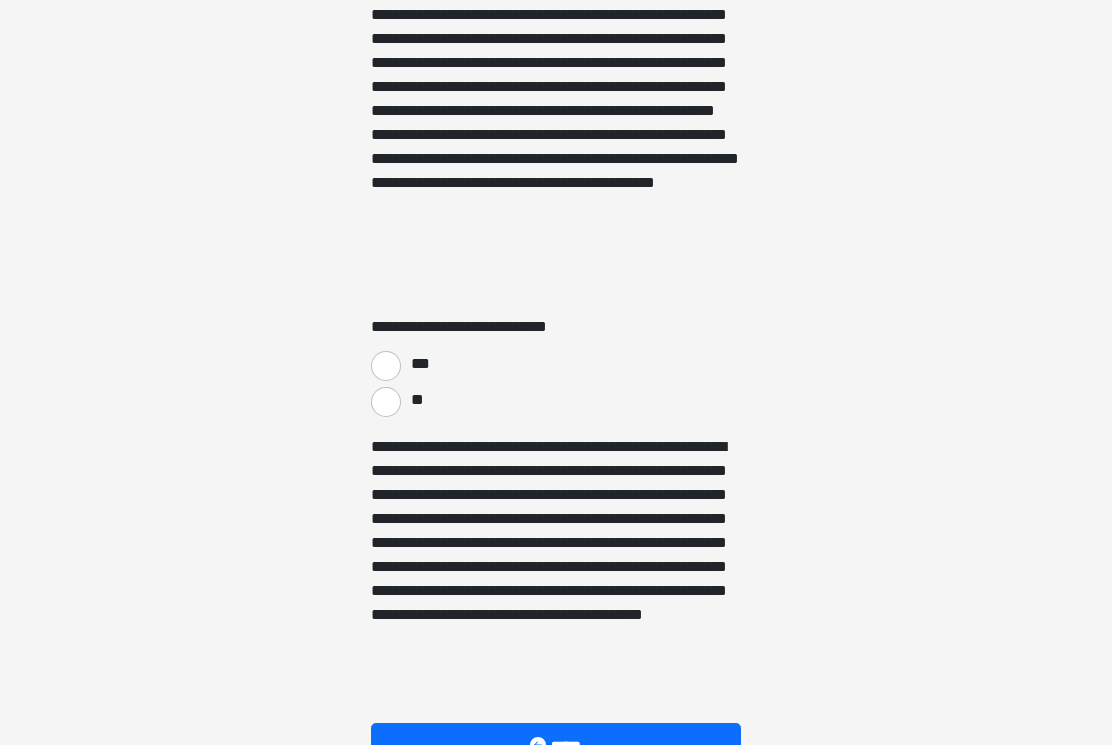 scroll, scrollTop: 3413, scrollLeft: 0, axis: vertical 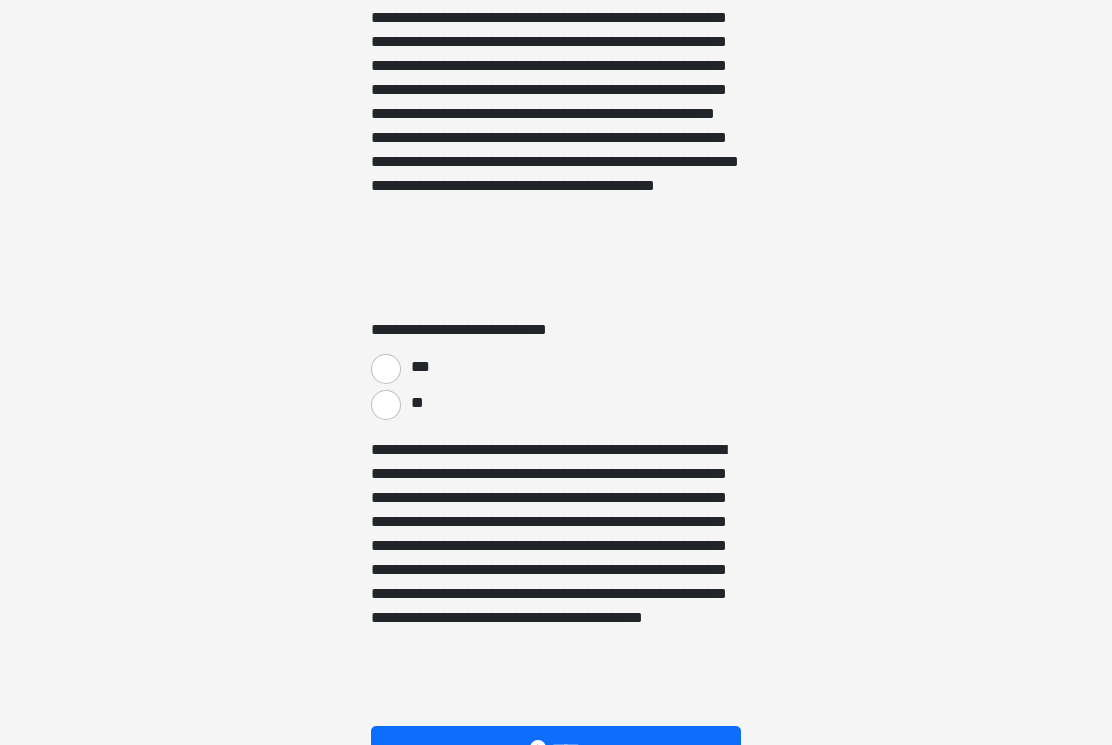 click on "***" at bounding box center (386, 369) 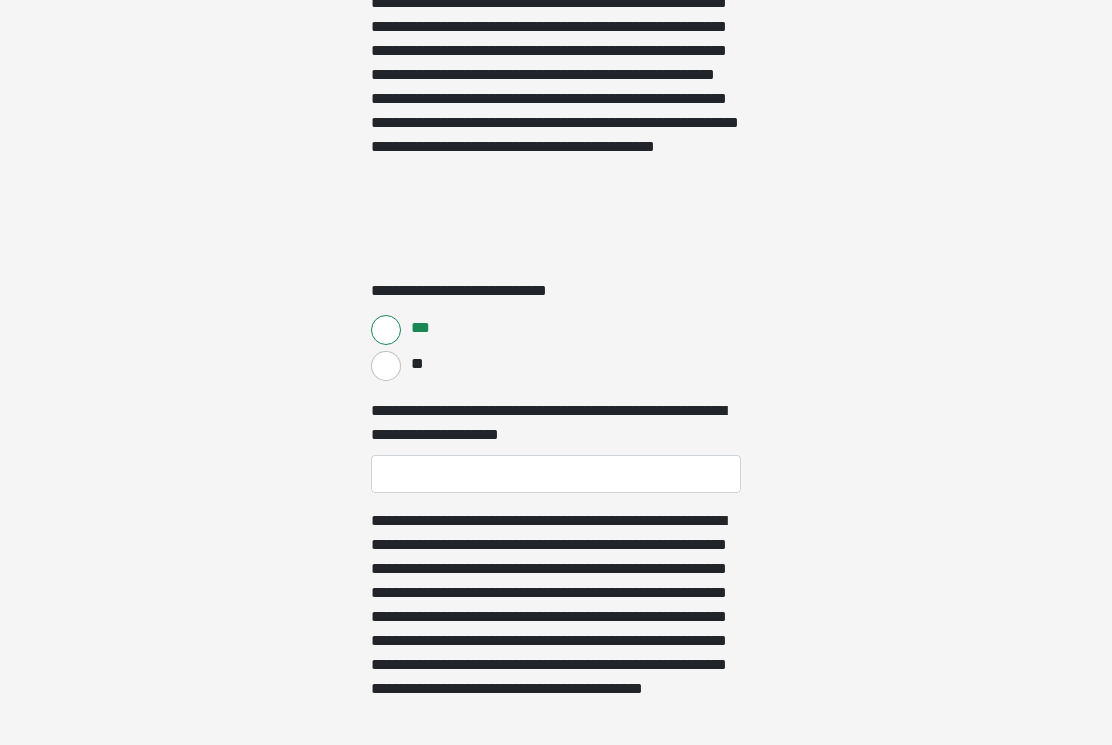scroll, scrollTop: 3452, scrollLeft: 0, axis: vertical 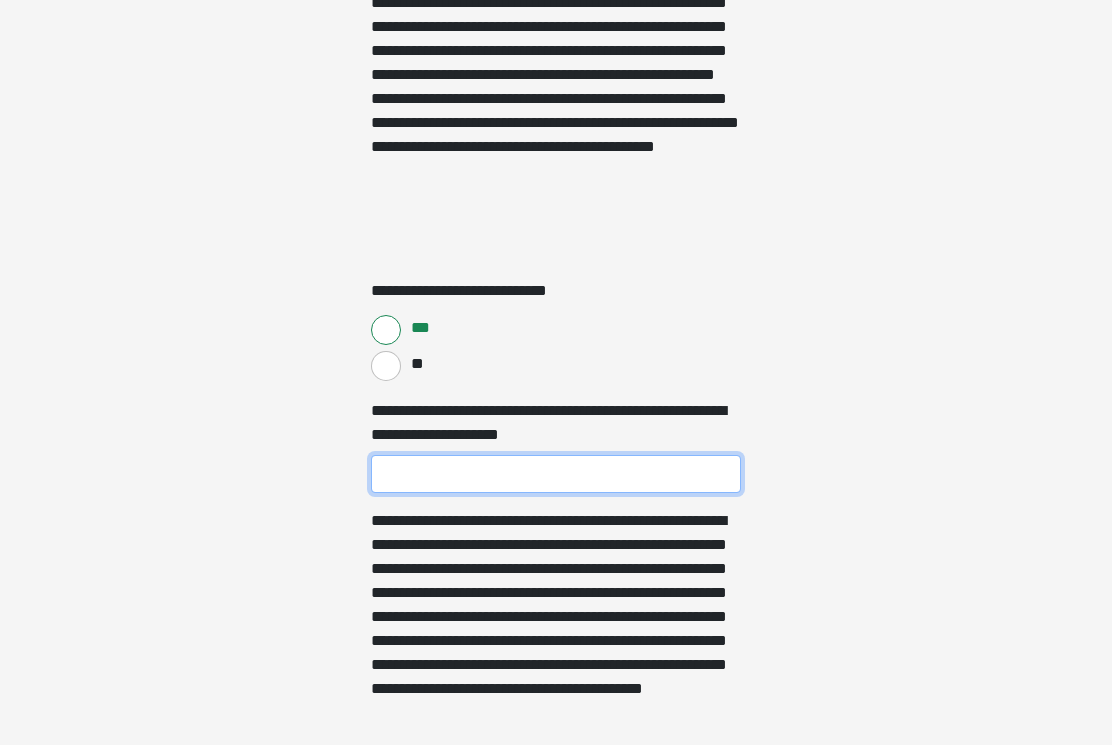 click on "**********" at bounding box center [556, 474] 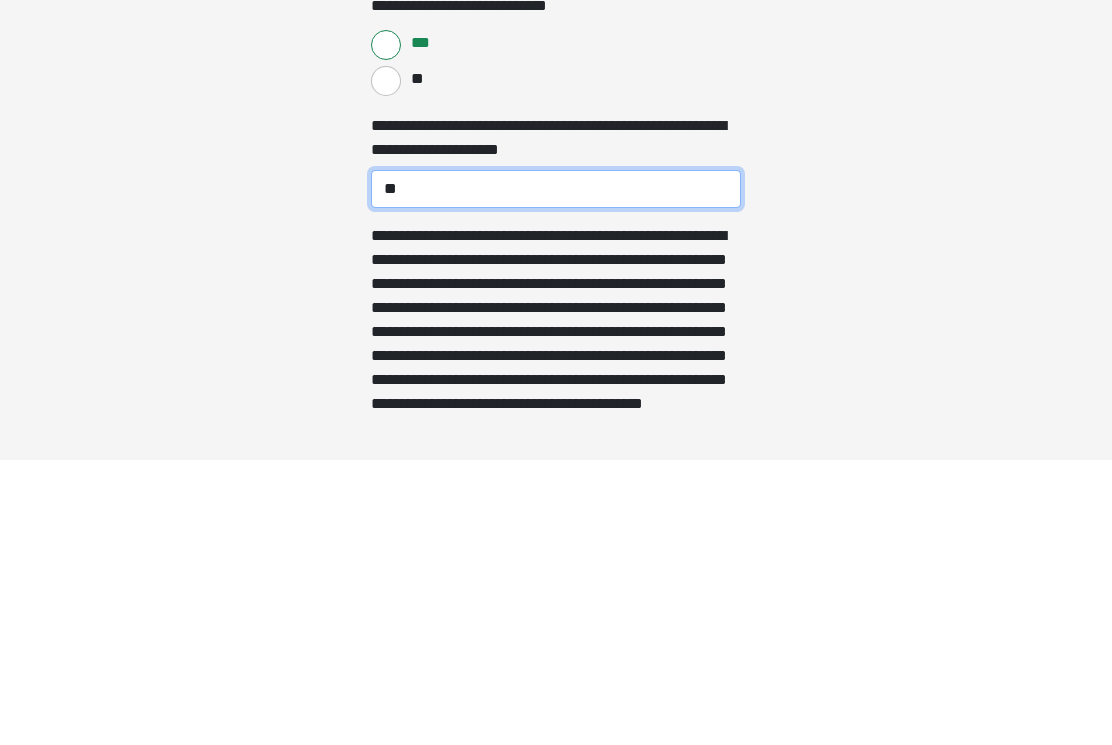 type on "**" 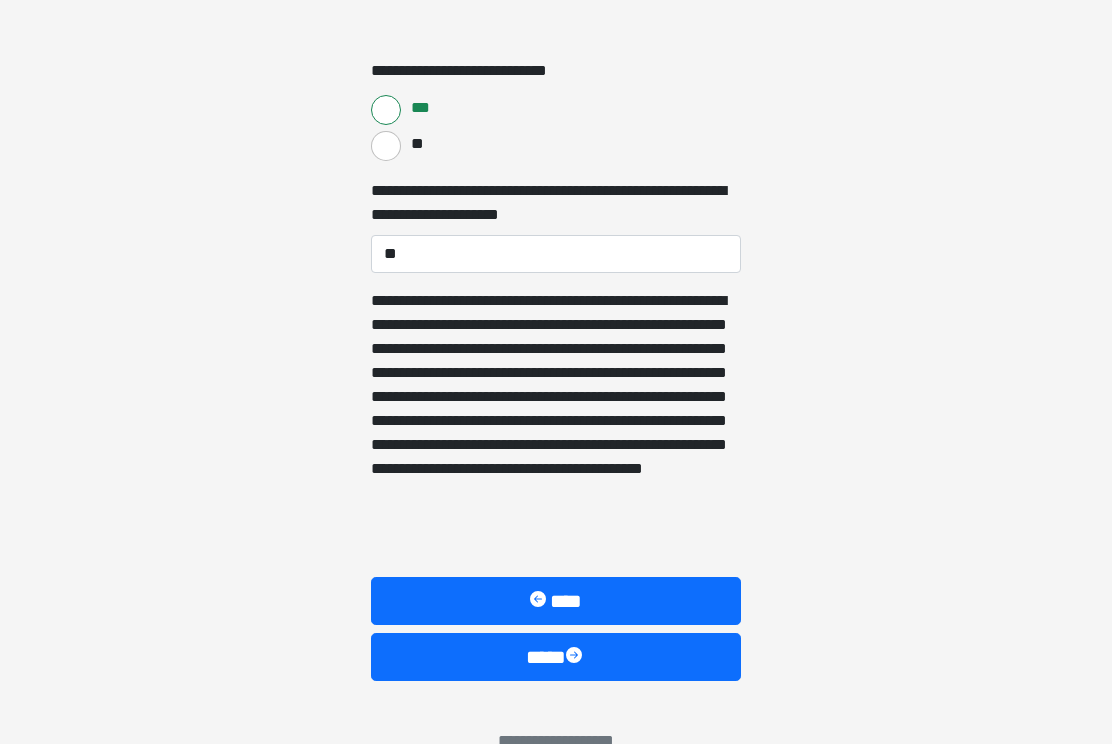 scroll, scrollTop: 3664, scrollLeft: 0, axis: vertical 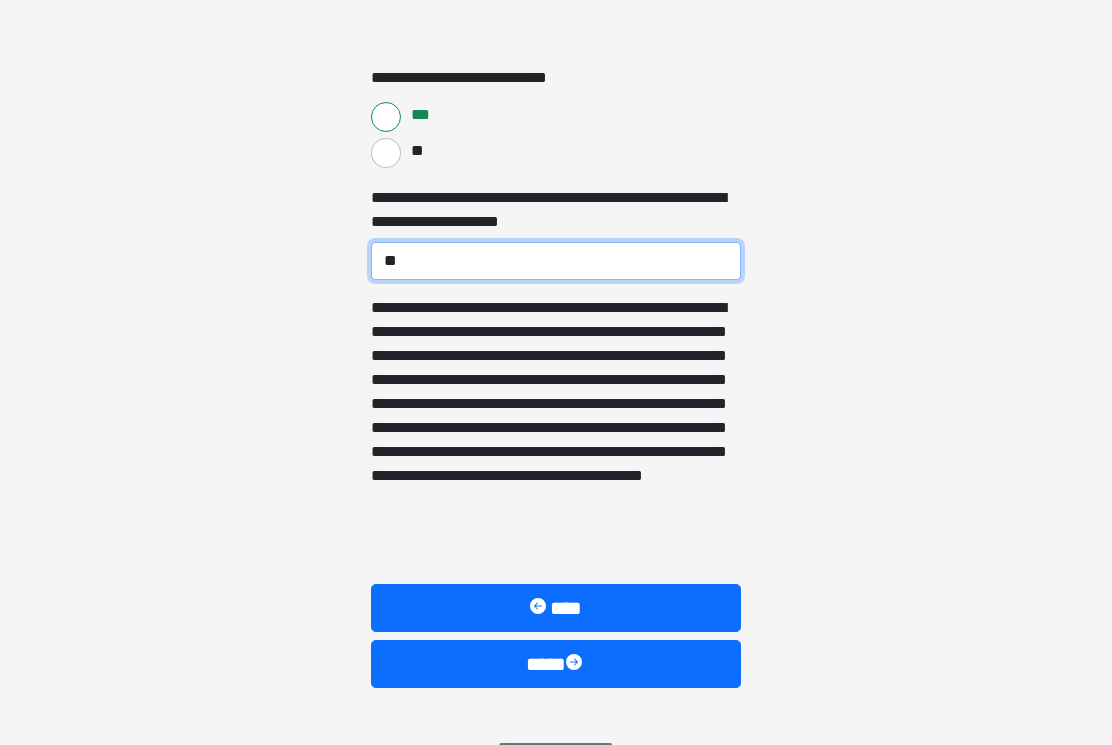 click on "****" at bounding box center [556, 665] 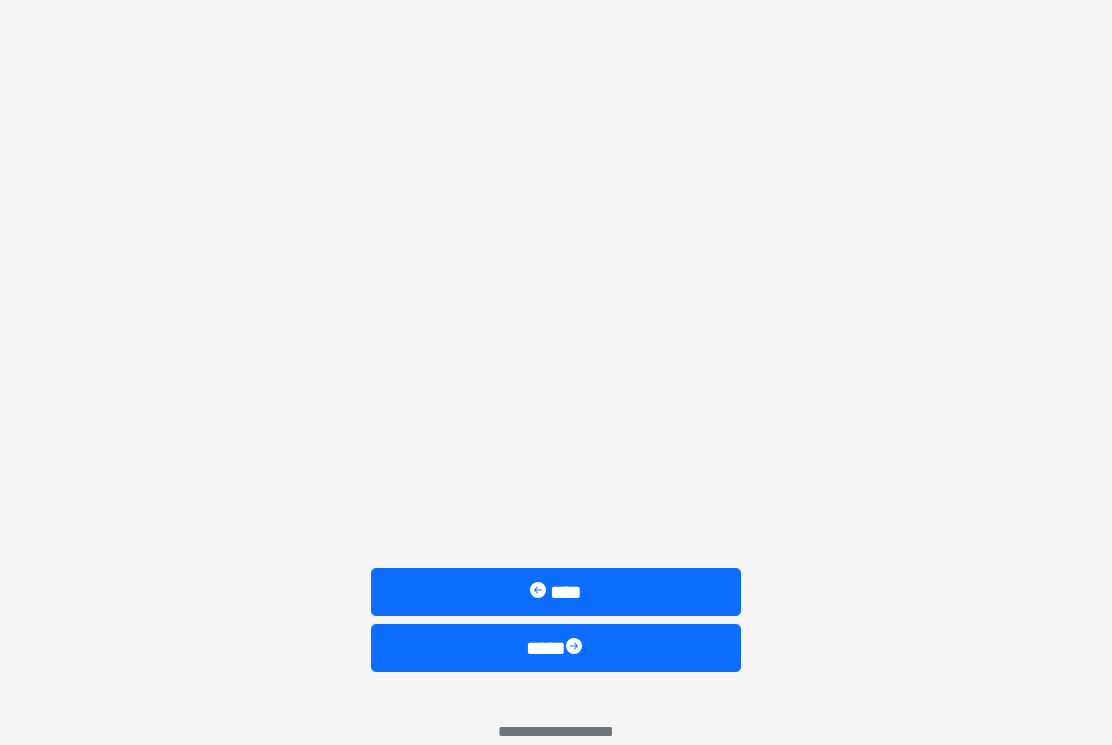 scroll, scrollTop: 1769, scrollLeft: 0, axis: vertical 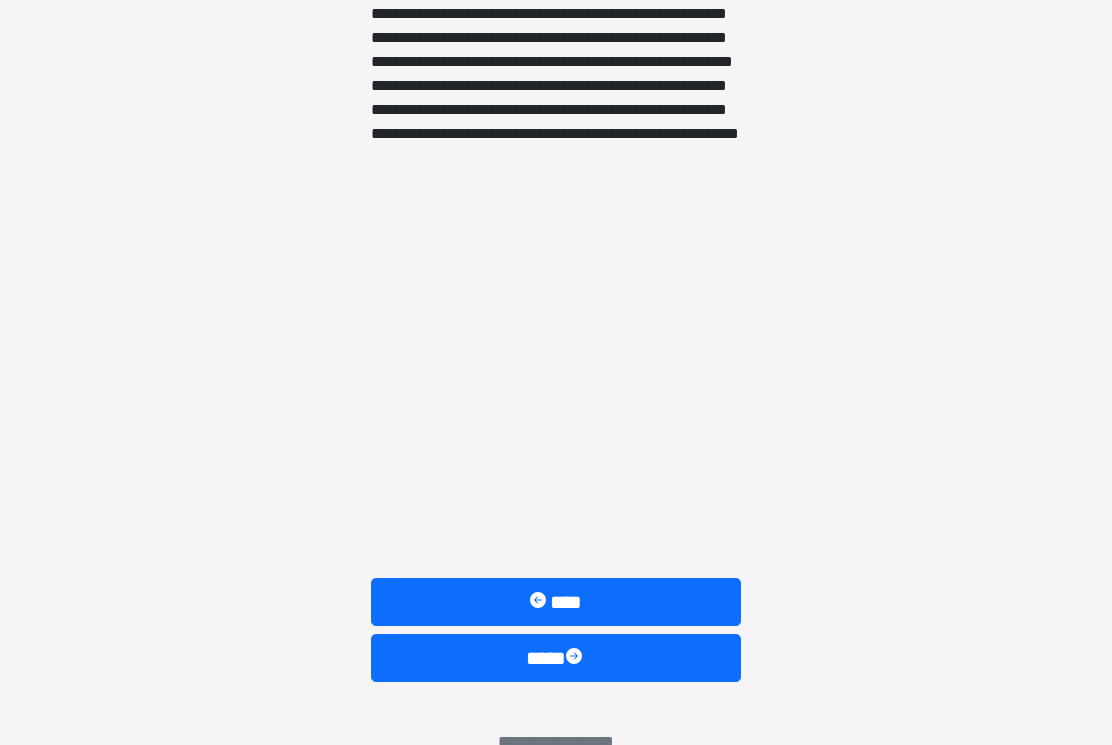click at bounding box center (576, 658) 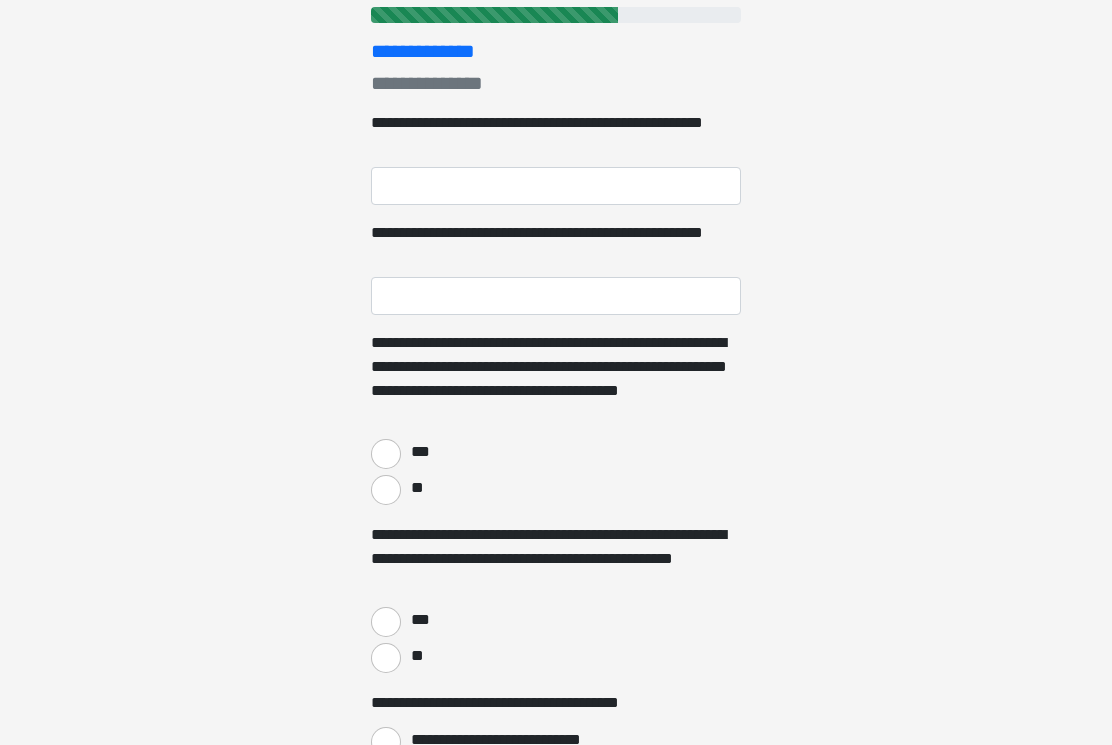 scroll, scrollTop: 0, scrollLeft: 0, axis: both 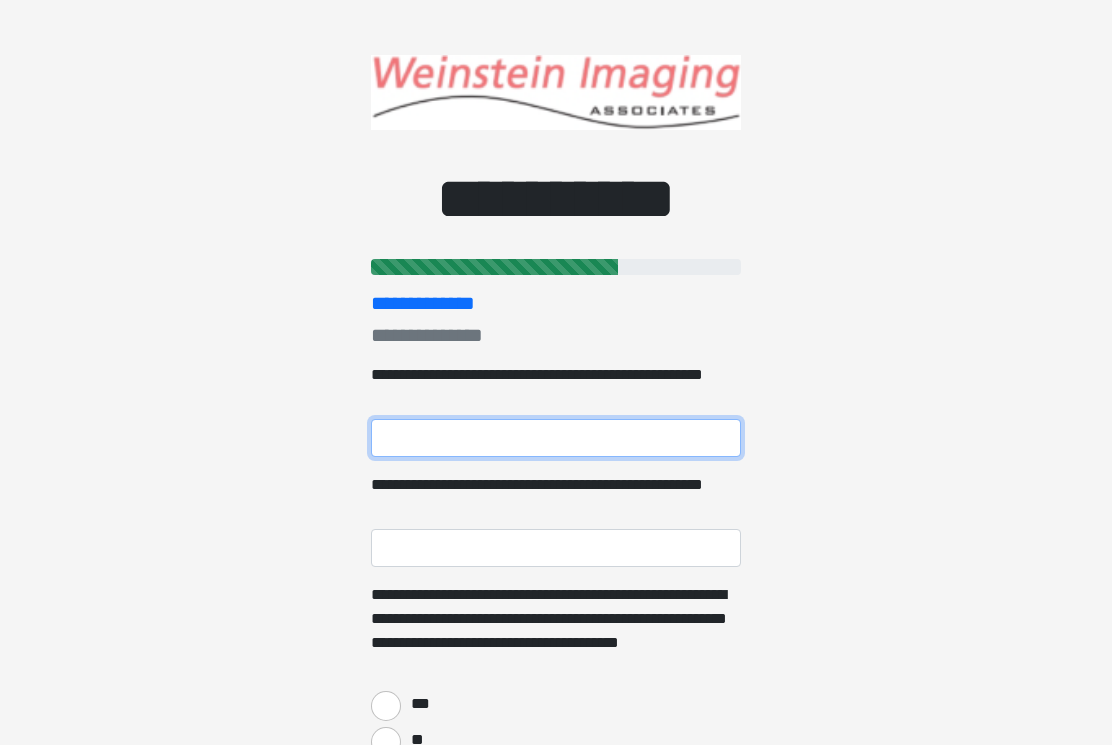 click on "**********" at bounding box center (556, 438) 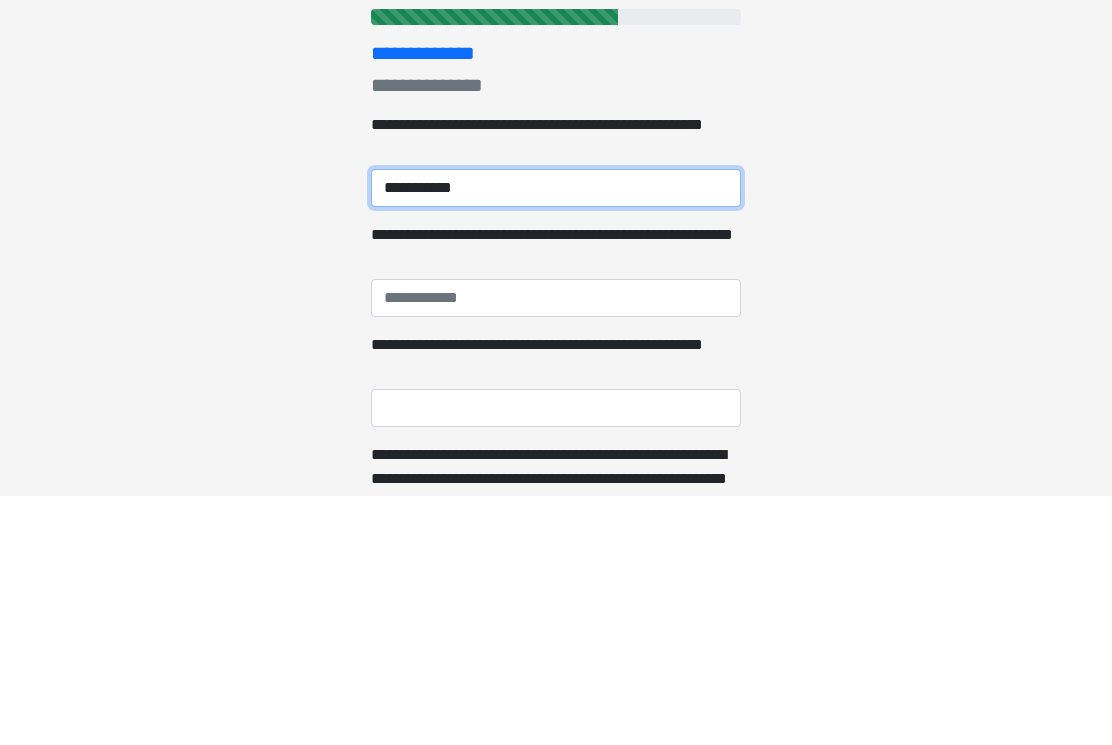 type on "**********" 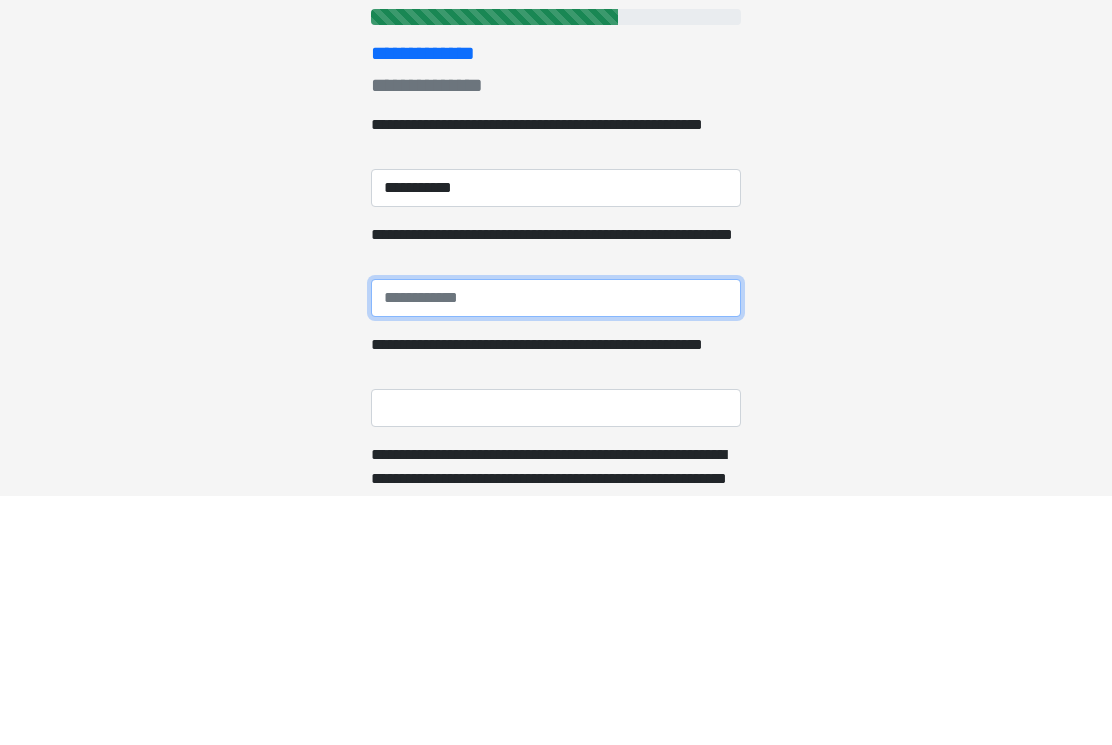 click on "**********" at bounding box center (556, 548) 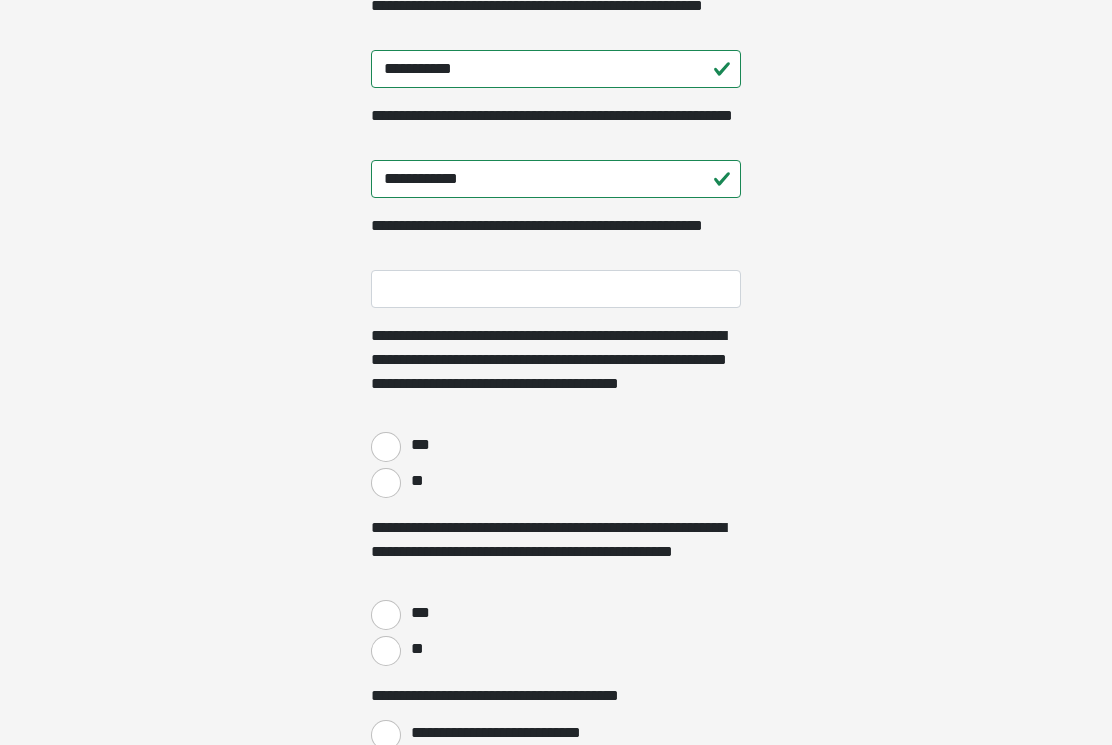 scroll, scrollTop: 369, scrollLeft: 0, axis: vertical 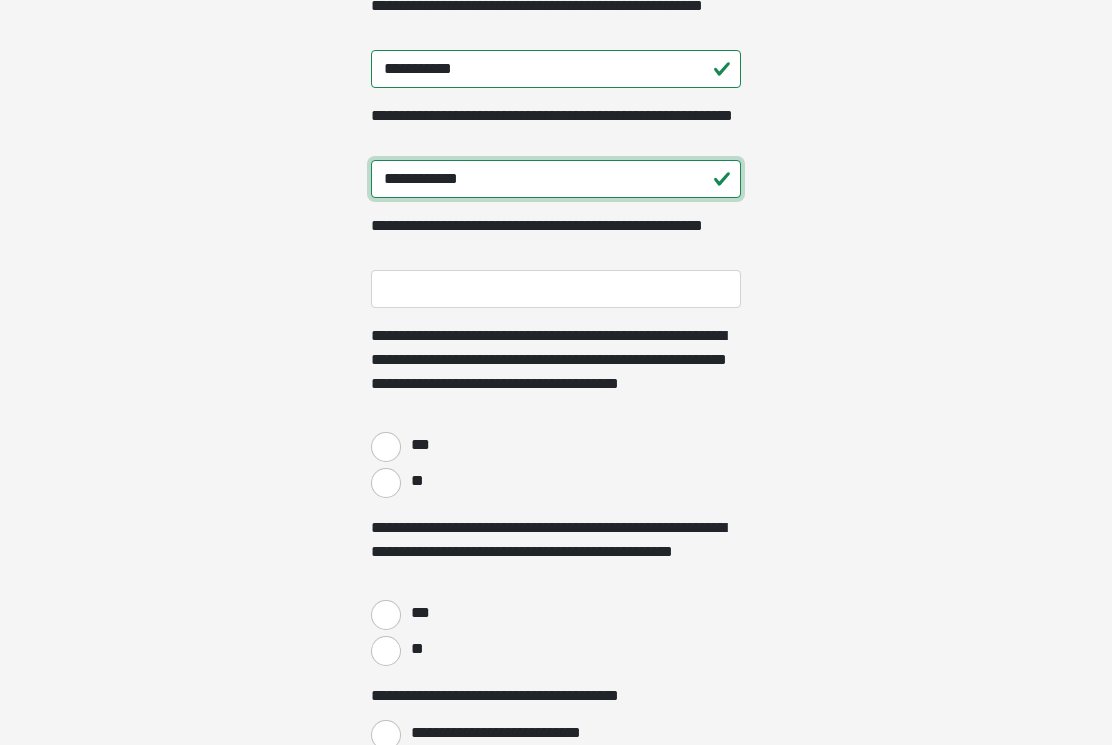 type on "**********" 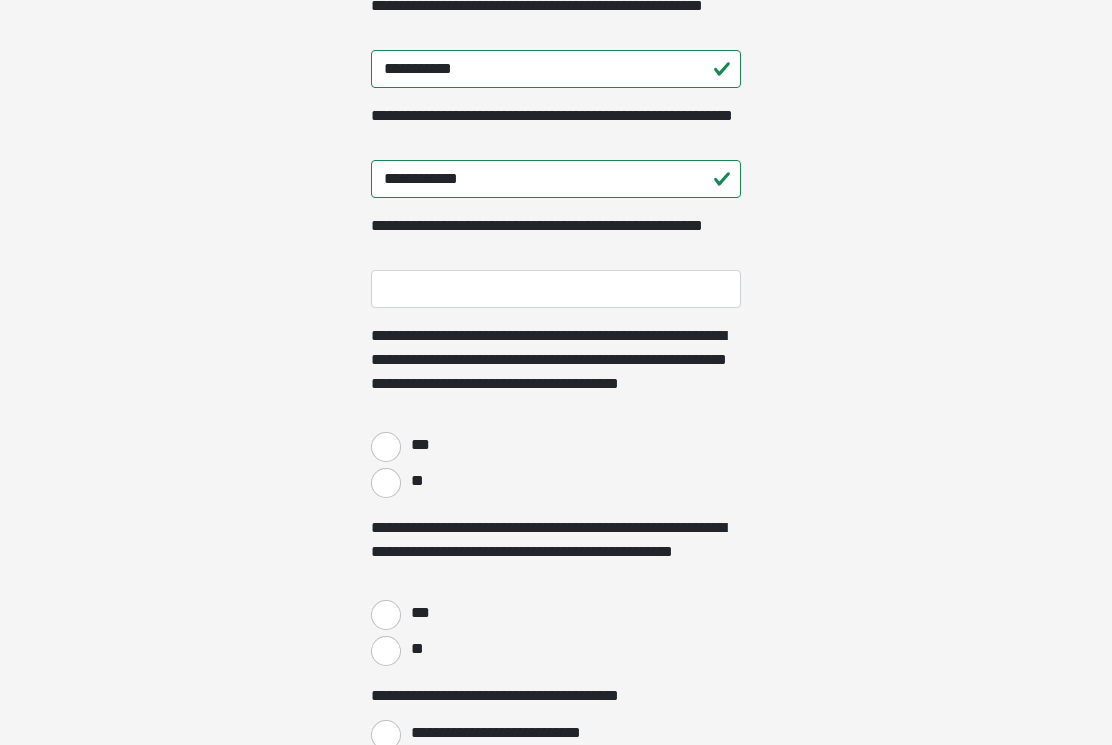 click on "***" at bounding box center [386, 447] 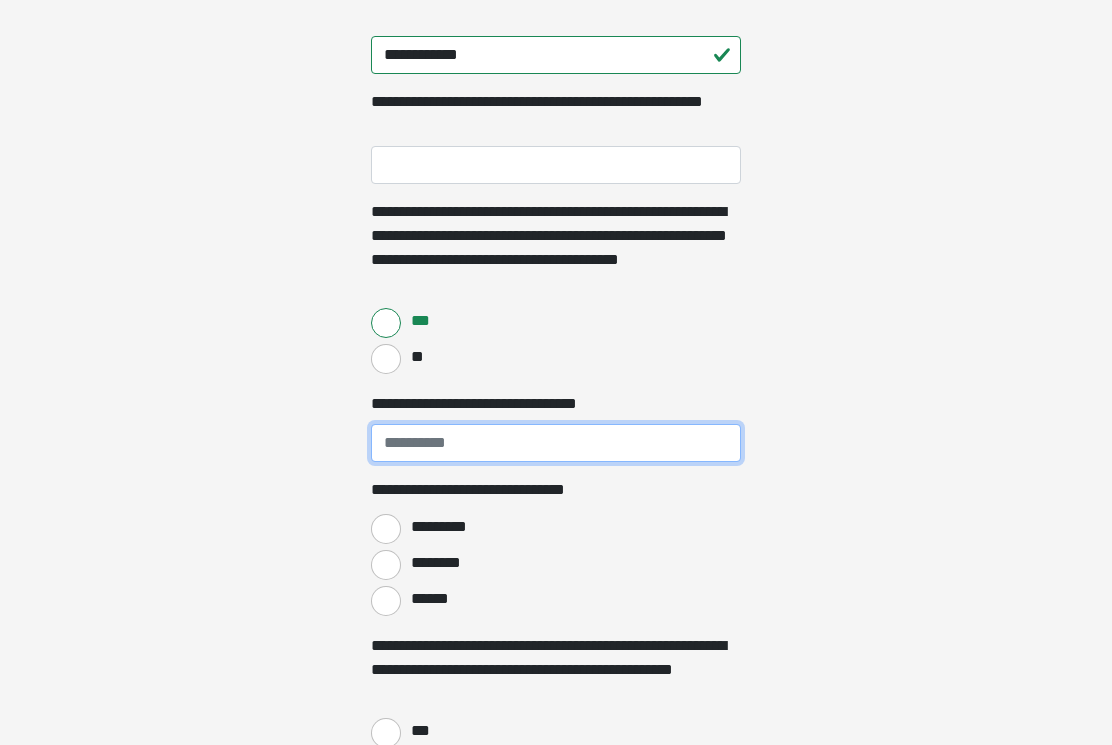 click on "**********" at bounding box center (556, 443) 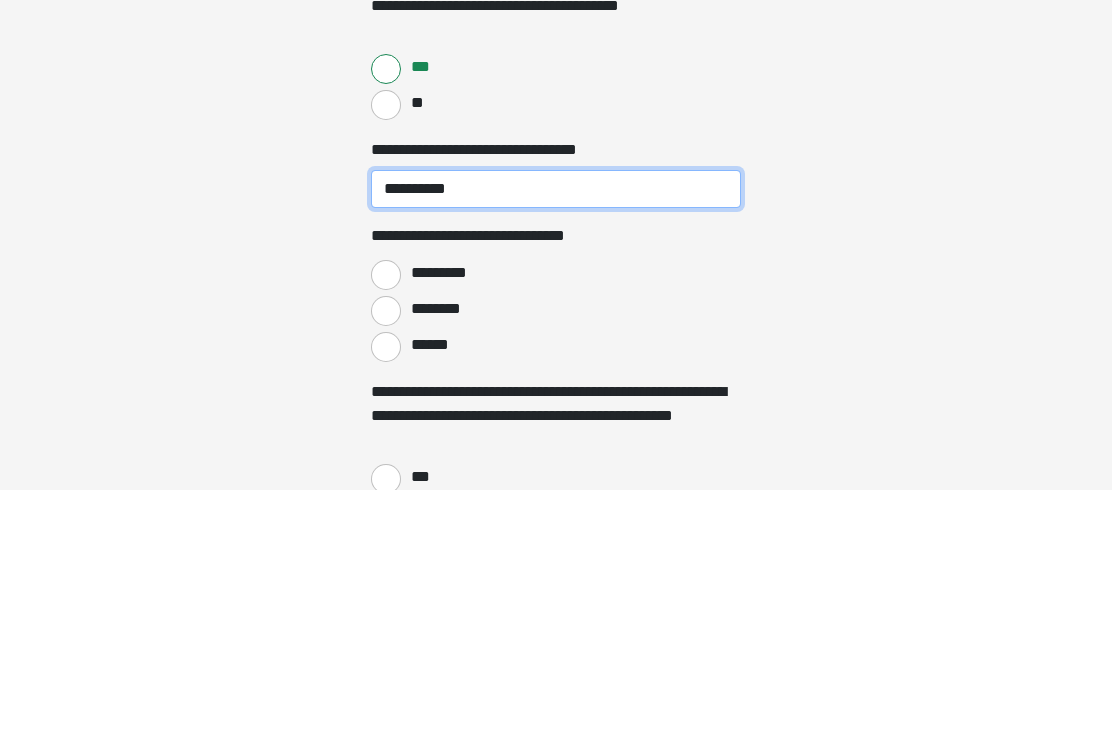 type on "**********" 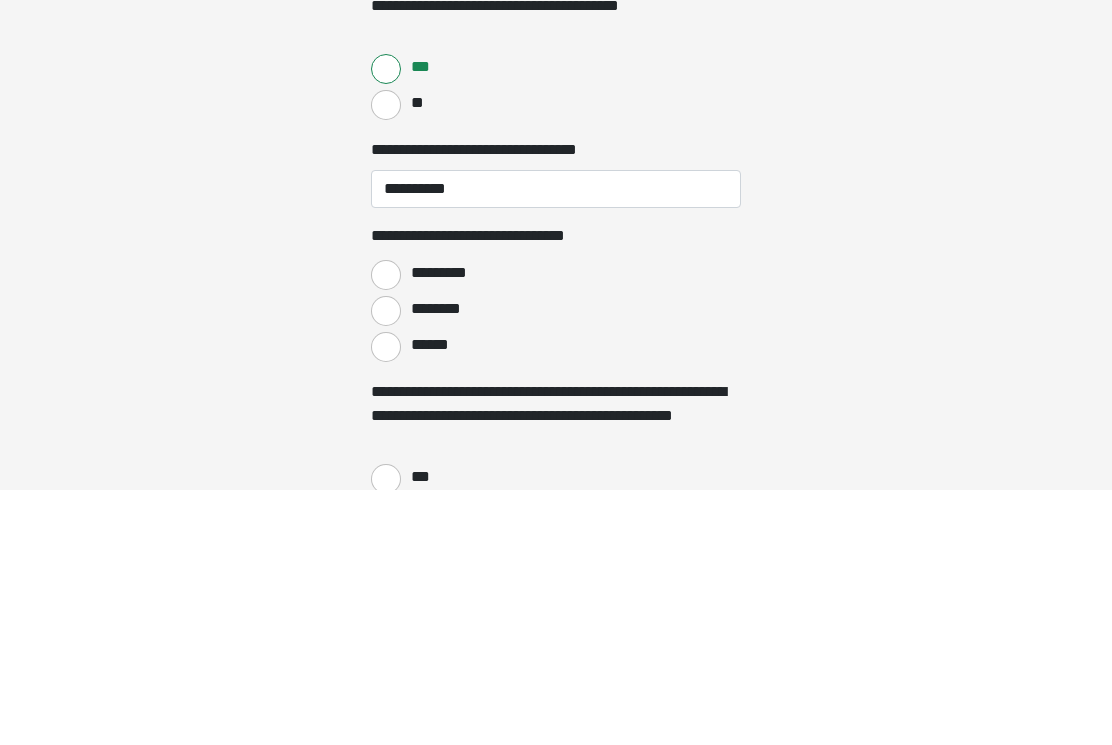 click on "********" at bounding box center [386, 566] 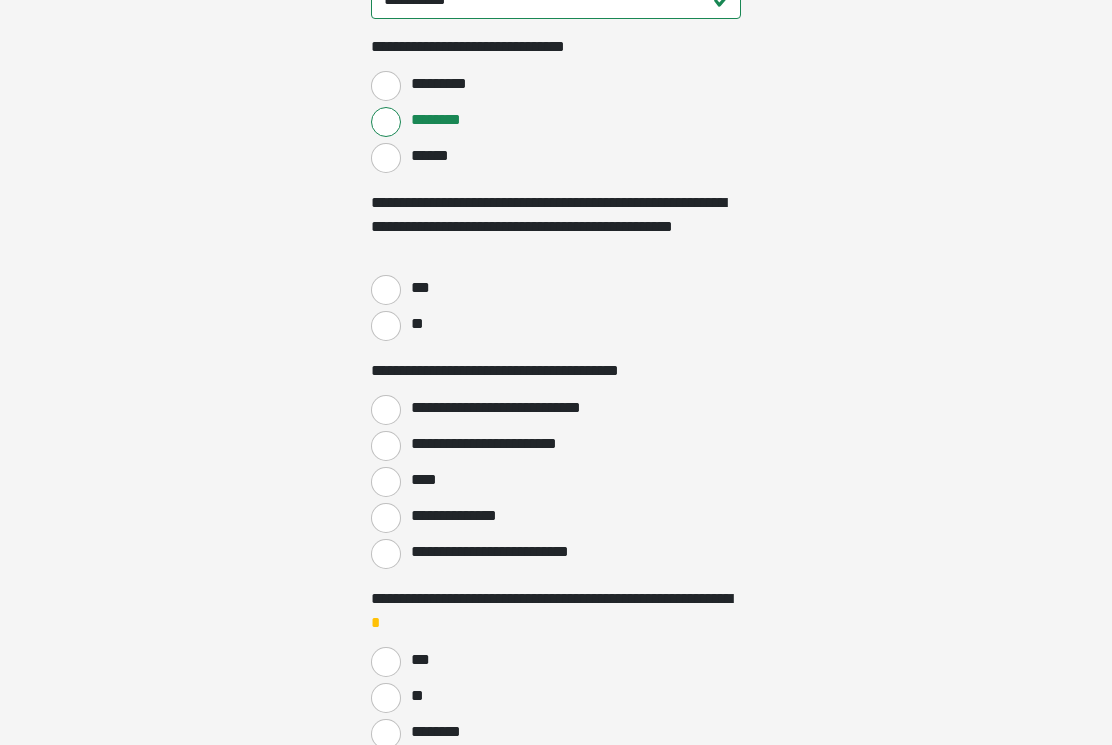 scroll, scrollTop: 937, scrollLeft: 0, axis: vertical 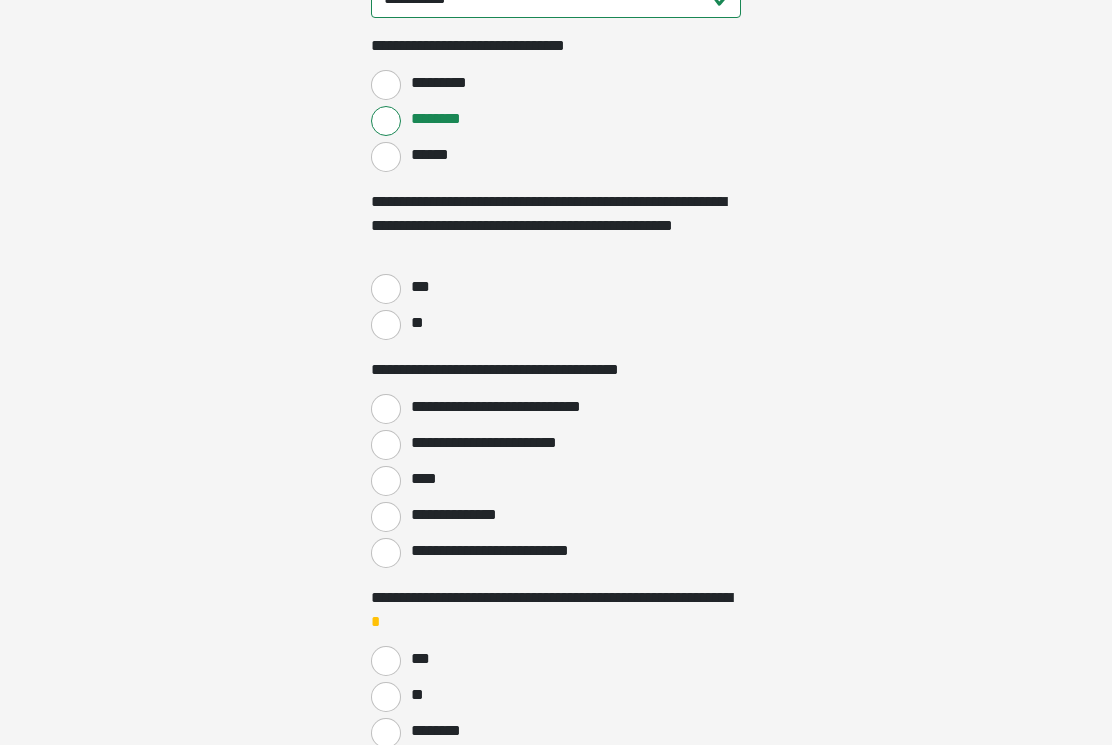 click on "***" at bounding box center (386, 289) 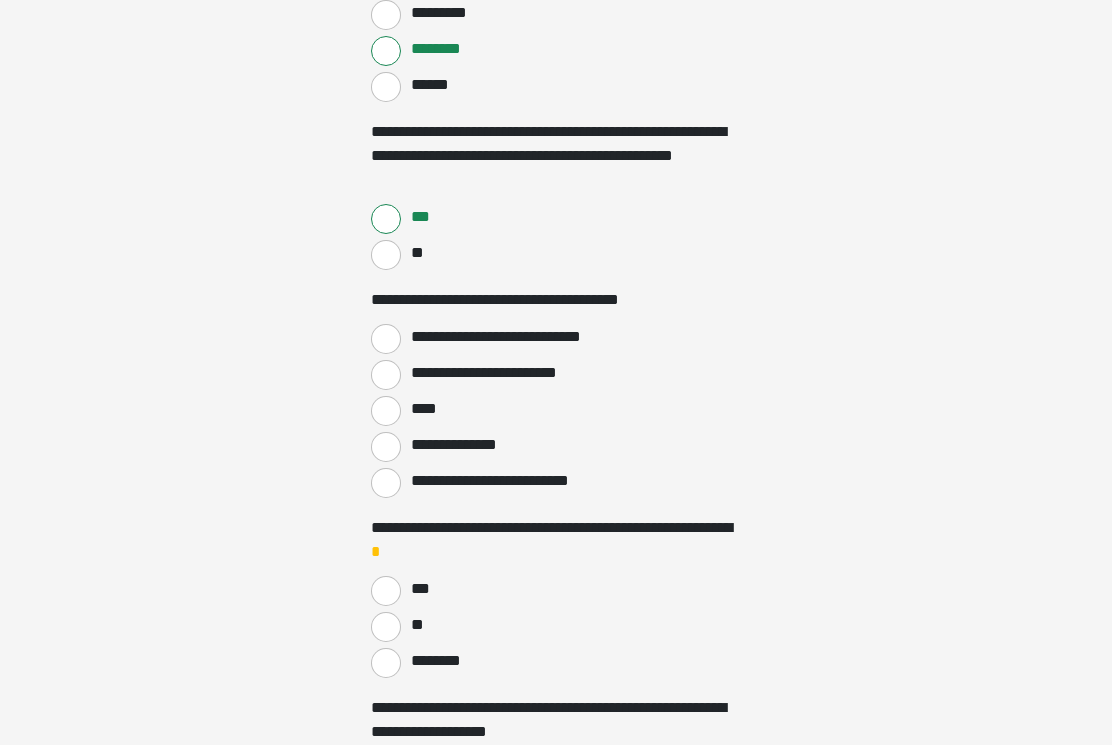 click on "**********" at bounding box center (386, 340) 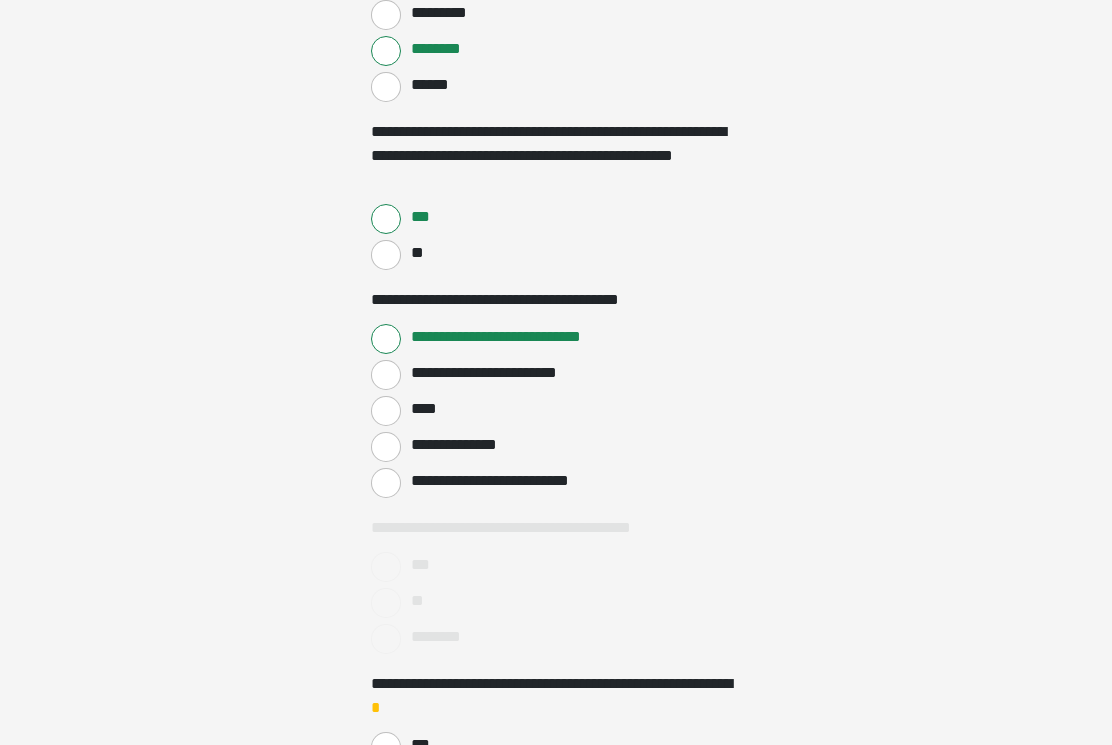 scroll, scrollTop: 1007, scrollLeft: 0, axis: vertical 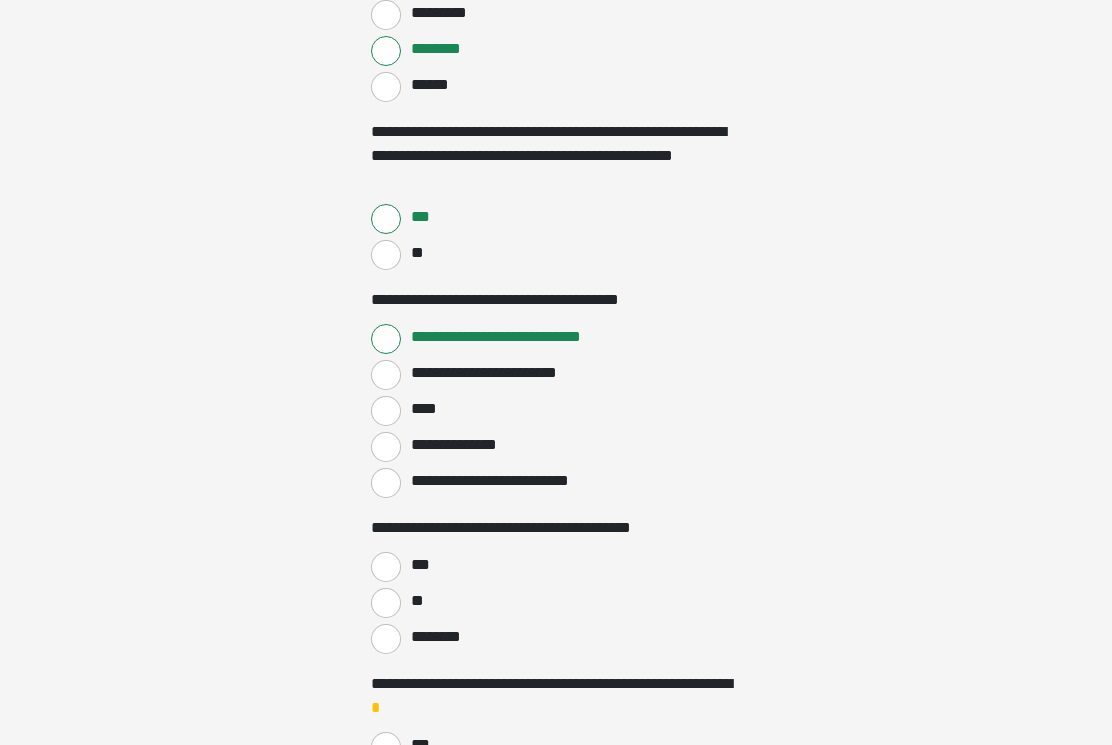 click on "**********" at bounding box center [556, -635] 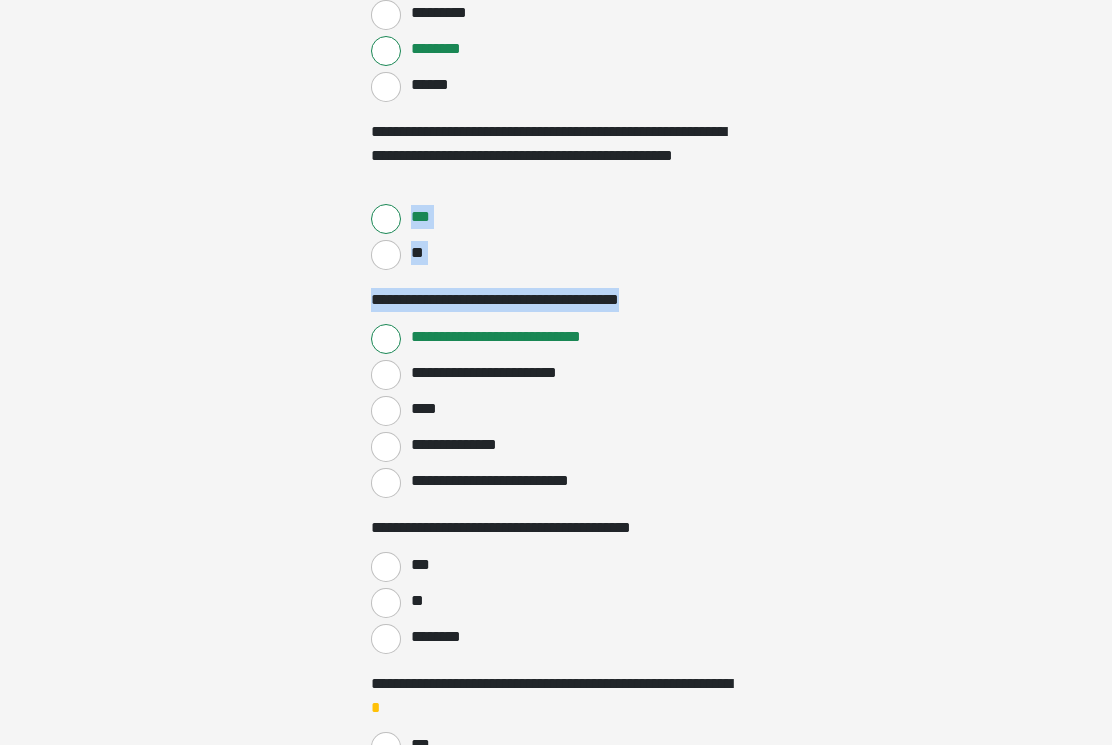 click on "**********" at bounding box center (556, -635) 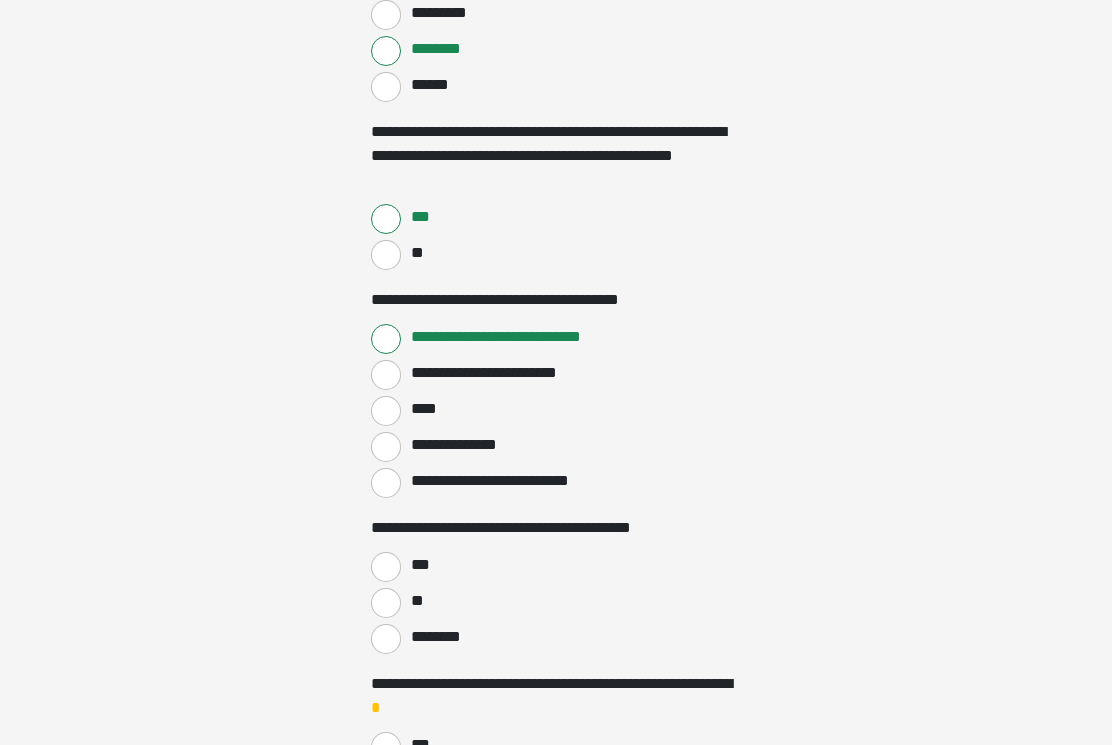 click on "***" at bounding box center (386, 567) 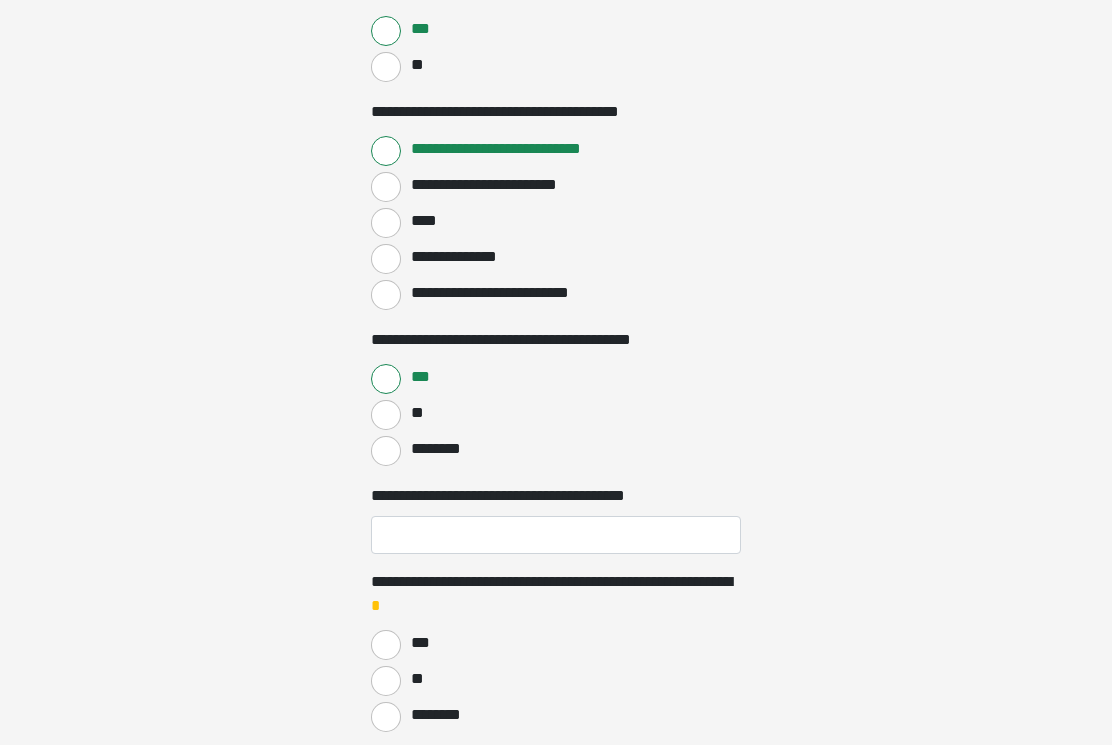 scroll, scrollTop: 1220, scrollLeft: 0, axis: vertical 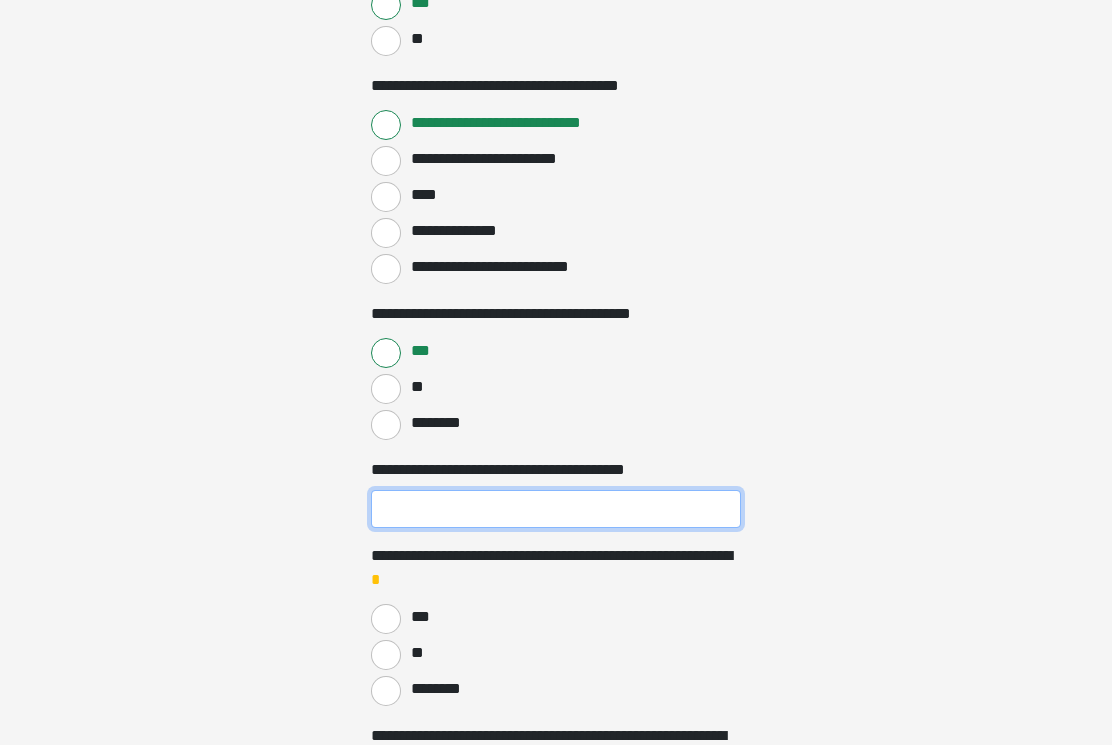 click on "**********" at bounding box center [556, 510] 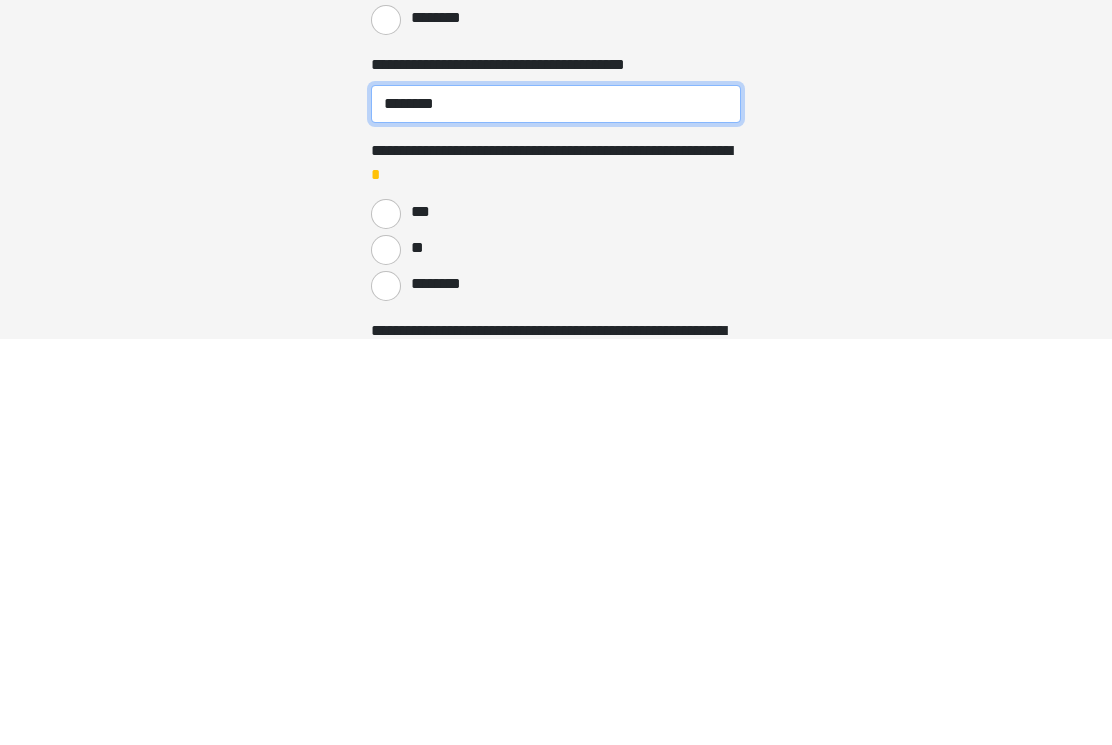type on "********" 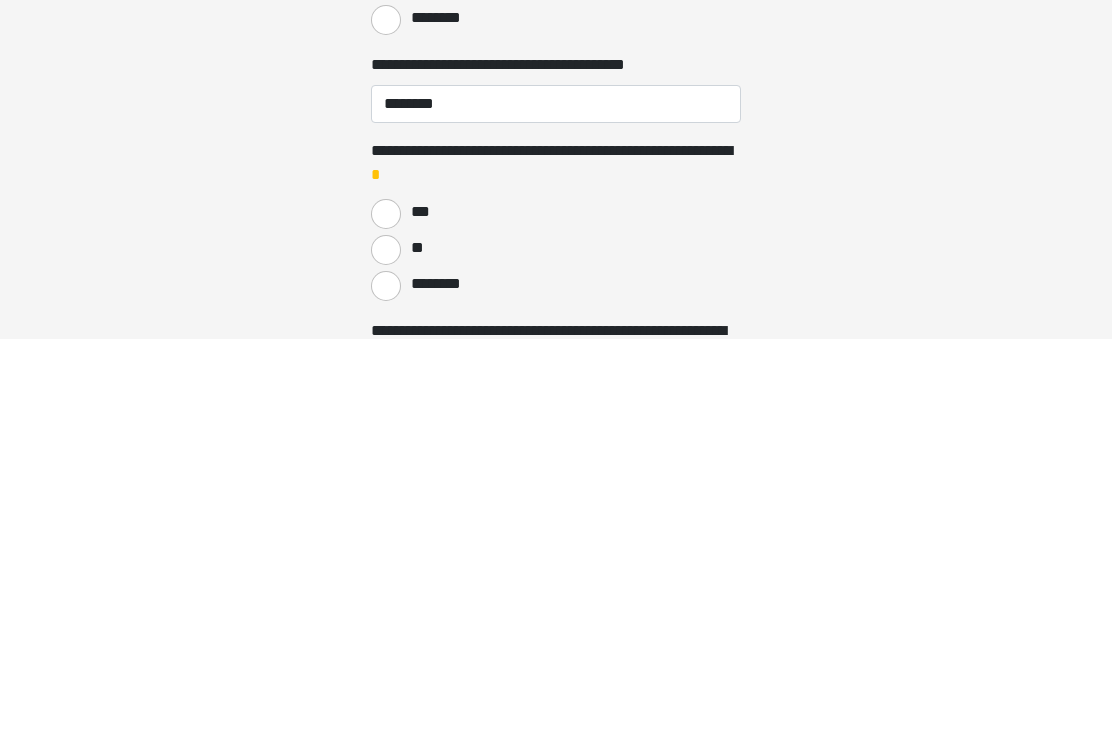 click on "***" at bounding box center [386, 620] 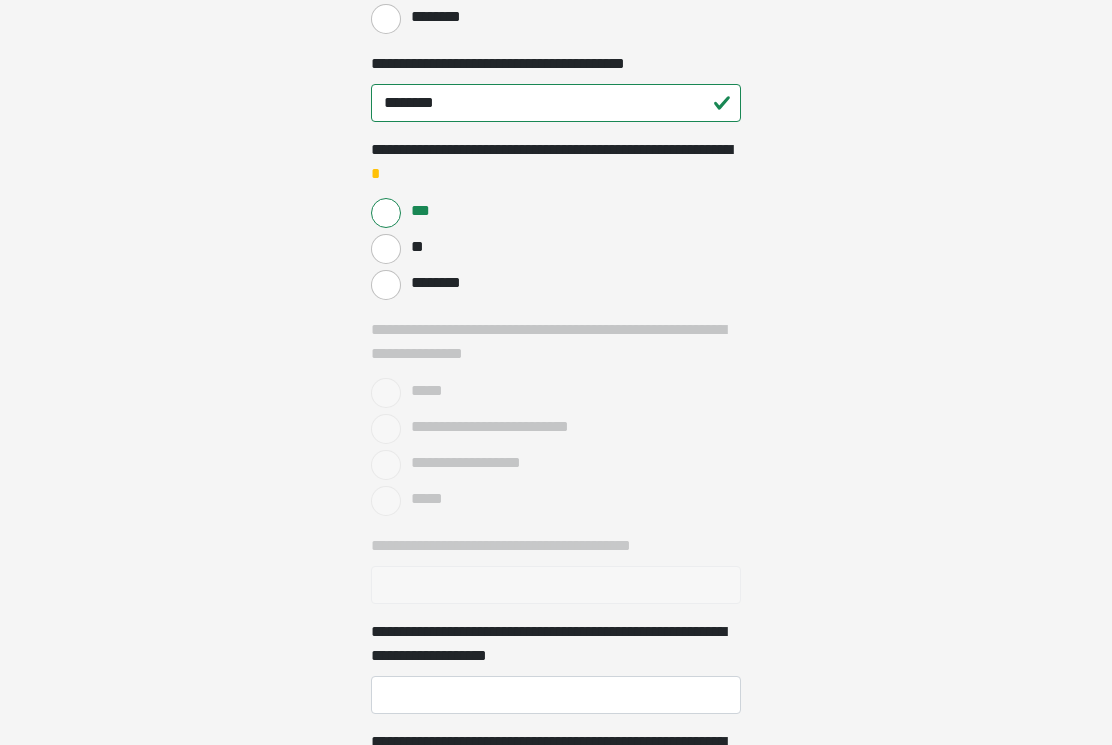 scroll, scrollTop: 1627, scrollLeft: 0, axis: vertical 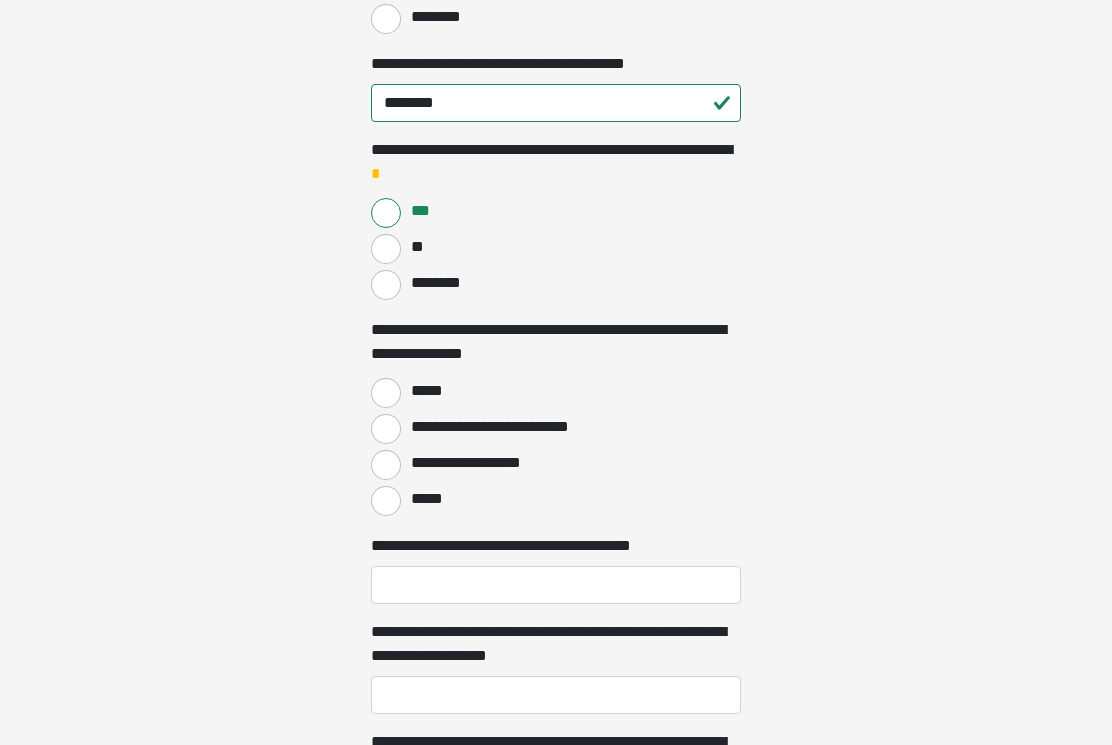 click on "*****" at bounding box center (386, 393) 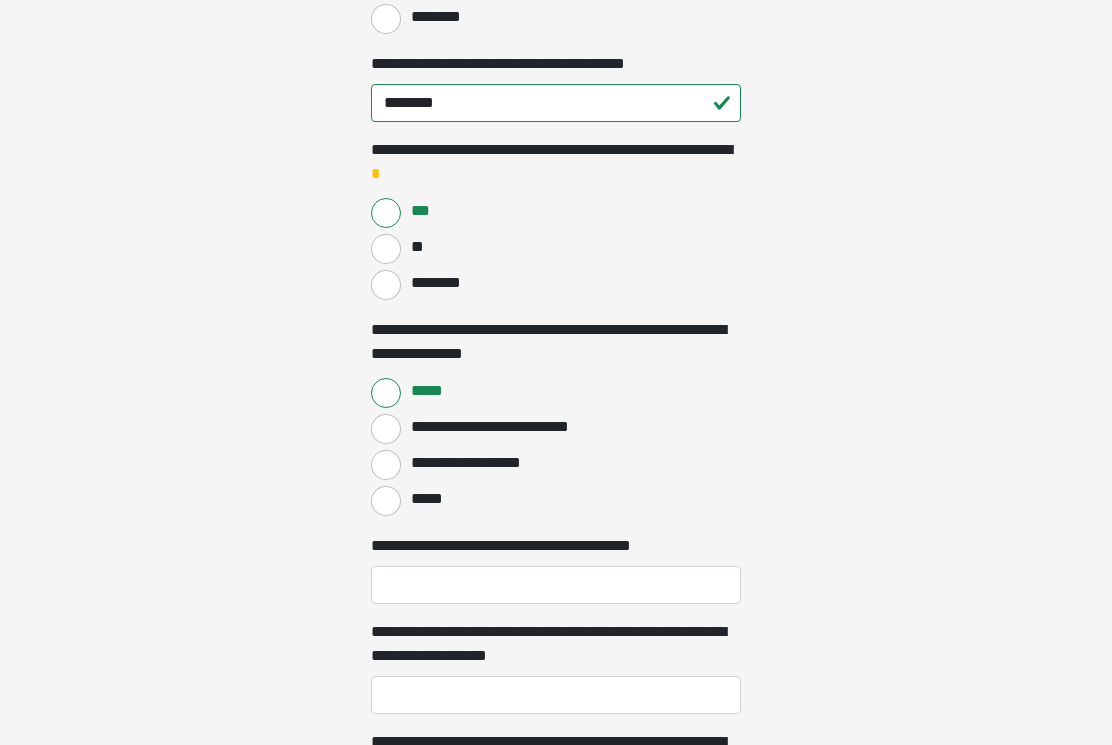 click on "*****" at bounding box center (386, 393) 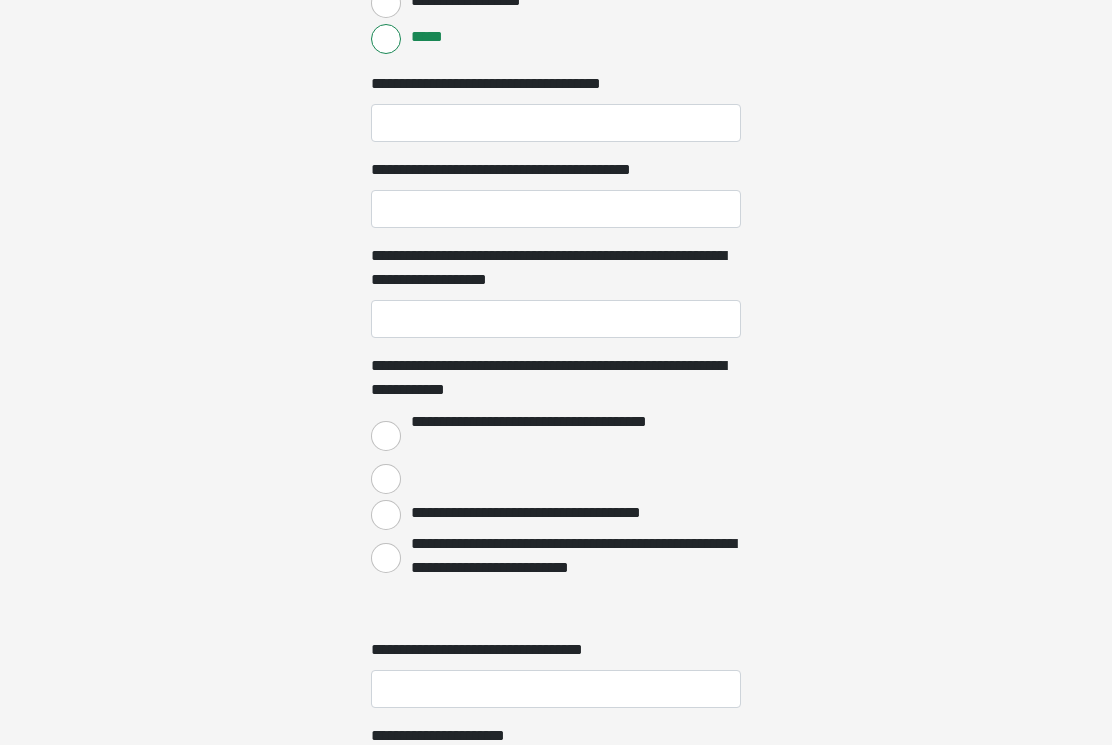 scroll, scrollTop: 2089, scrollLeft: 0, axis: vertical 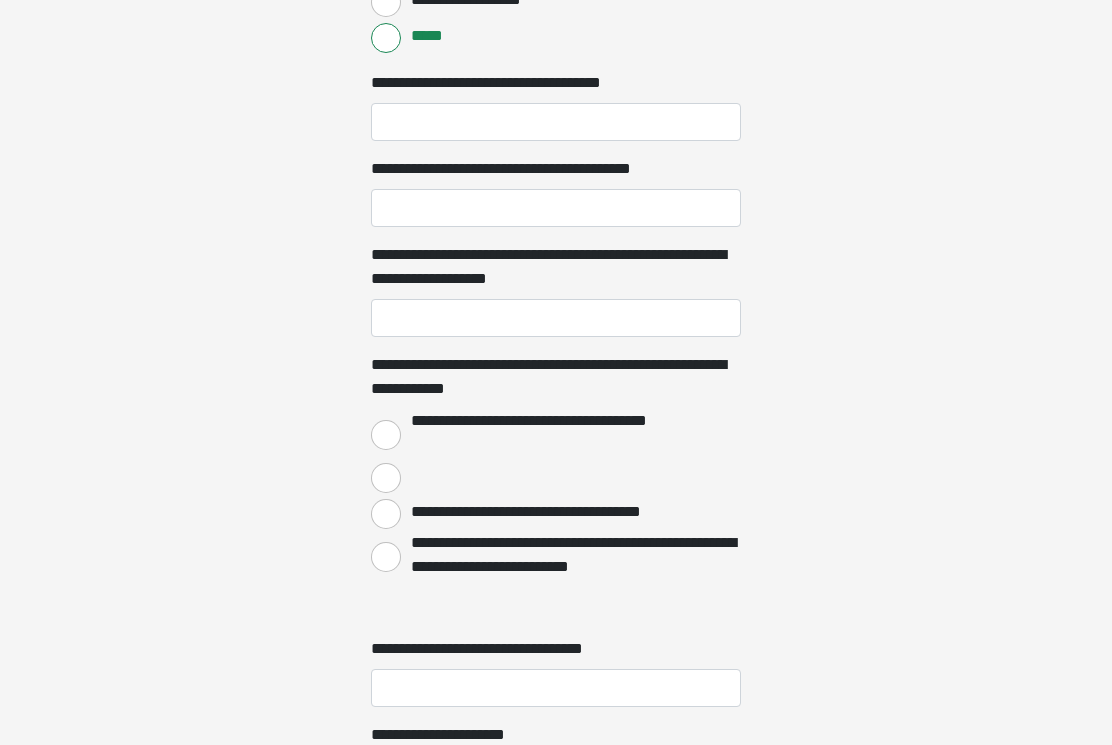 click on "**********" at bounding box center (386, 436) 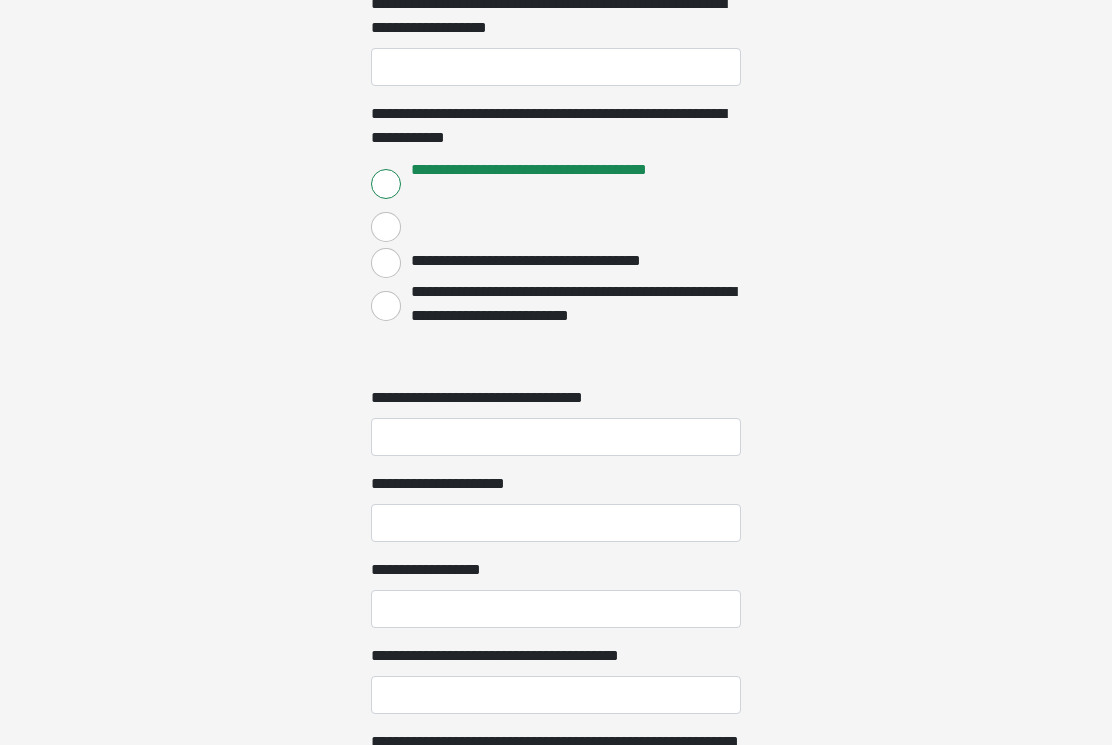 scroll, scrollTop: 2338, scrollLeft: 0, axis: vertical 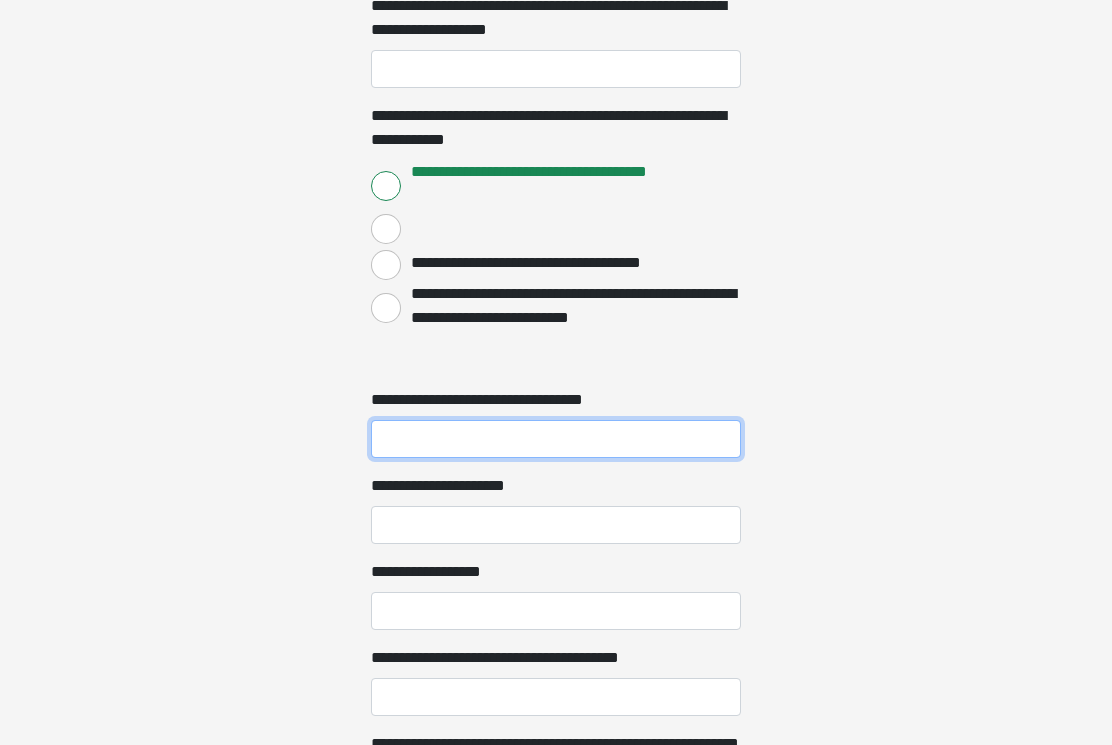 click on "**********" at bounding box center [556, 440] 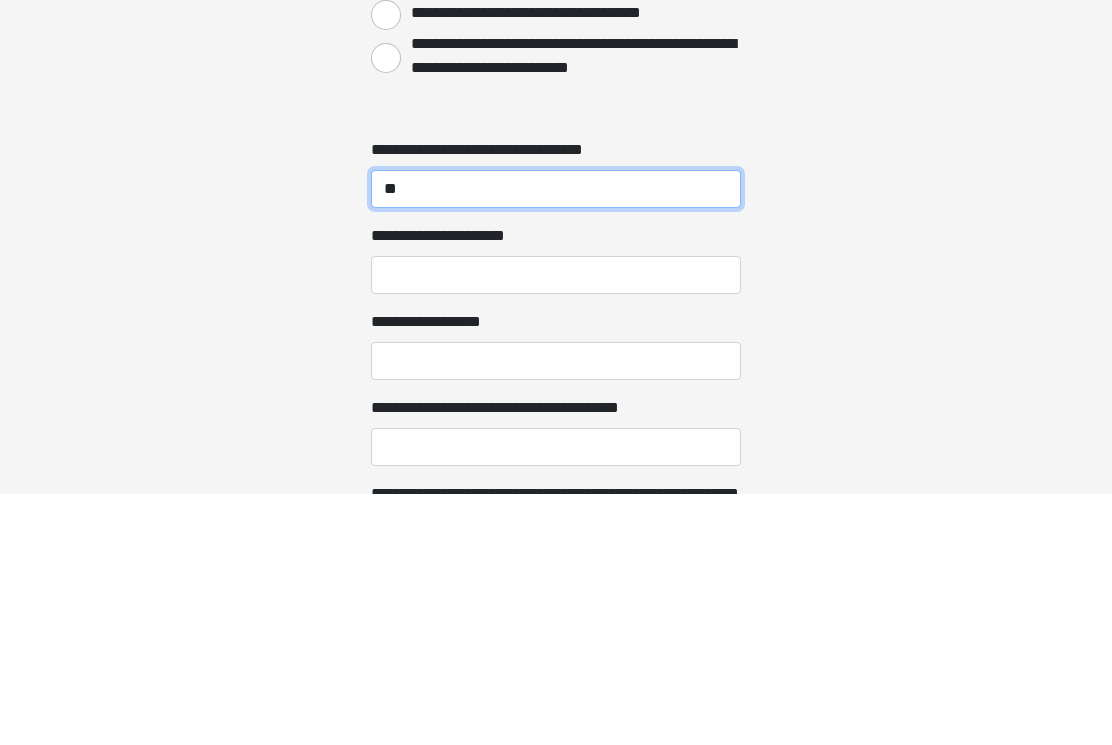 type on "**" 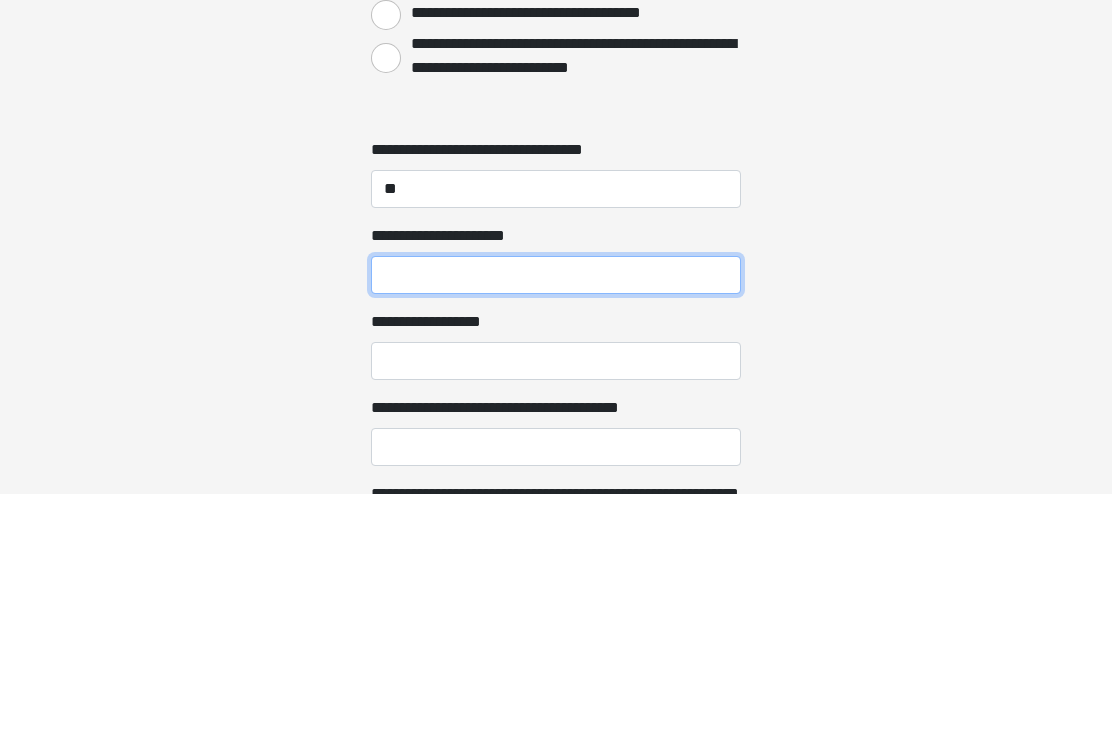 click on "**********" at bounding box center [556, 526] 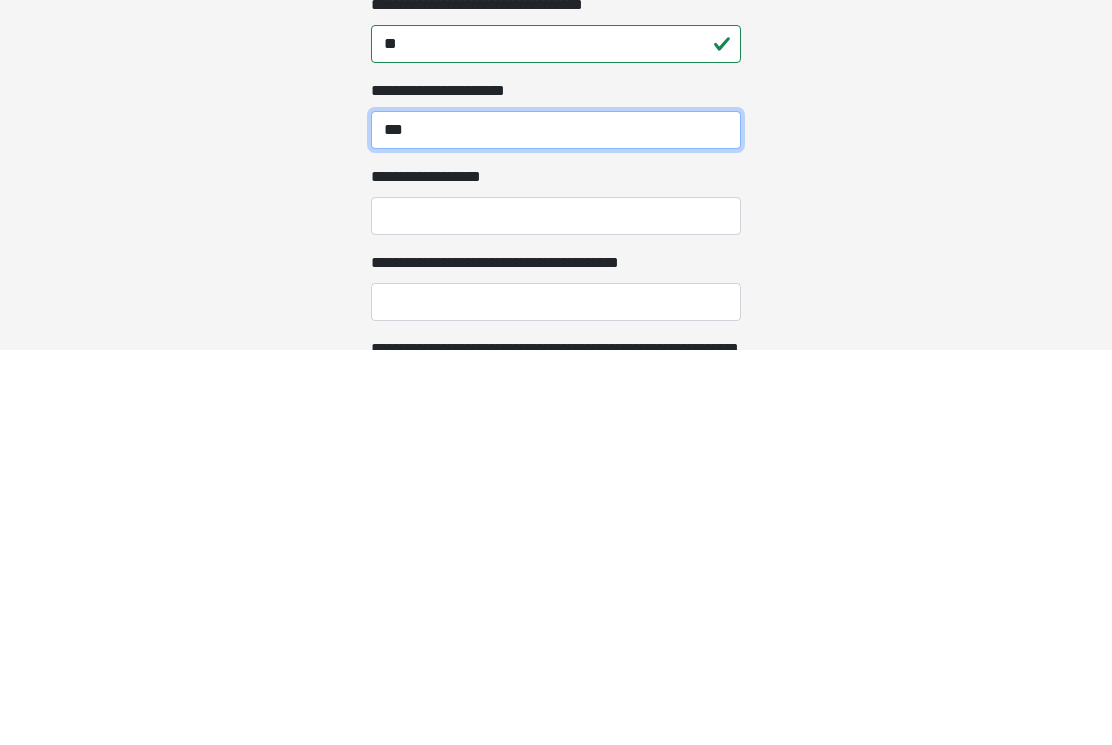 type on "***" 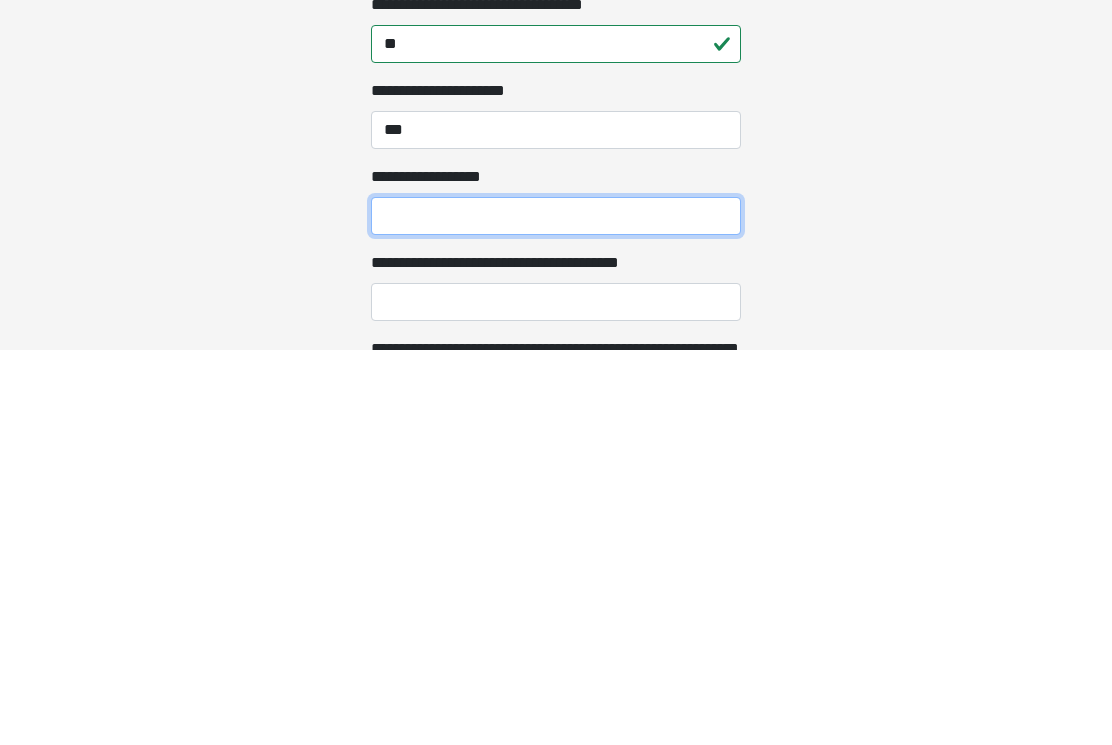 click on "**********" at bounding box center [556, 612] 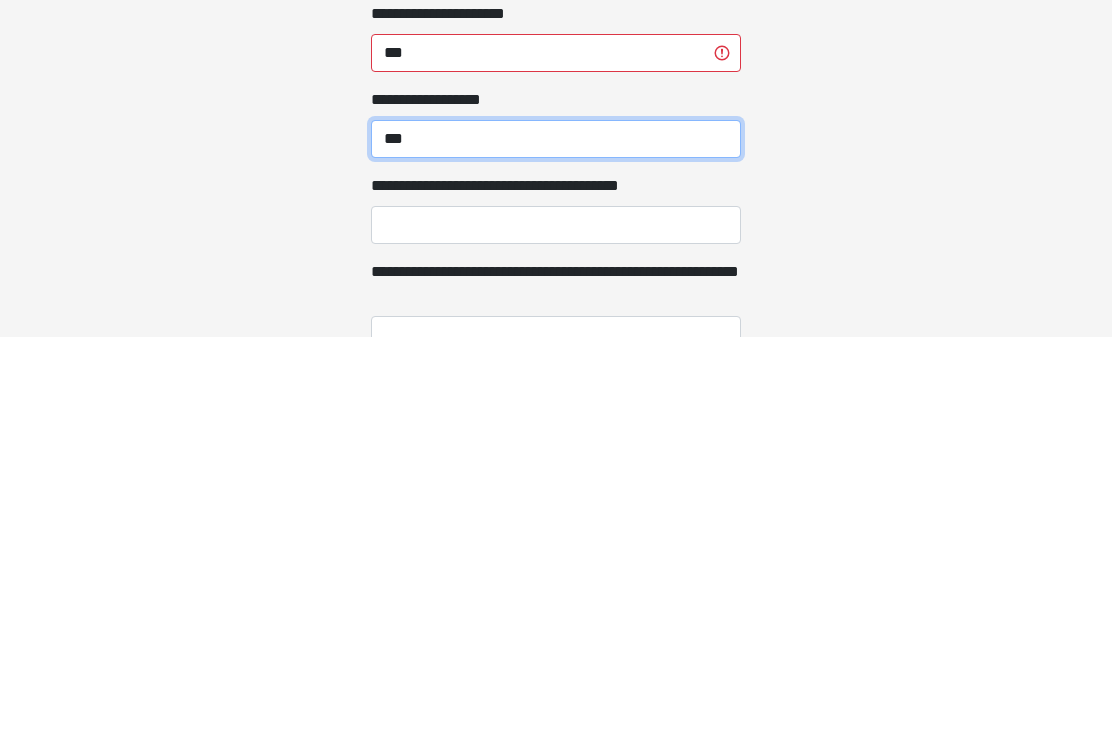 scroll, scrollTop: 2404, scrollLeft: 0, axis: vertical 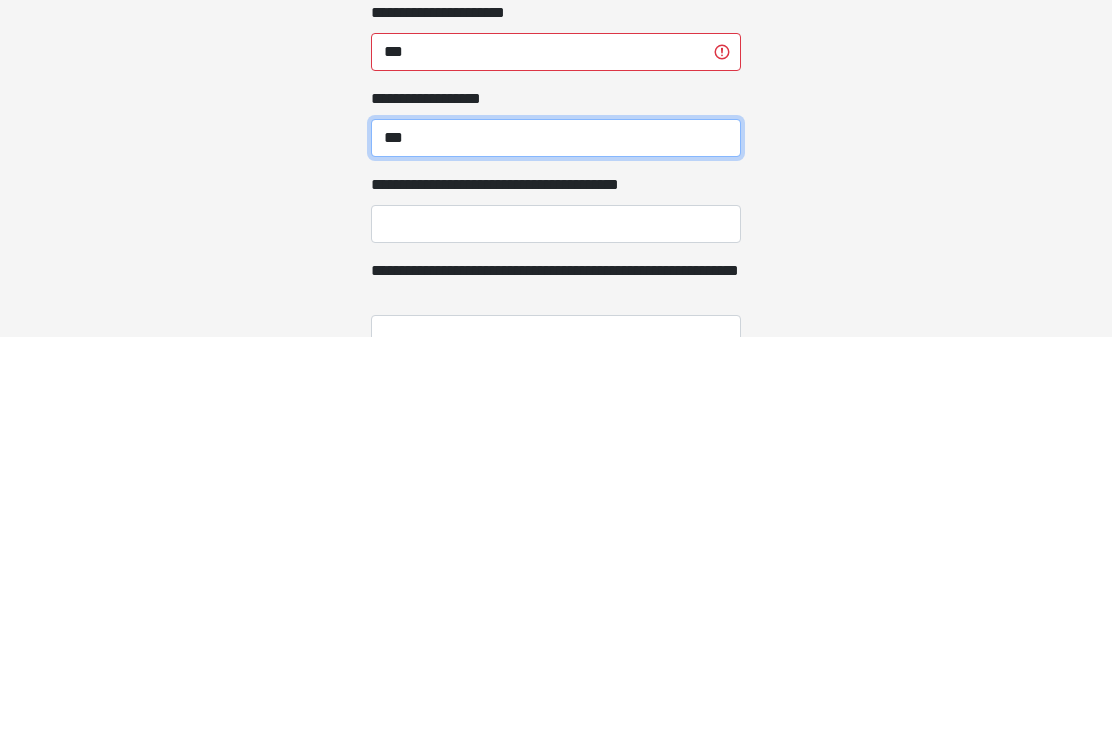 type on "***" 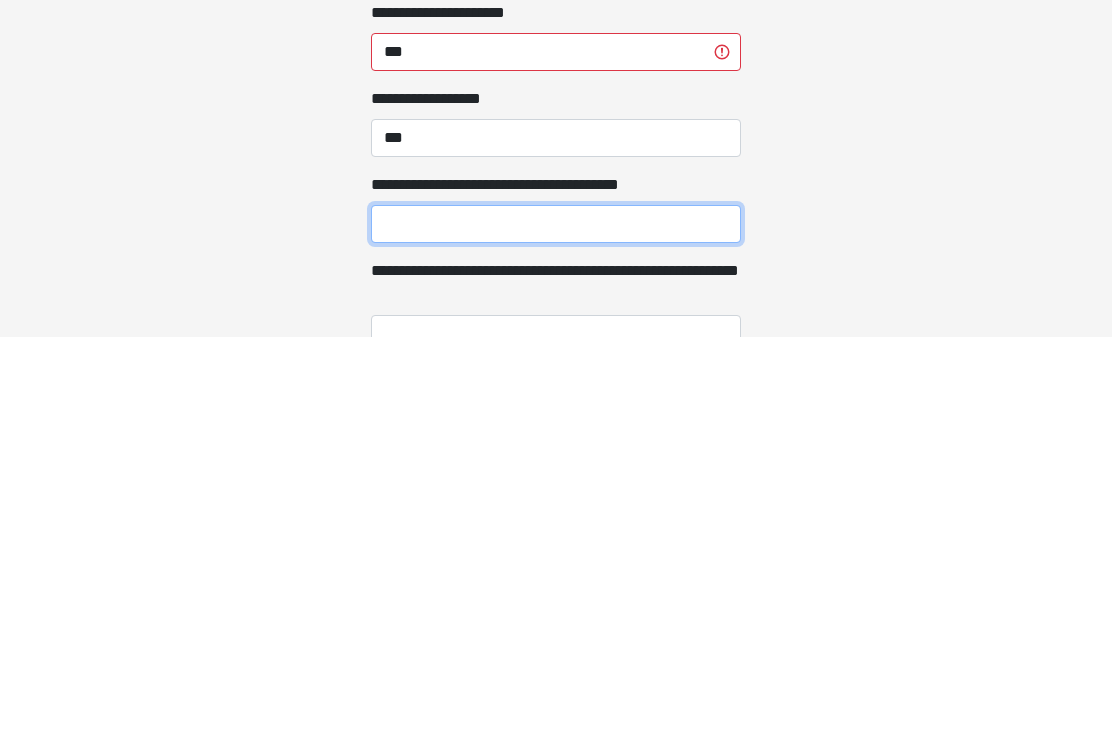 click on "**********" at bounding box center (556, 632) 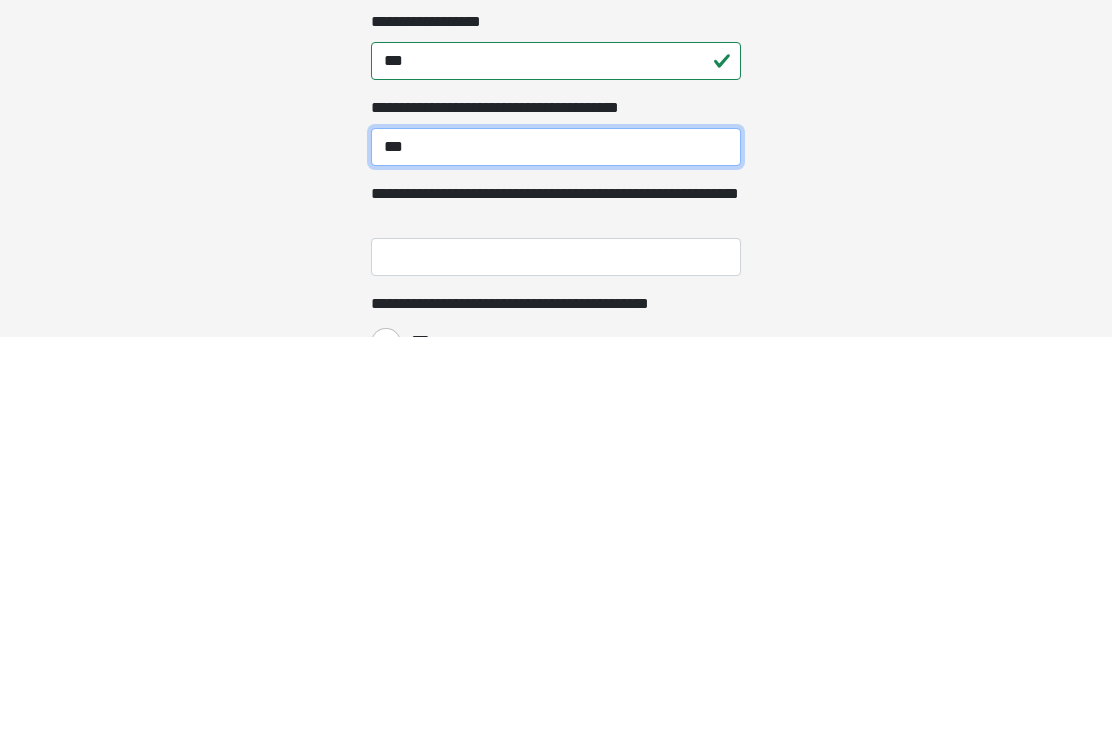 scroll, scrollTop: 2485, scrollLeft: 0, axis: vertical 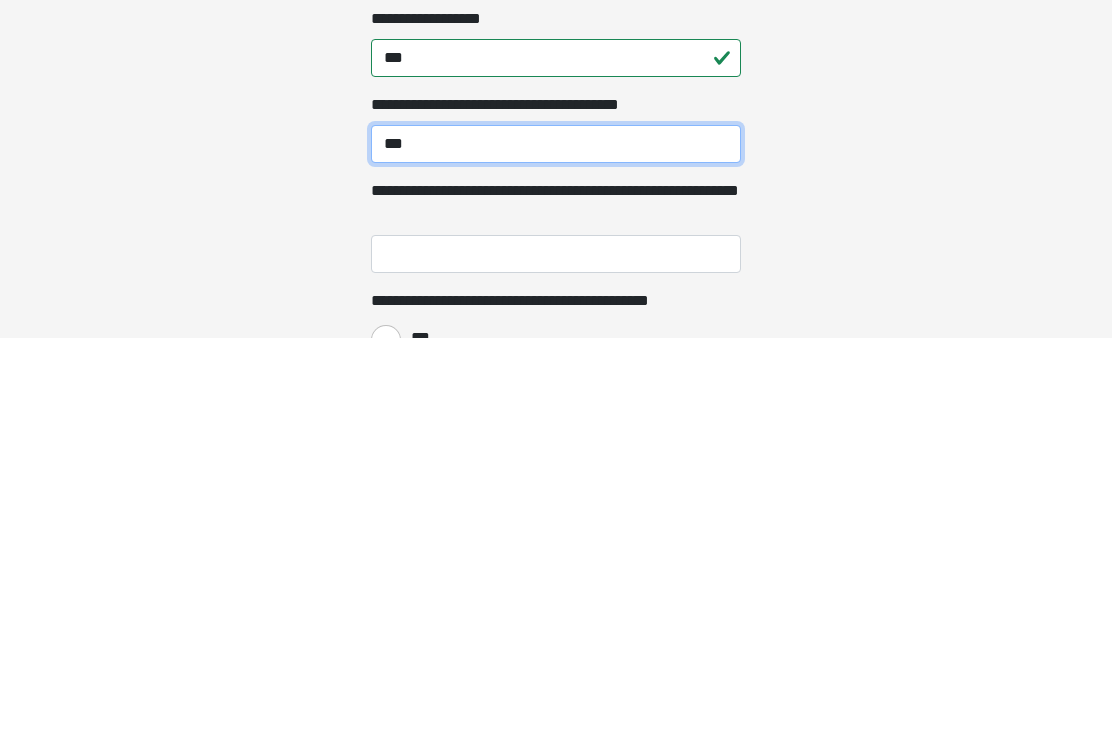 type on "***" 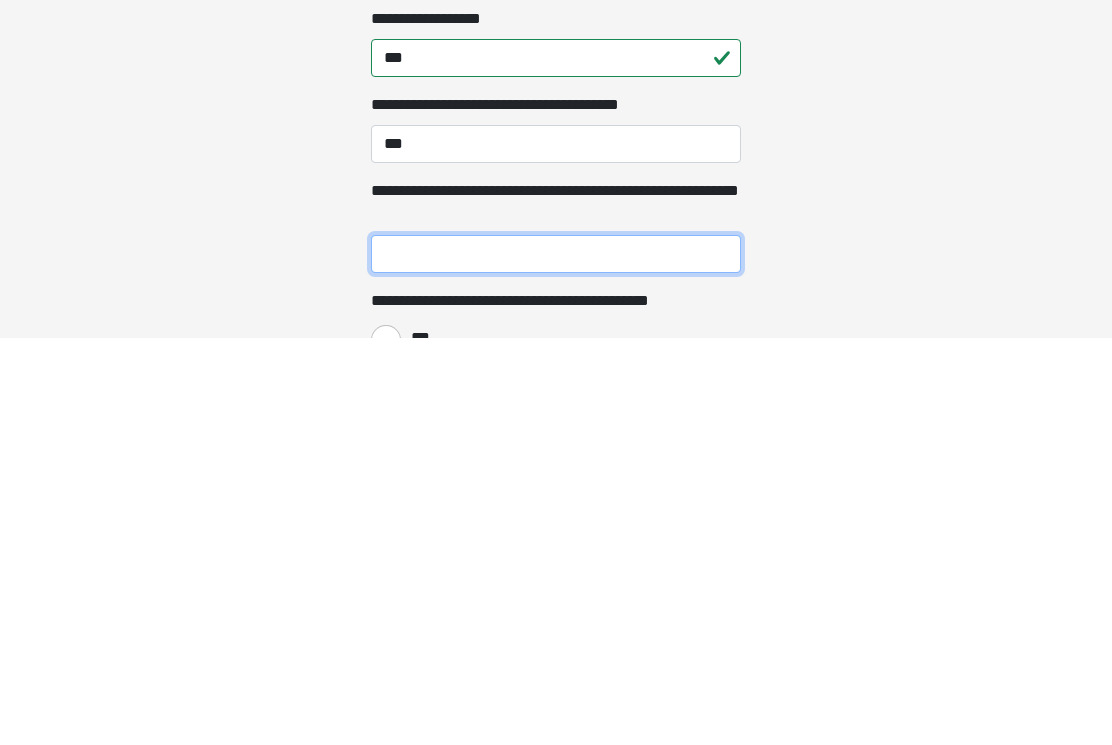 click on "**********" at bounding box center [556, 661] 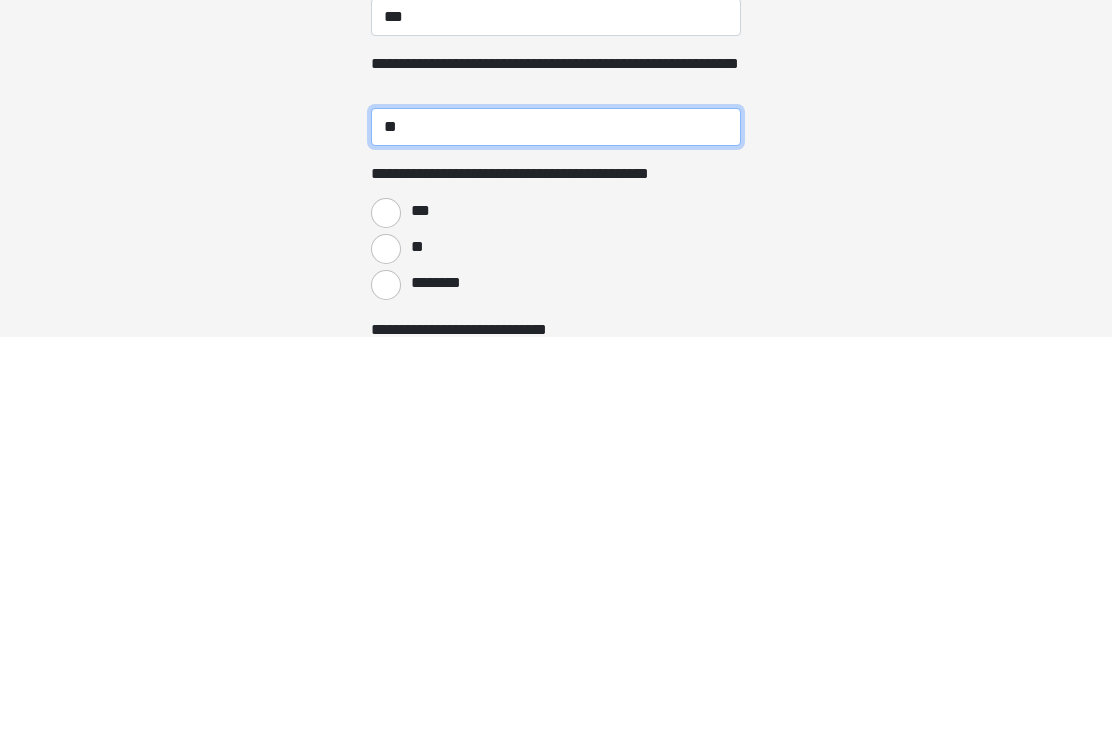 scroll, scrollTop: 2613, scrollLeft: 0, axis: vertical 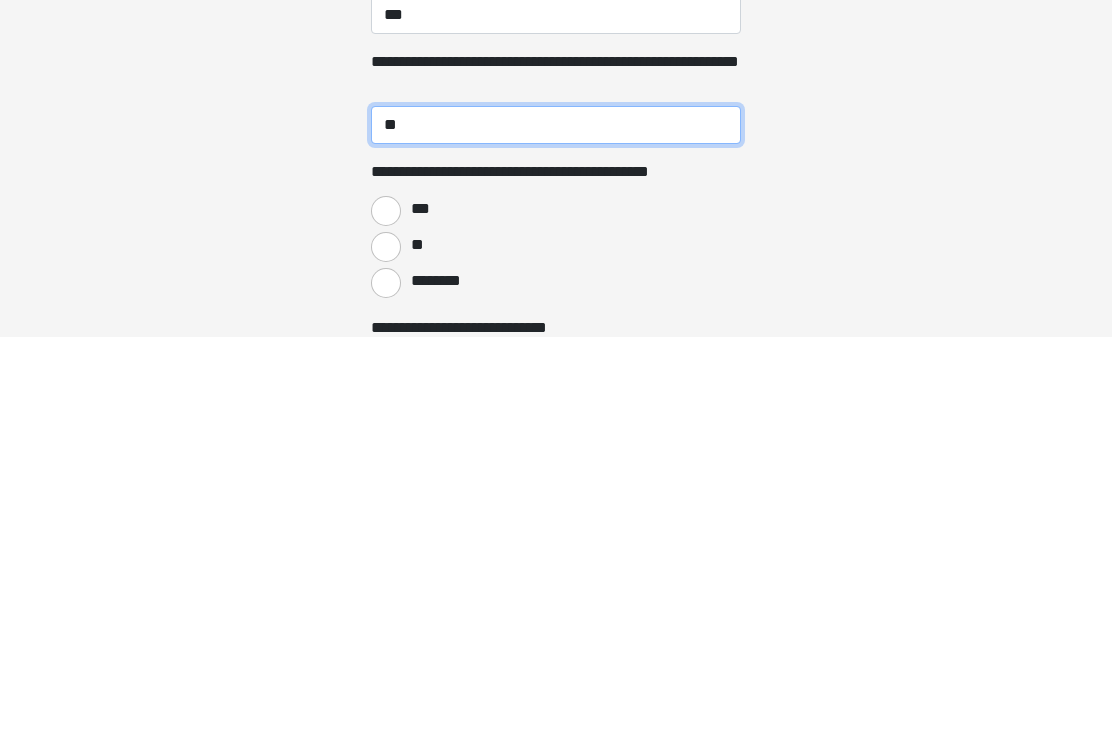type on "**" 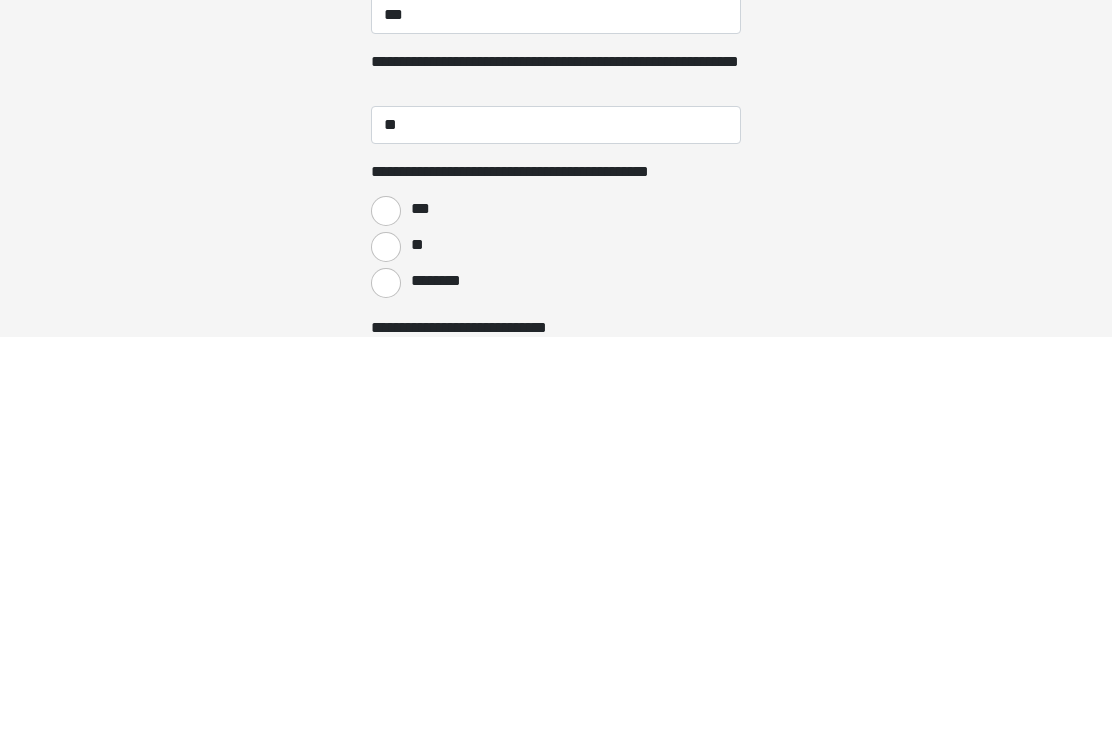 click on "**" at bounding box center (416, 653) 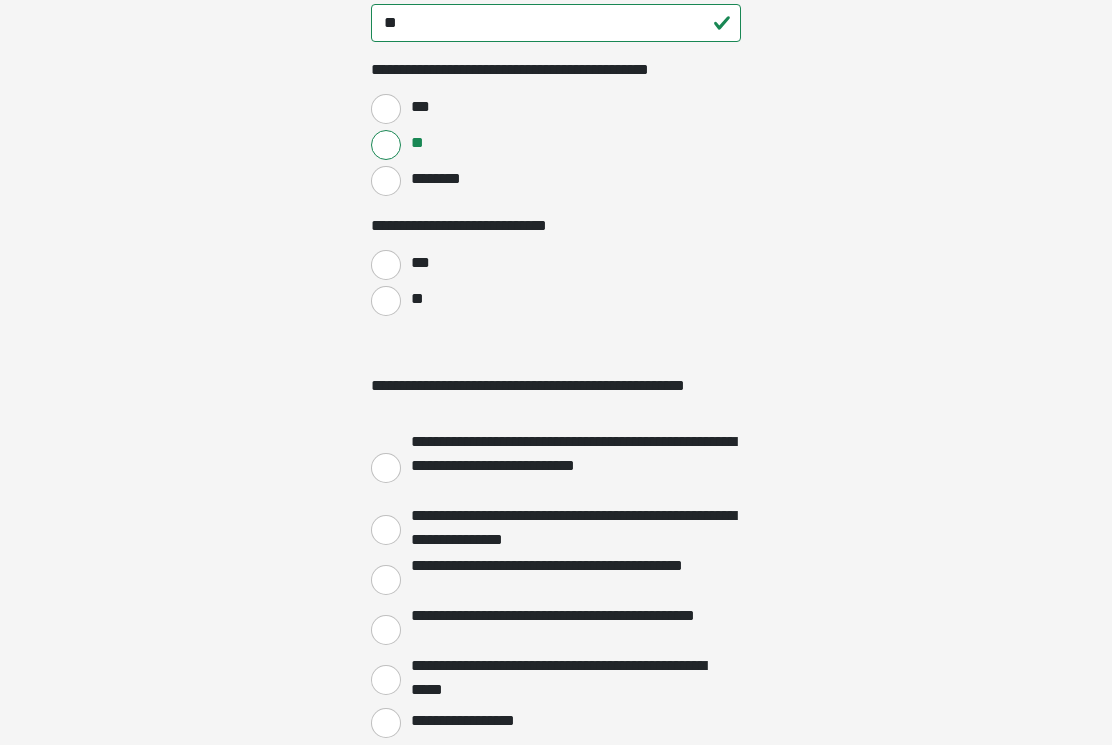 click on "**" at bounding box center [386, 301] 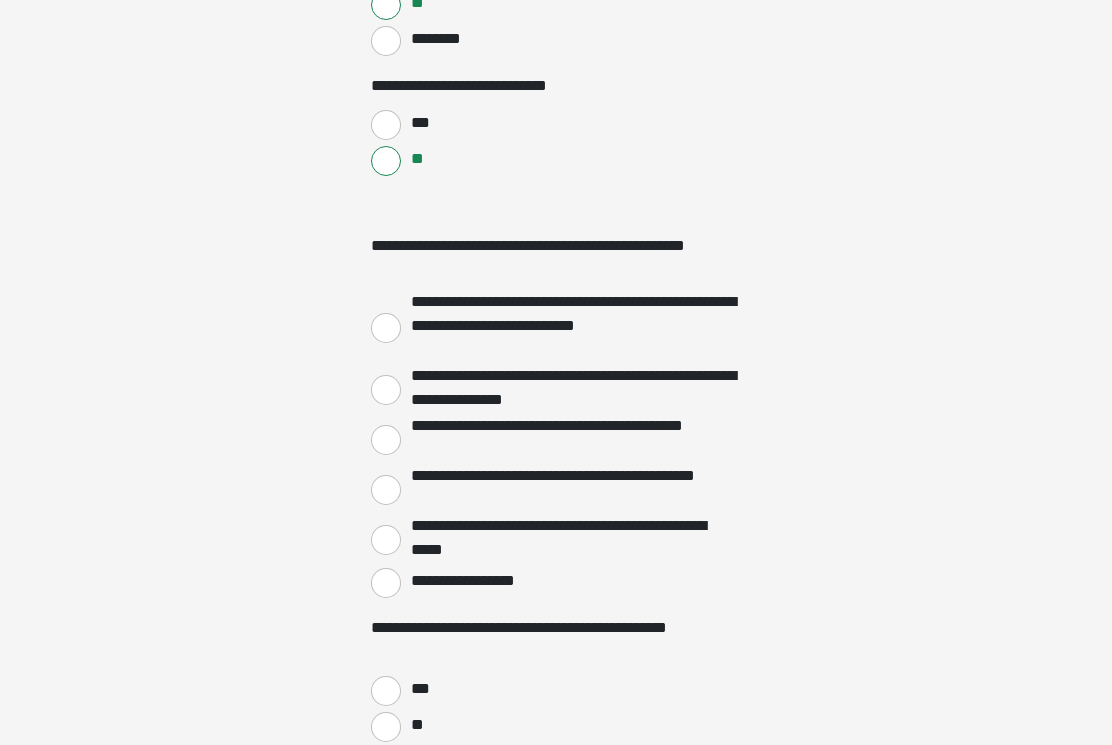 scroll, scrollTop: 3265, scrollLeft: 0, axis: vertical 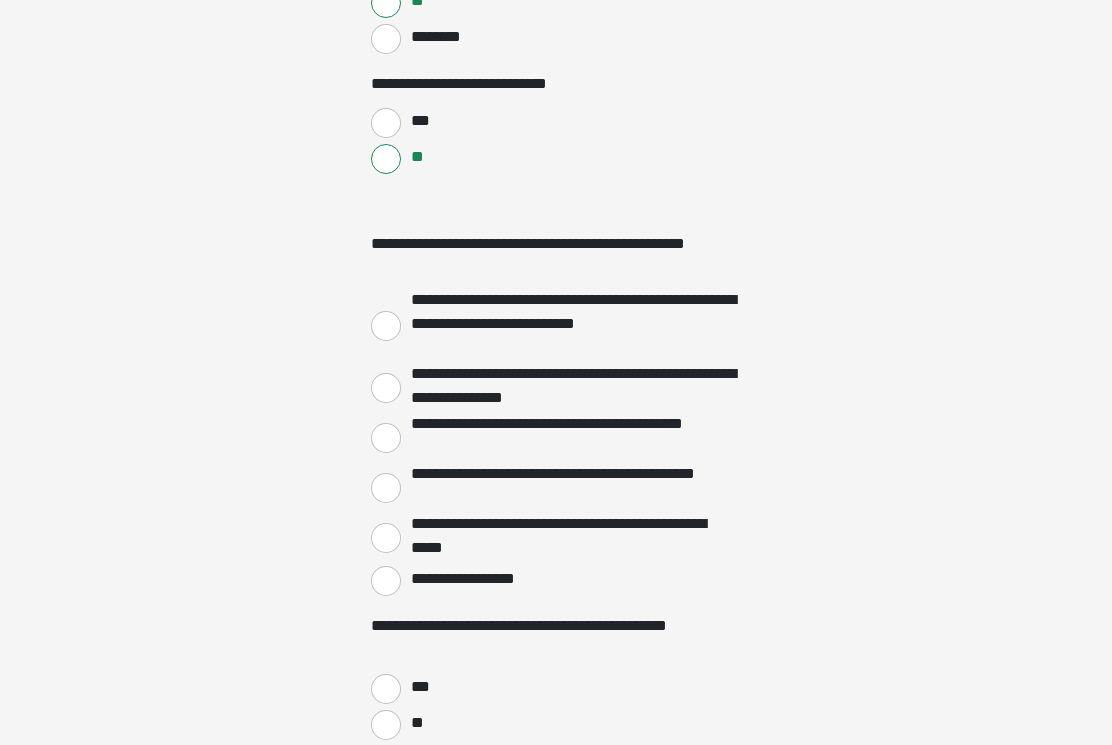 click on "**********" at bounding box center (386, 581) 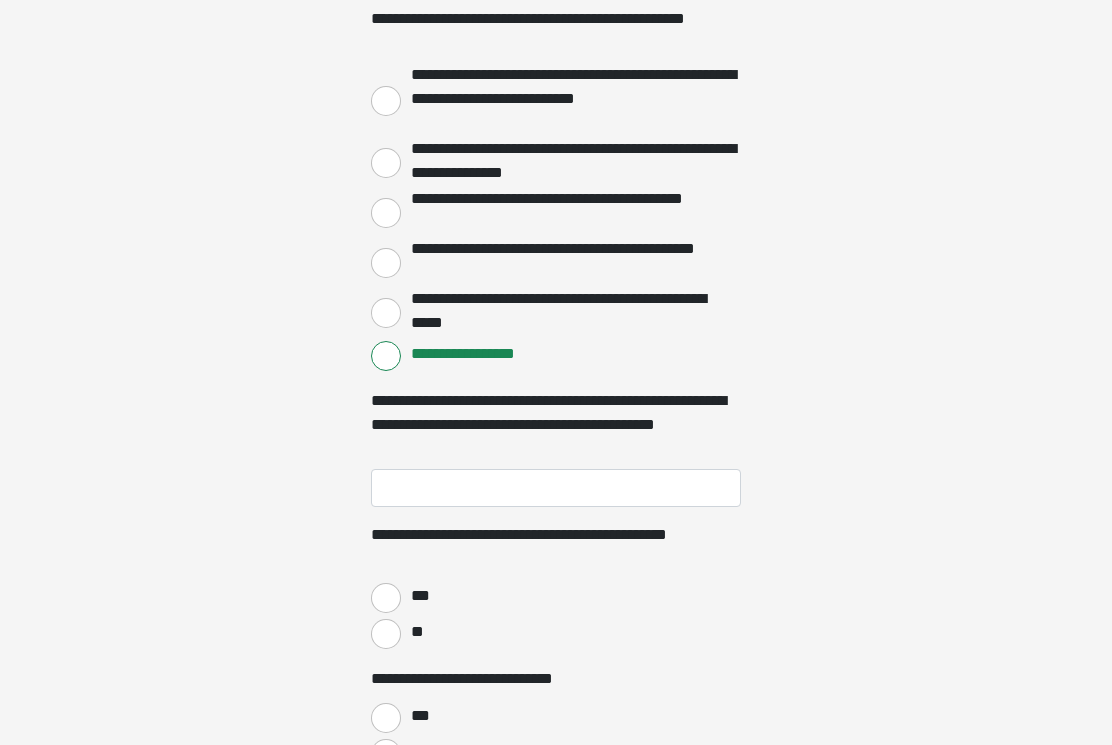 scroll, scrollTop: 3506, scrollLeft: 0, axis: vertical 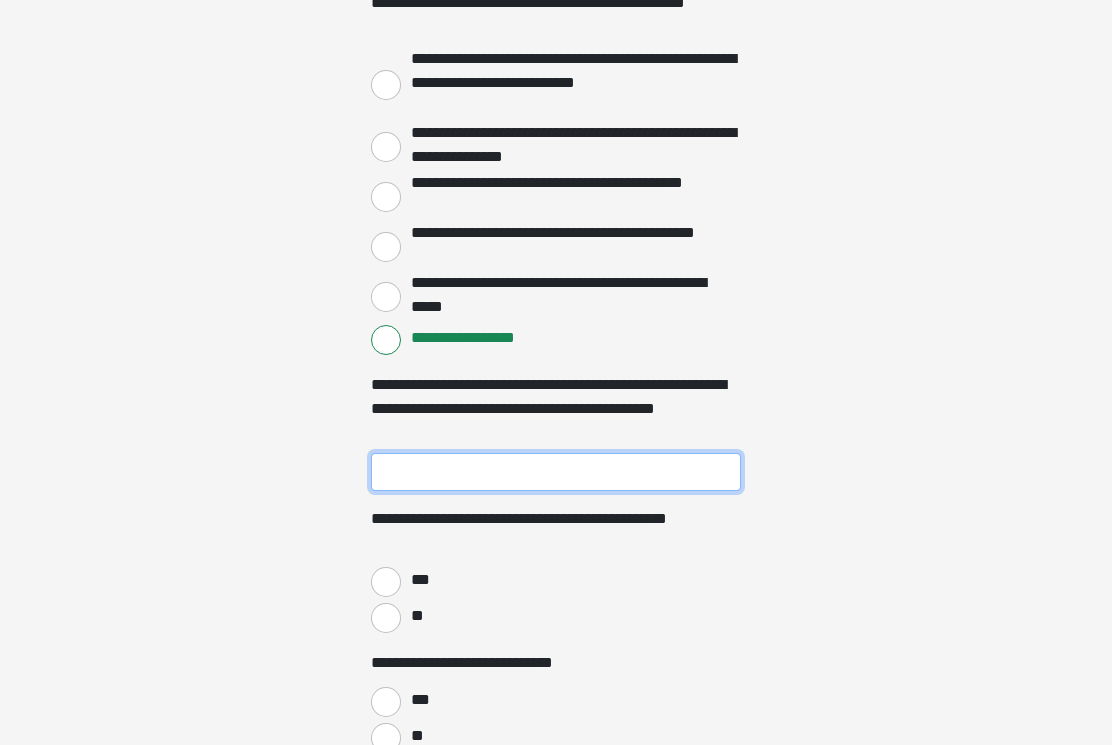 click on "**********" at bounding box center (556, 472) 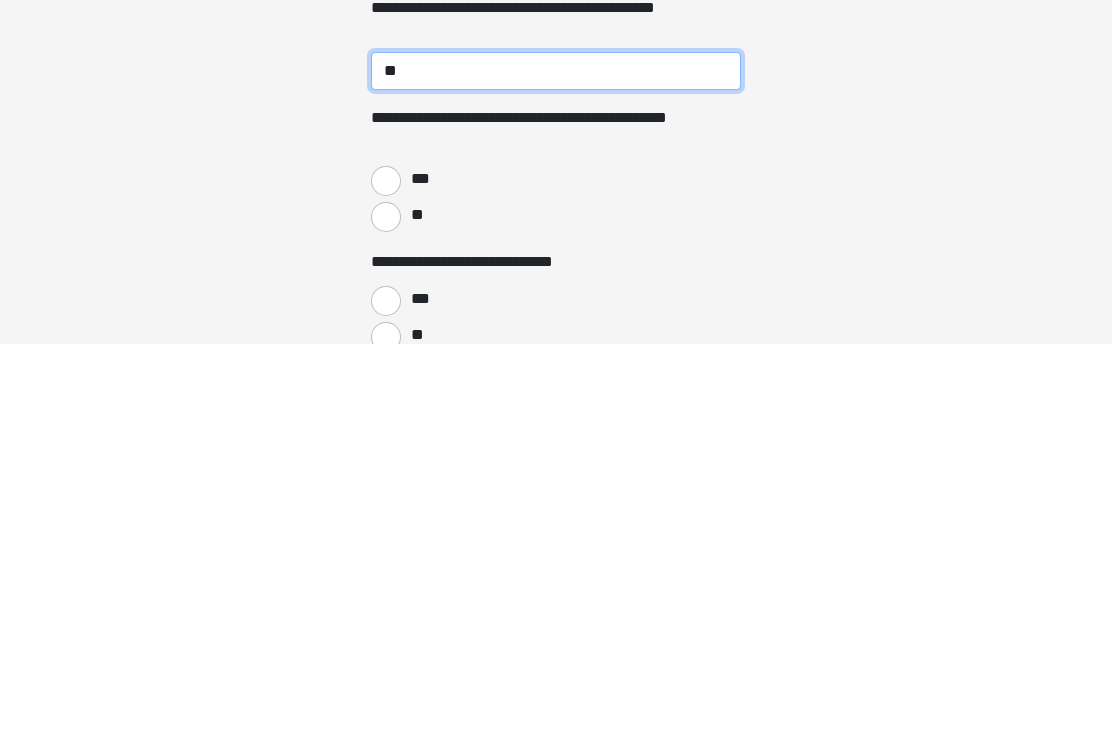type on "**" 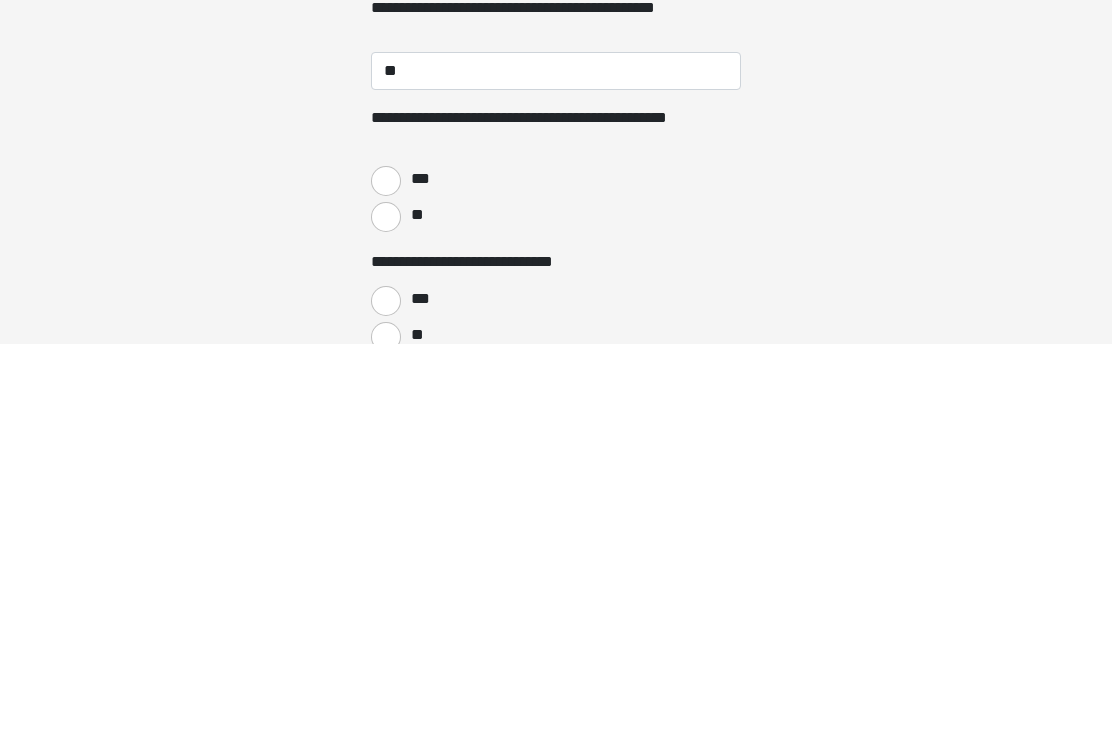 click on "***" at bounding box center (386, 582) 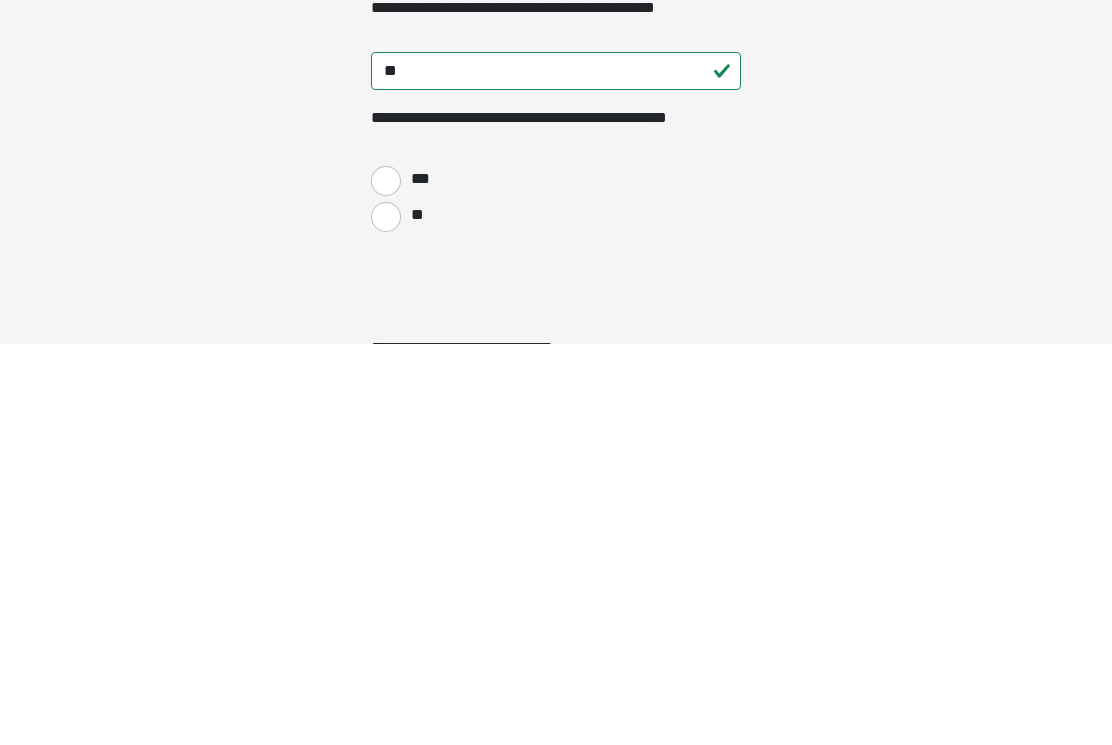 scroll, scrollTop: 3907, scrollLeft: 0, axis: vertical 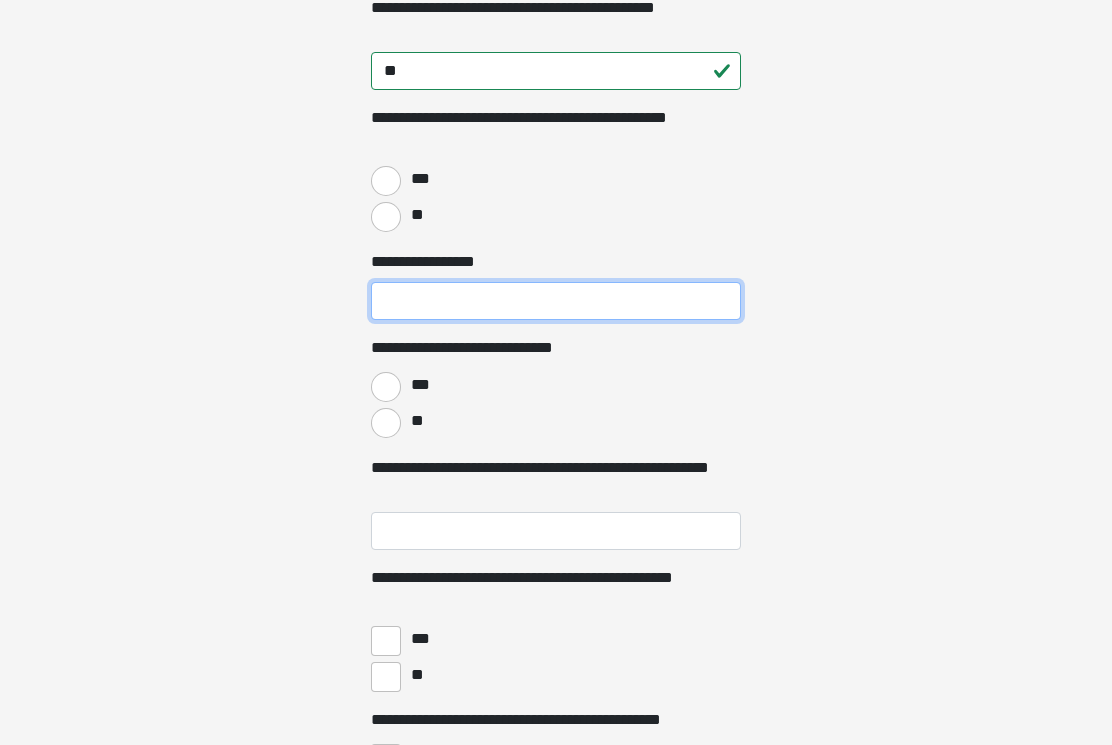 click on "**********" at bounding box center [556, 301] 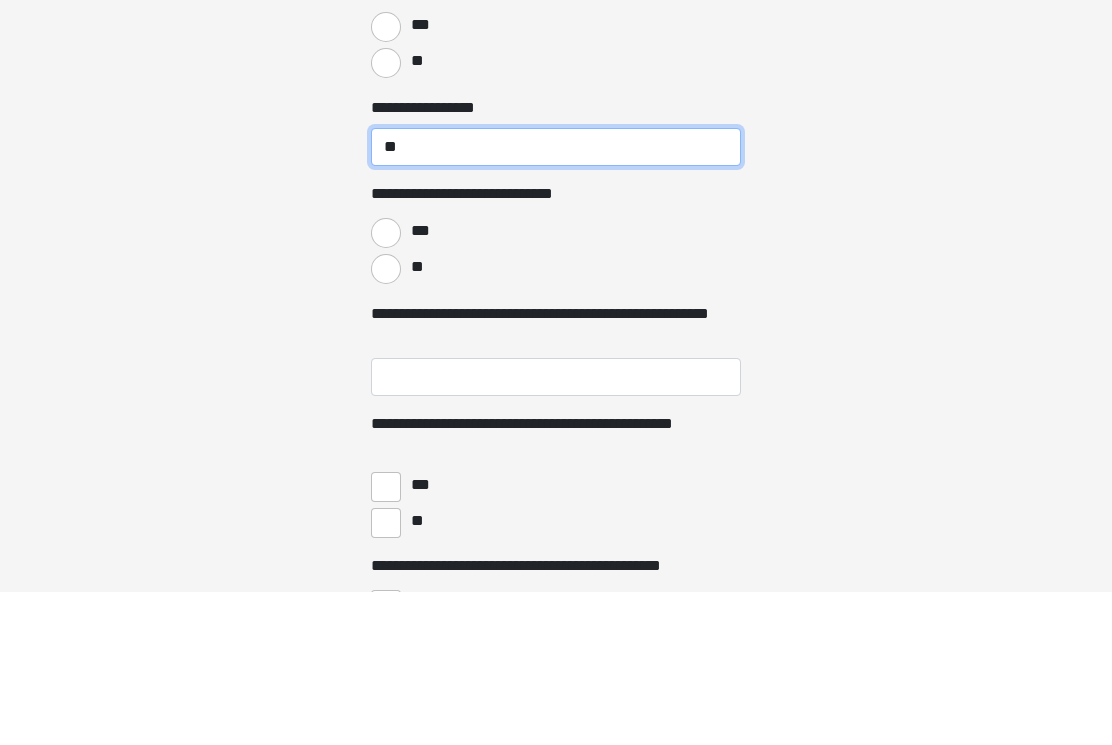 type on "**" 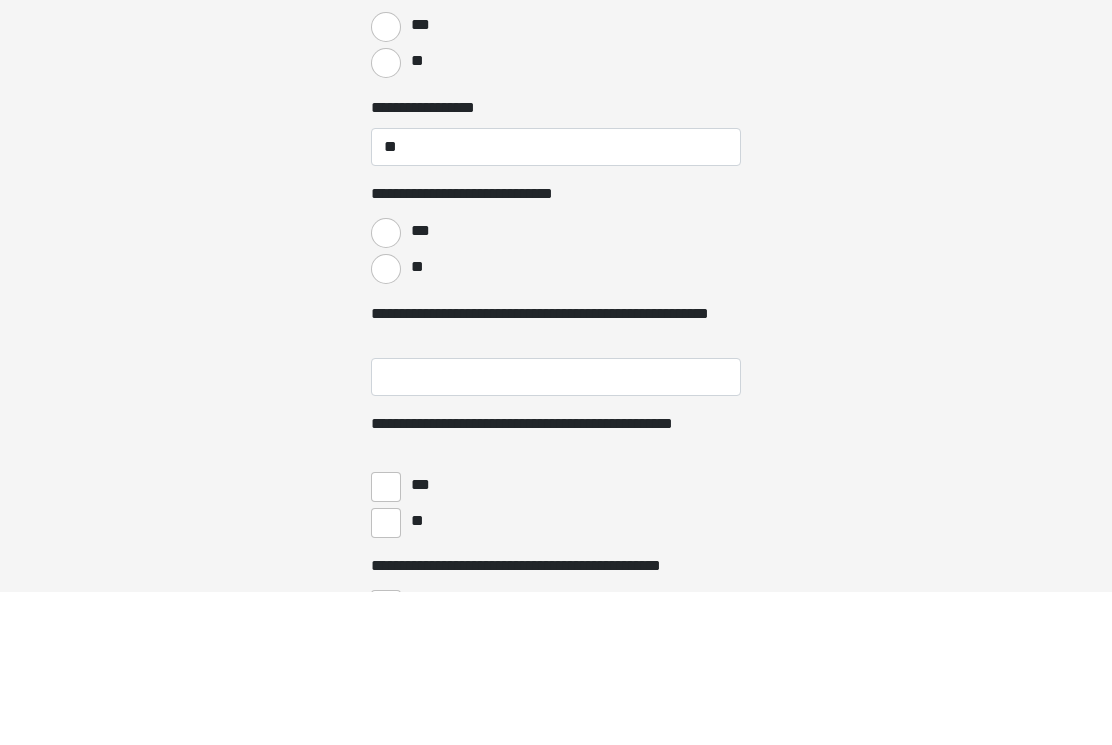 click on "**" at bounding box center (386, 423) 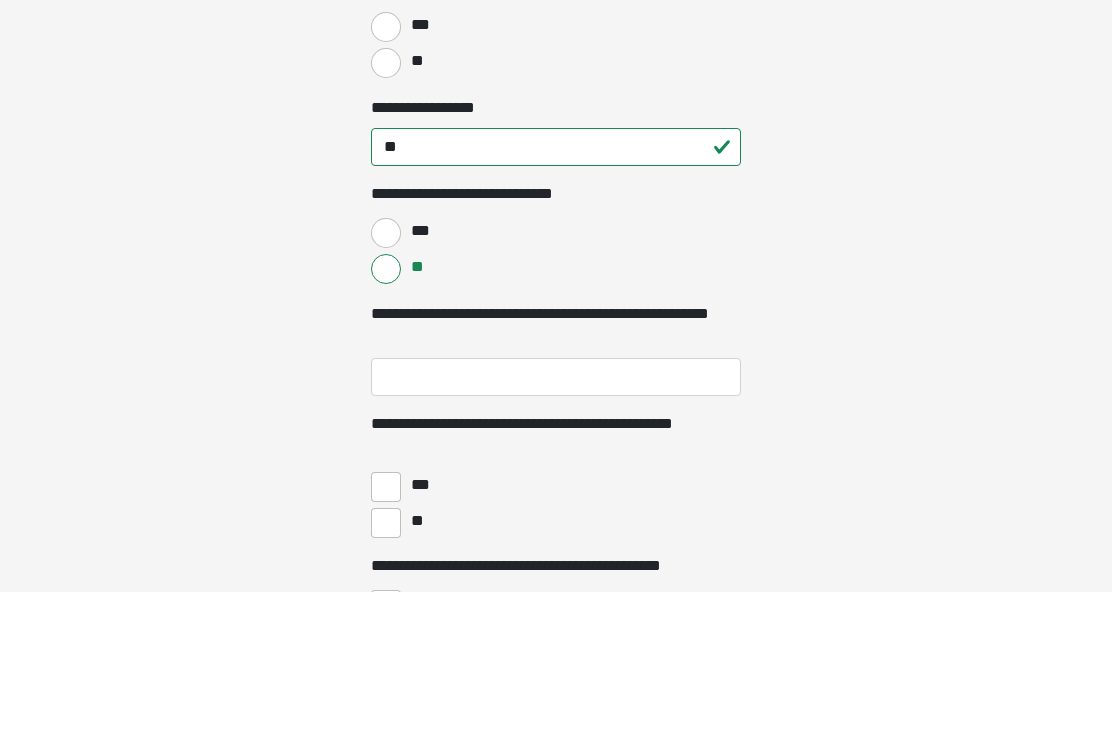 scroll, scrollTop: 4061, scrollLeft: 0, axis: vertical 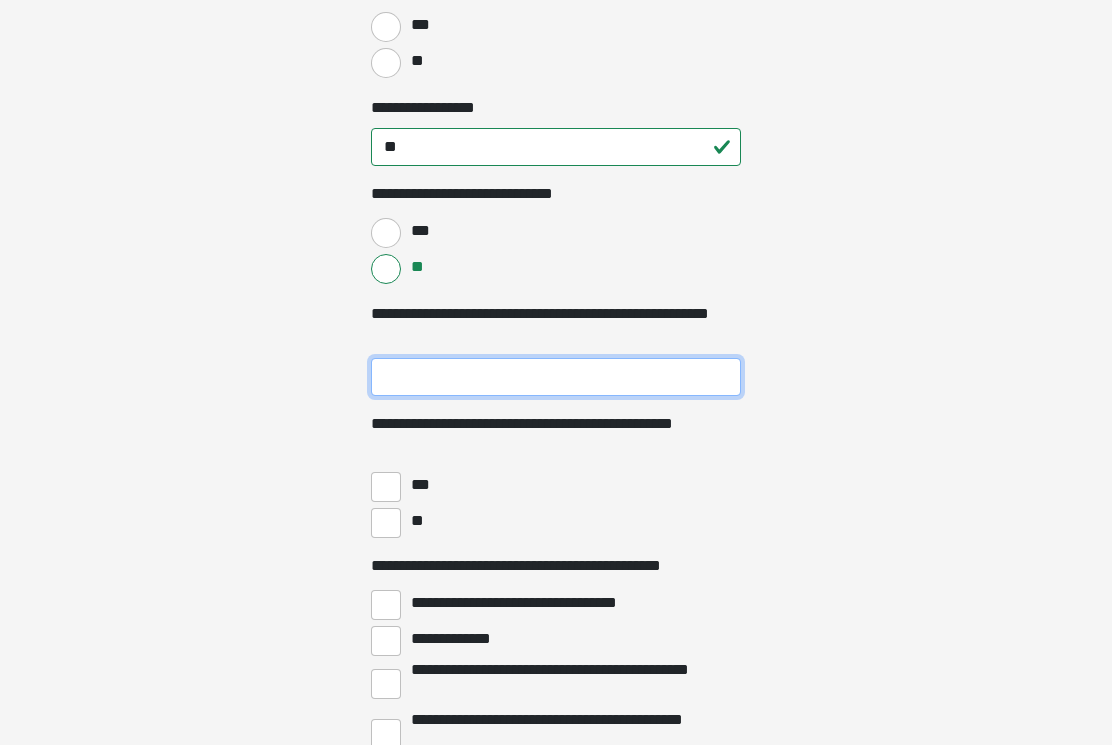 click on "**********" at bounding box center [556, 377] 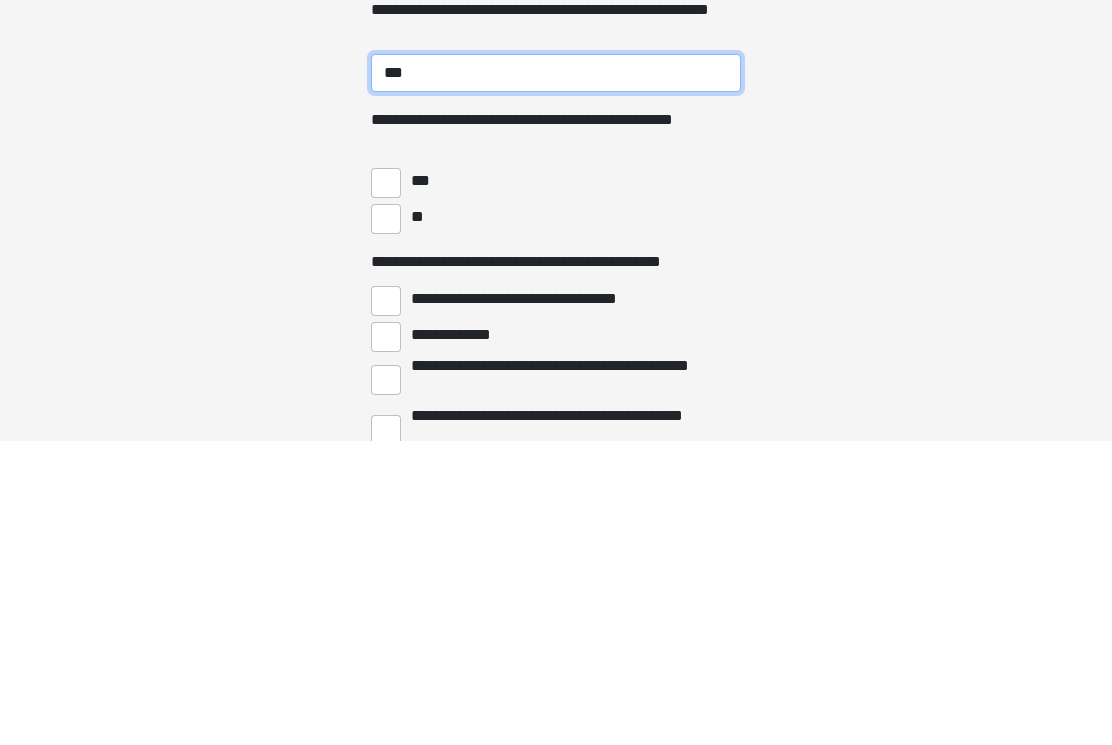 type on "***" 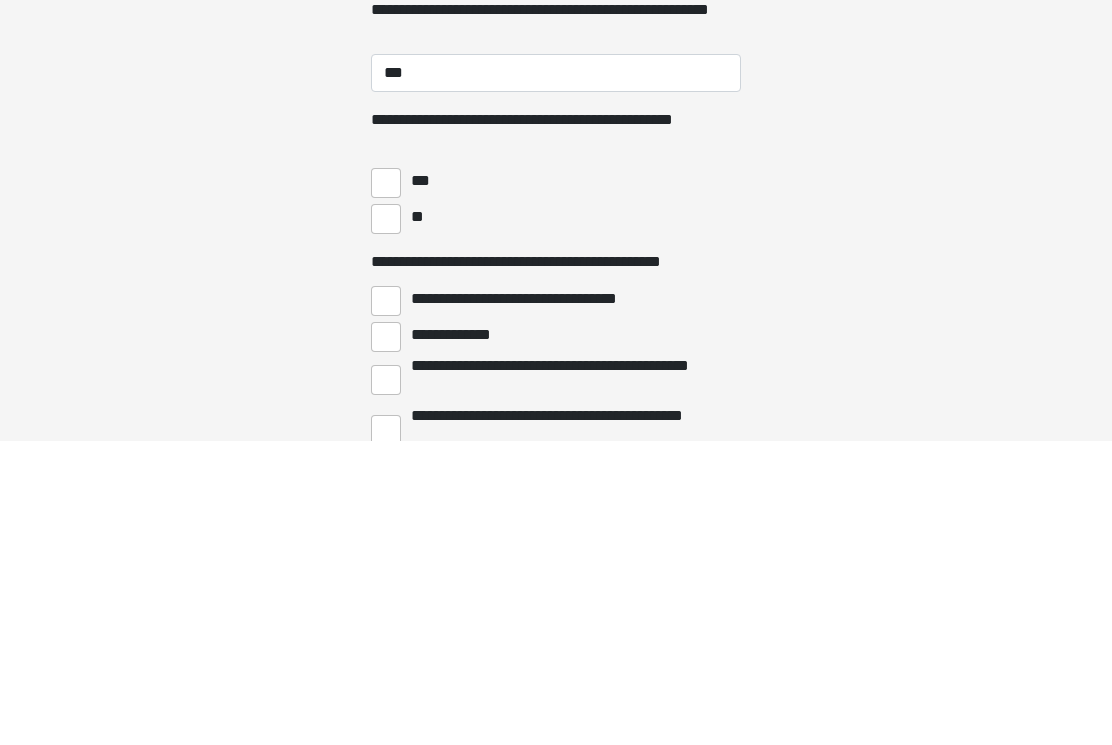 click on "**" at bounding box center [386, 524] 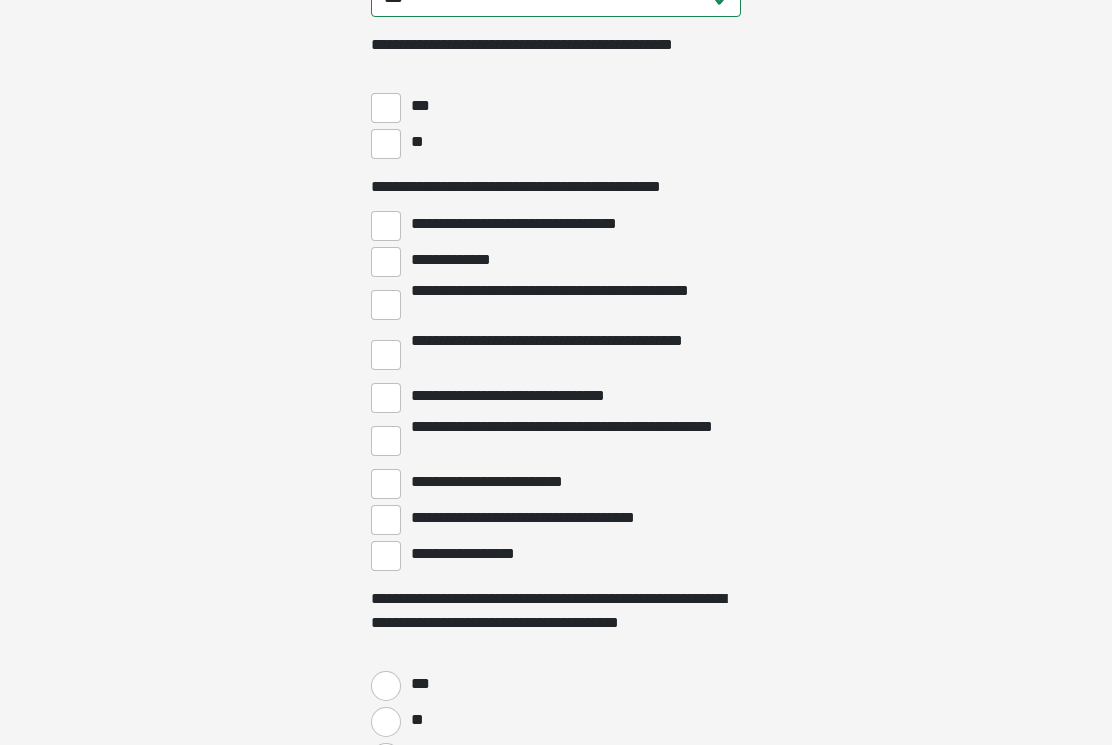 scroll, scrollTop: 4443, scrollLeft: 0, axis: vertical 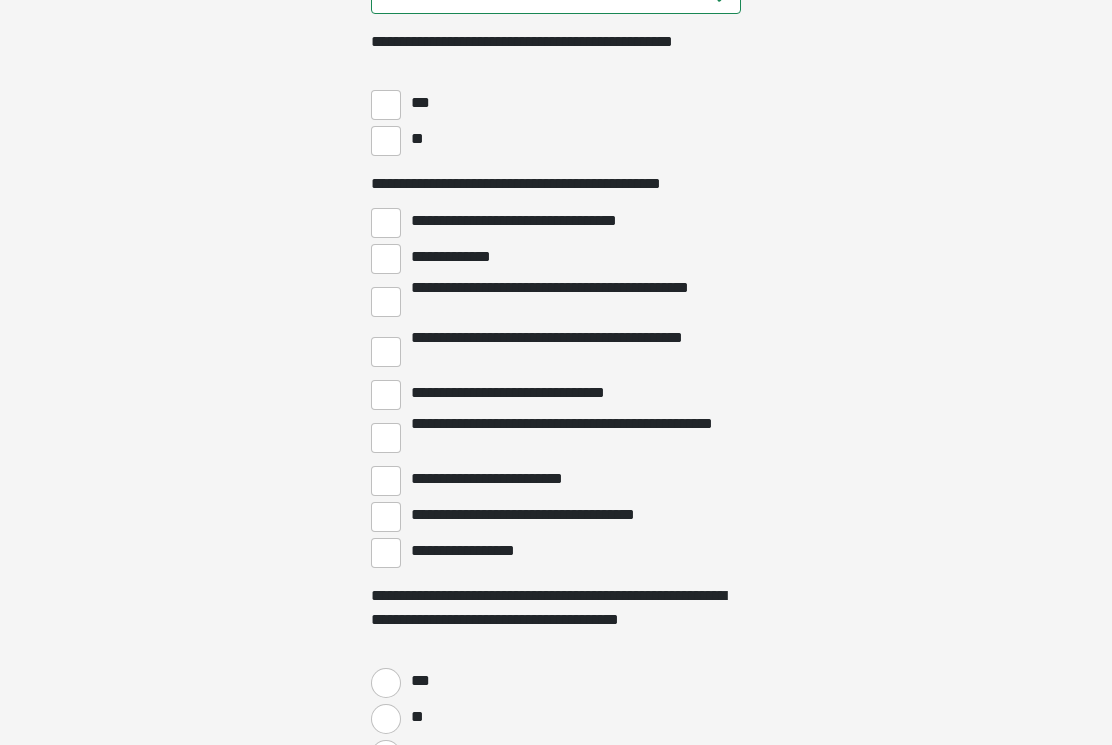 click on "**********" at bounding box center (386, 438) 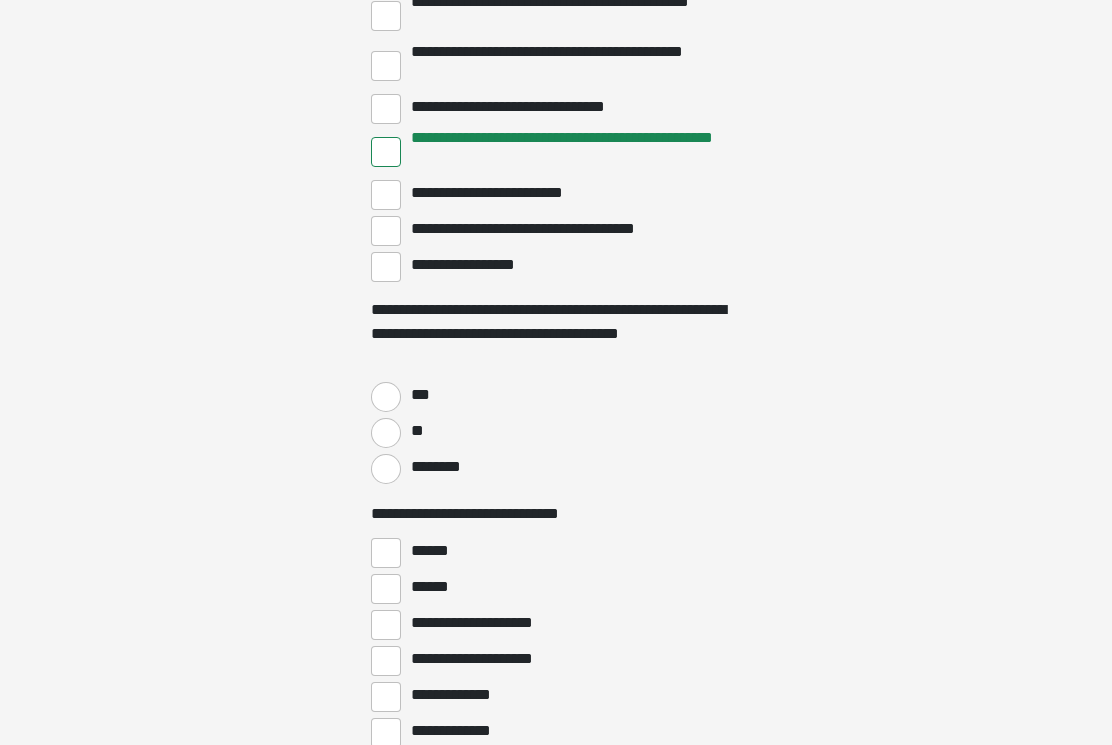 scroll, scrollTop: 4734, scrollLeft: 0, axis: vertical 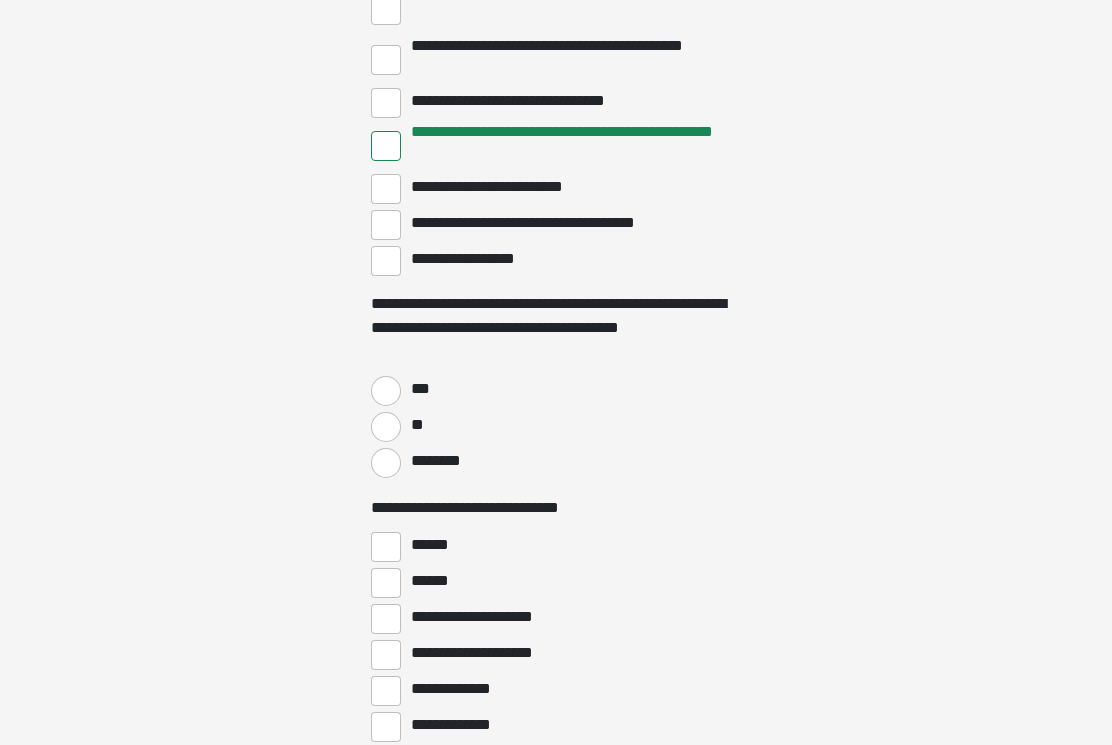 click on "**" at bounding box center [386, 428] 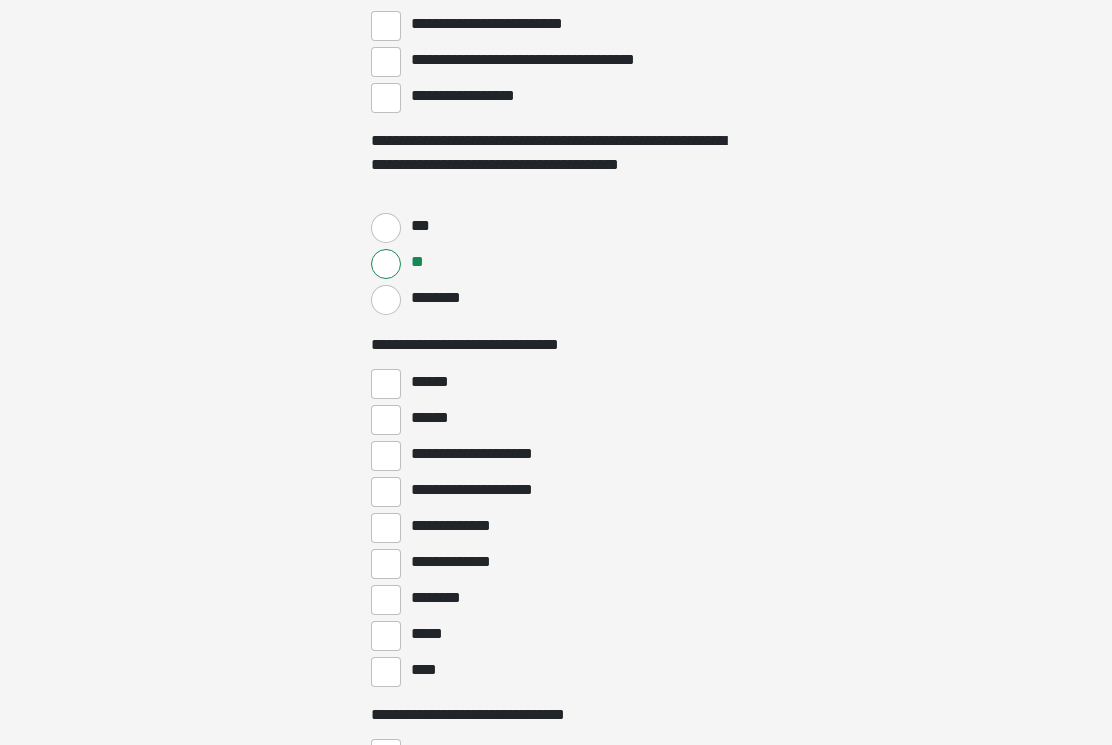 scroll, scrollTop: 4899, scrollLeft: 0, axis: vertical 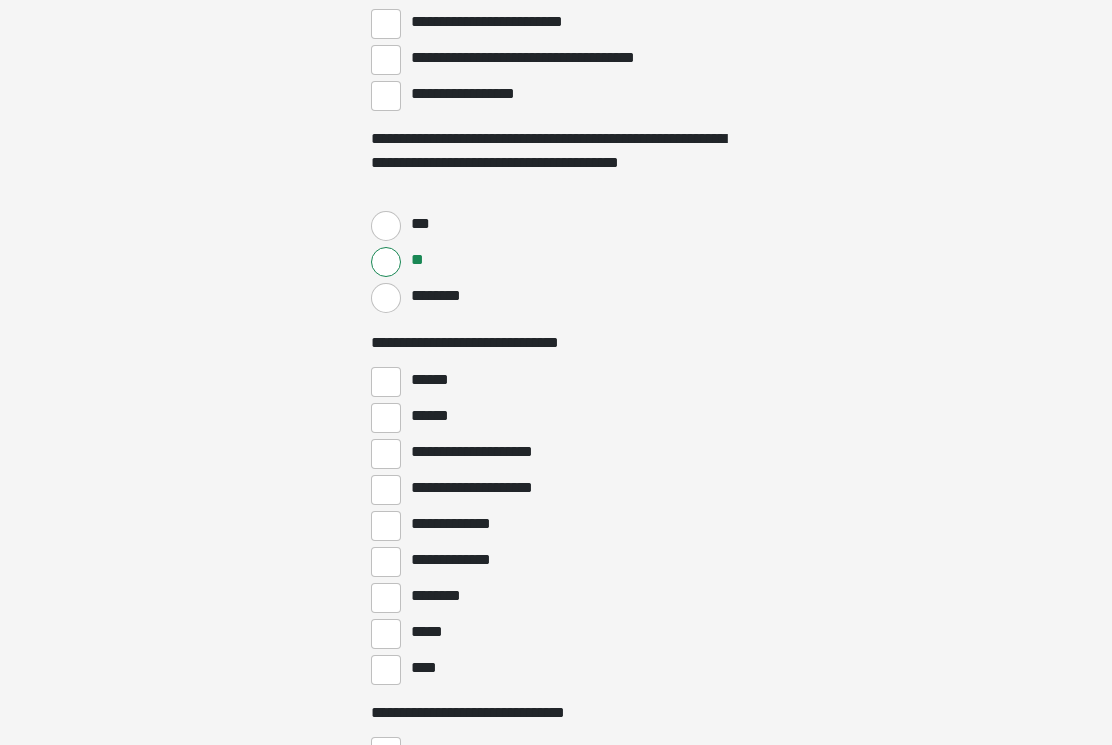 click on "**********" at bounding box center [556, -4527] 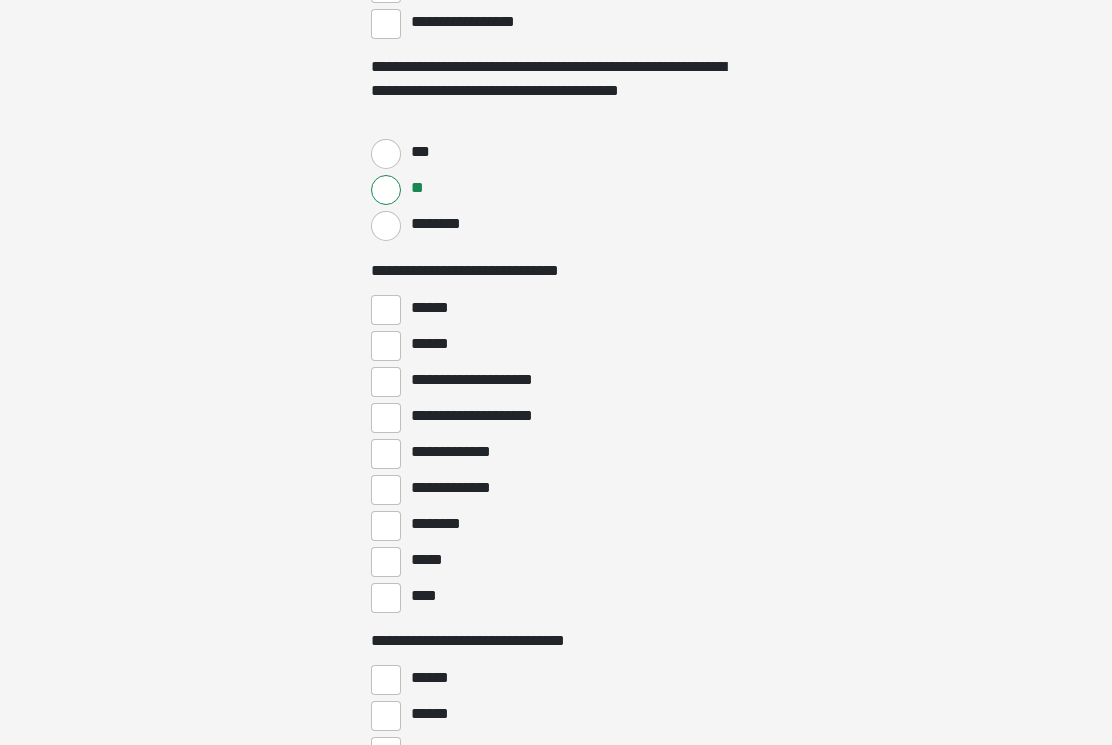 scroll, scrollTop: 4973, scrollLeft: 0, axis: vertical 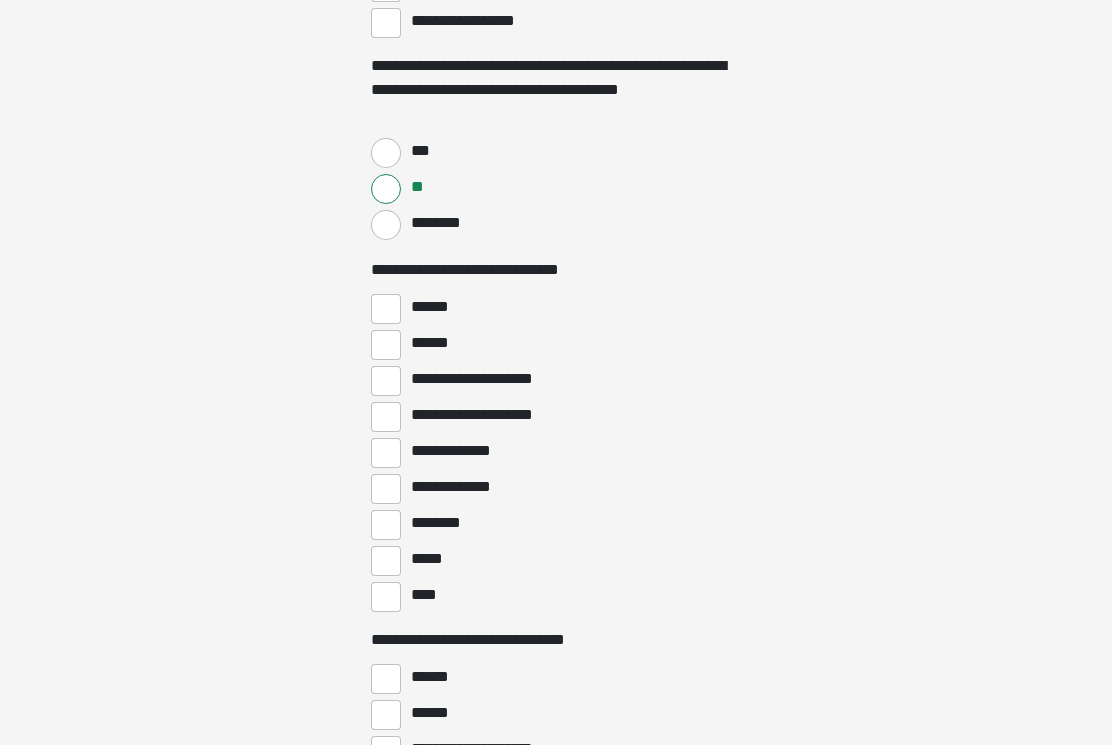 click on "**********" at bounding box center (386, 381) 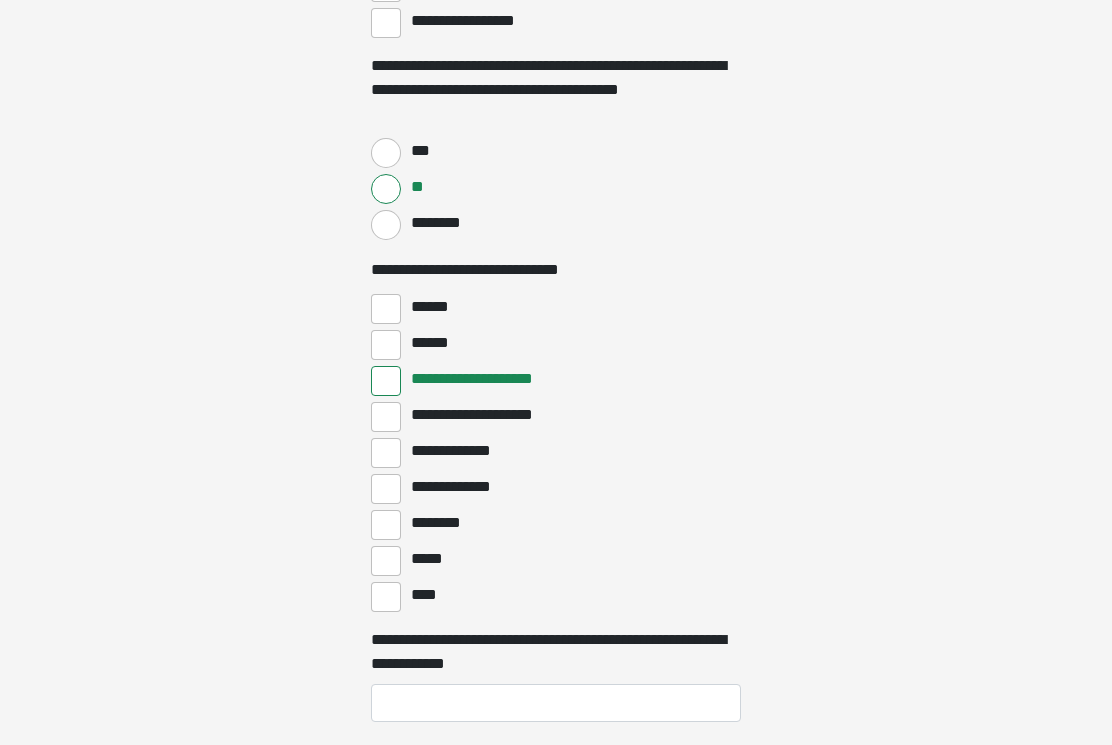 click on "**********" at bounding box center (386, 417) 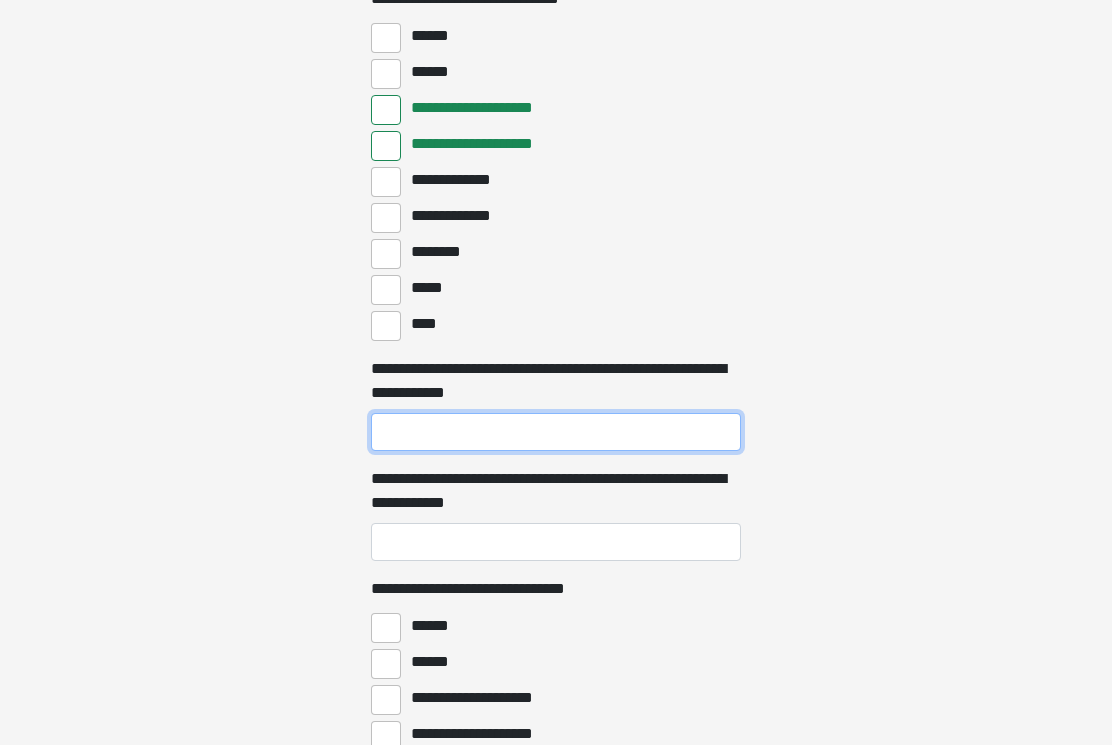 click on "**********" at bounding box center (556, 433) 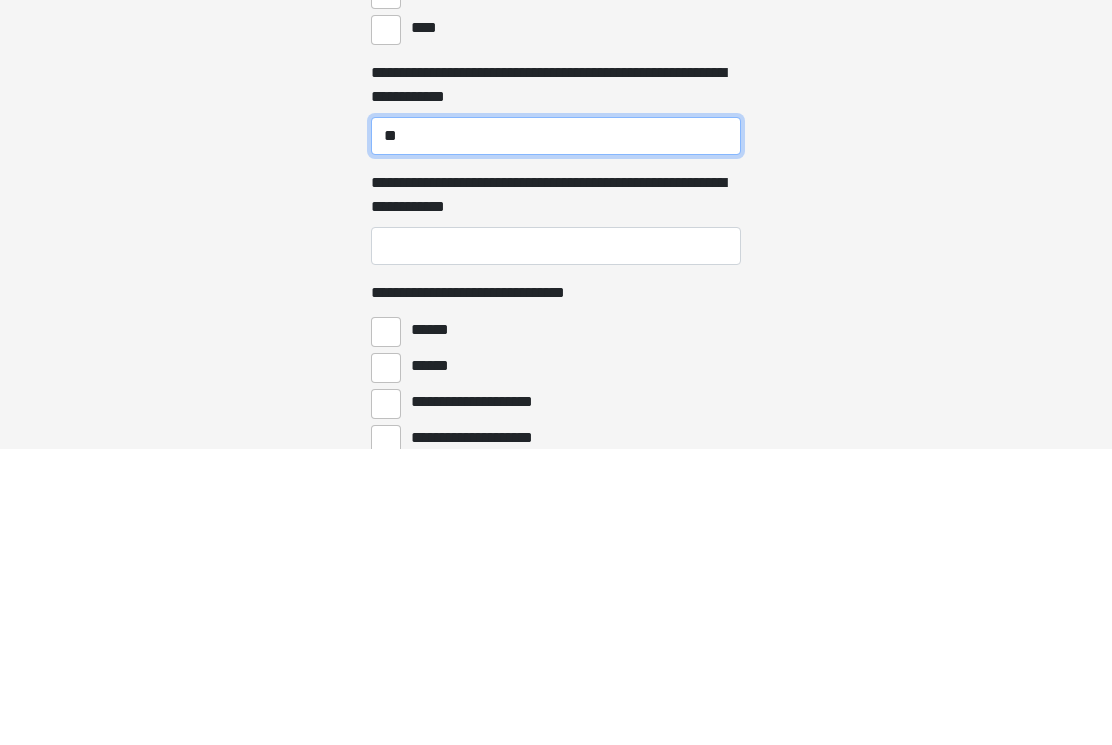 type on "**" 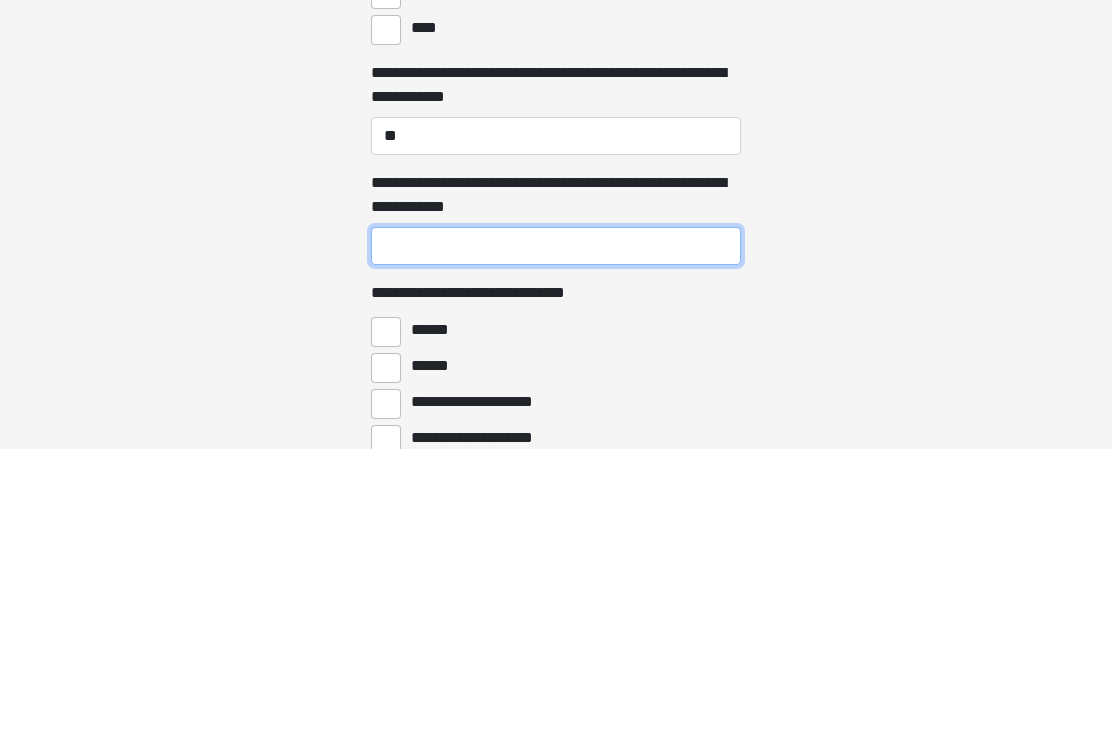 click on "**********" at bounding box center [556, 543] 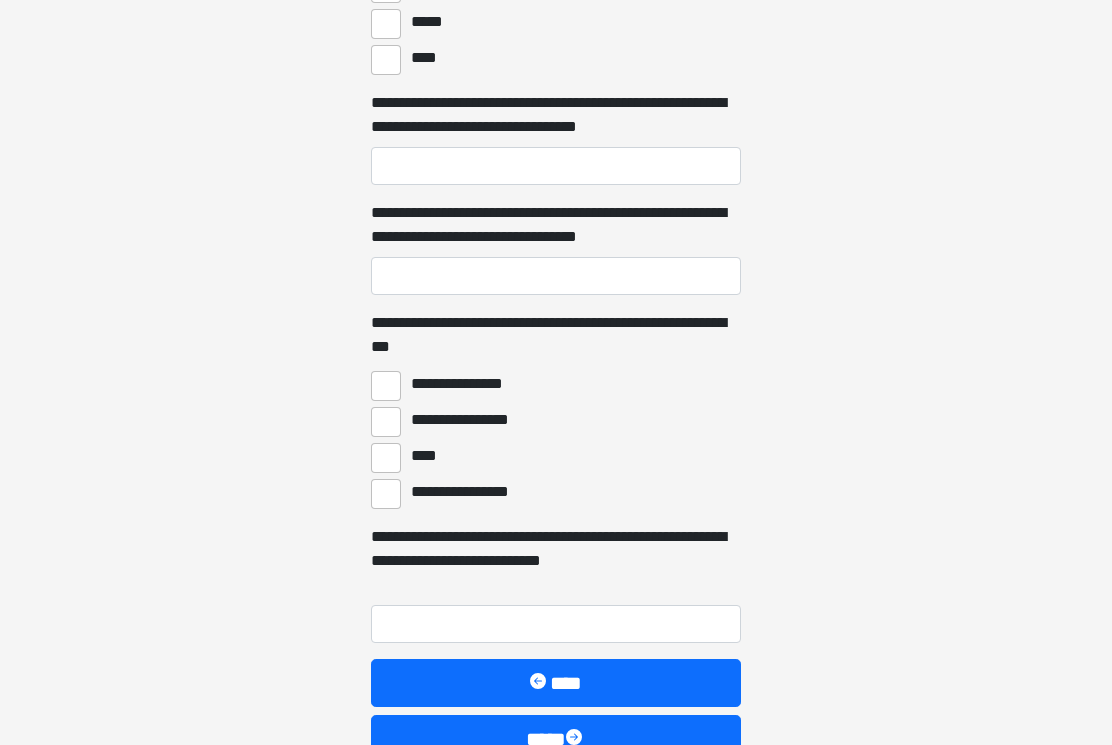 scroll, scrollTop: 6100, scrollLeft: 0, axis: vertical 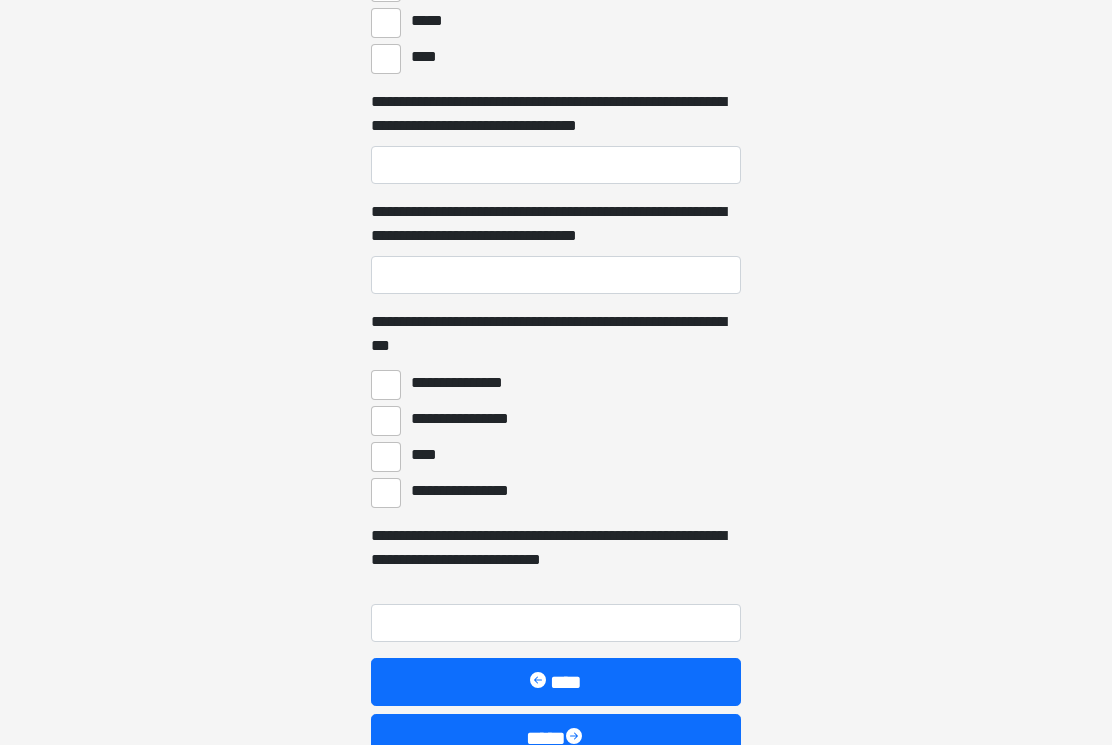 type on "*" 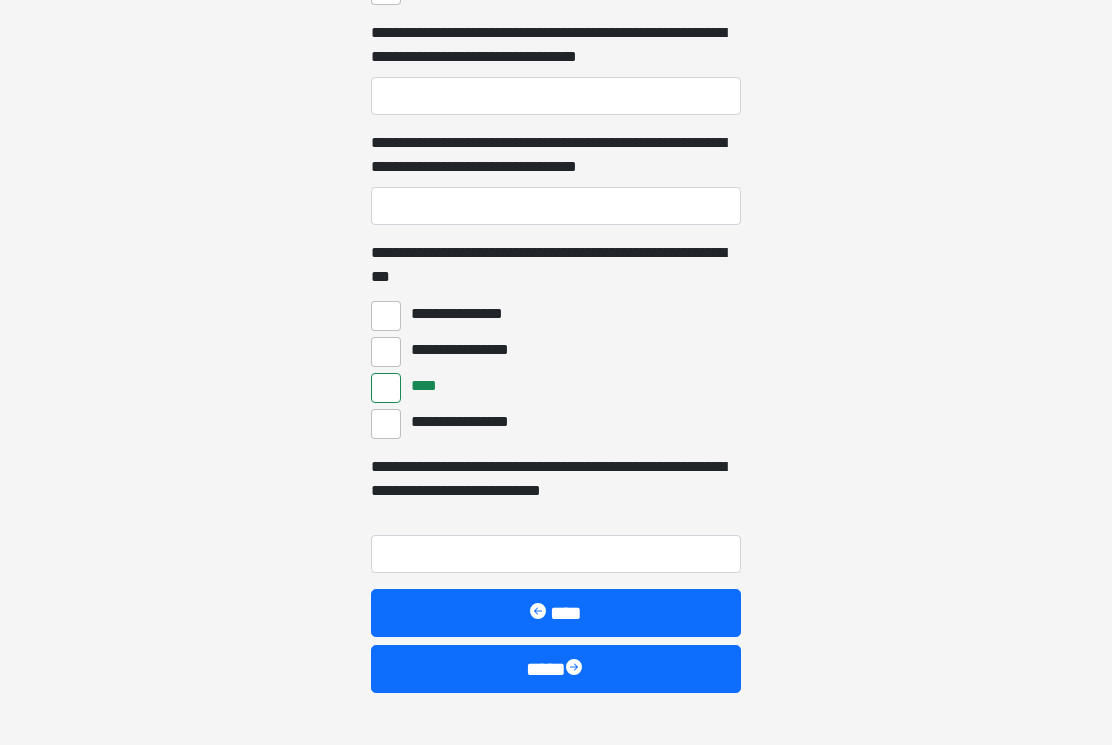 scroll, scrollTop: 6170, scrollLeft: 0, axis: vertical 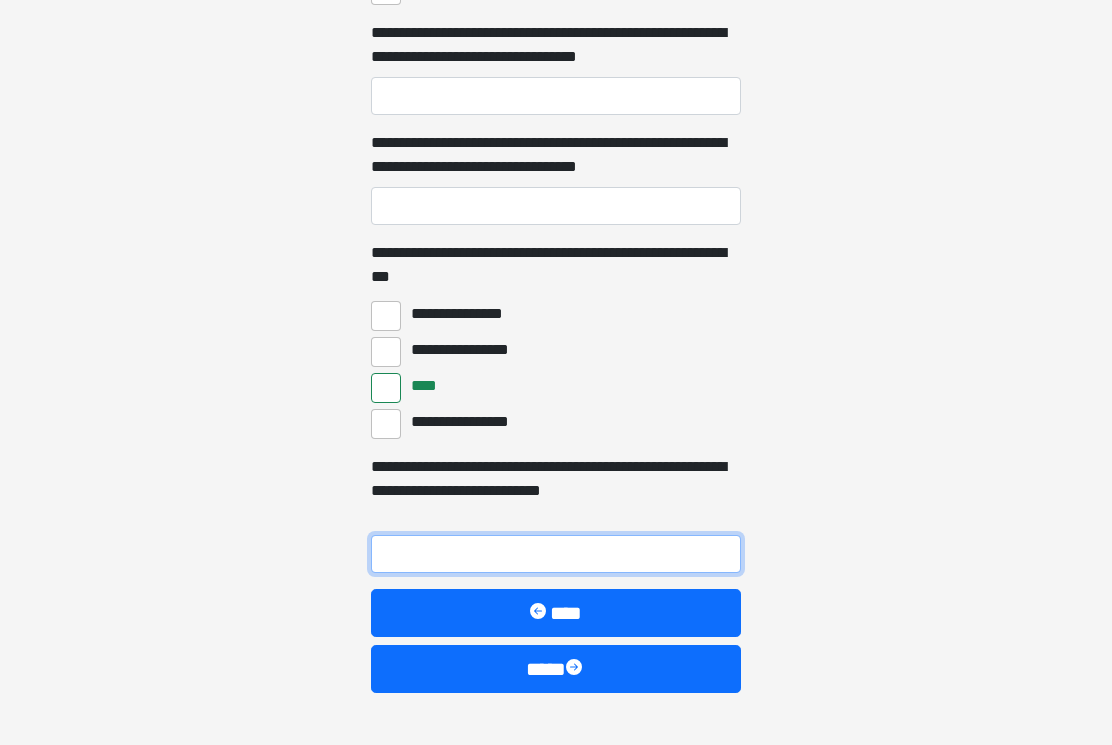 click on "**********" at bounding box center [556, 554] 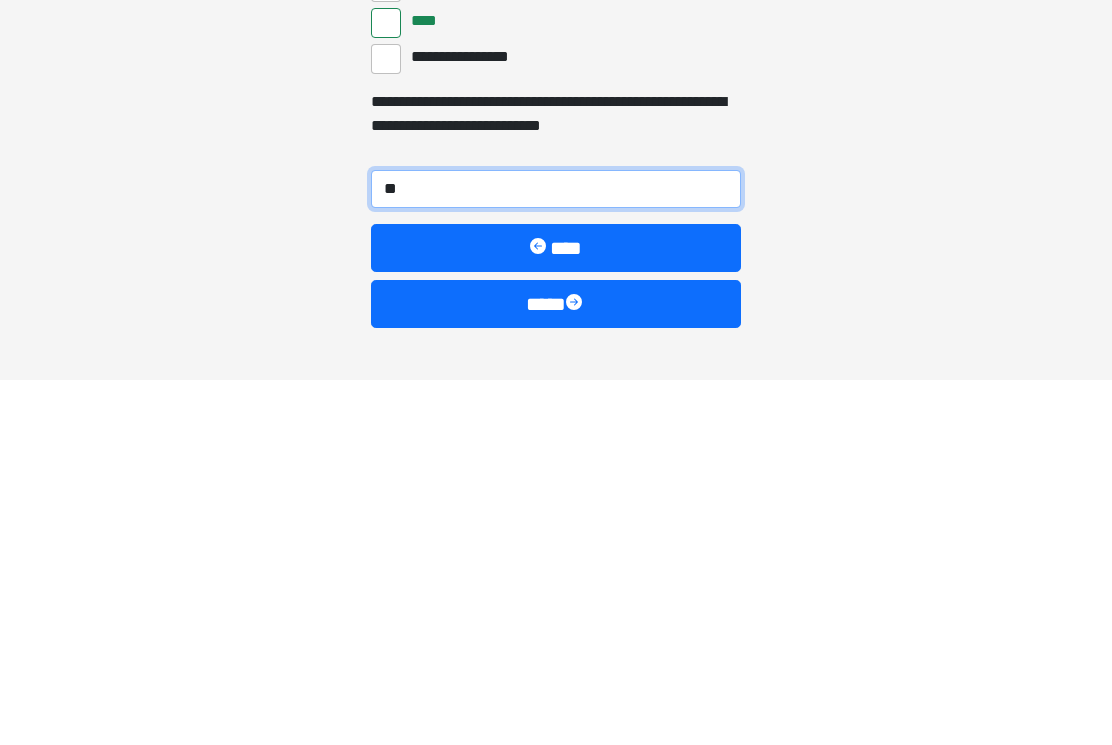 type on "**" 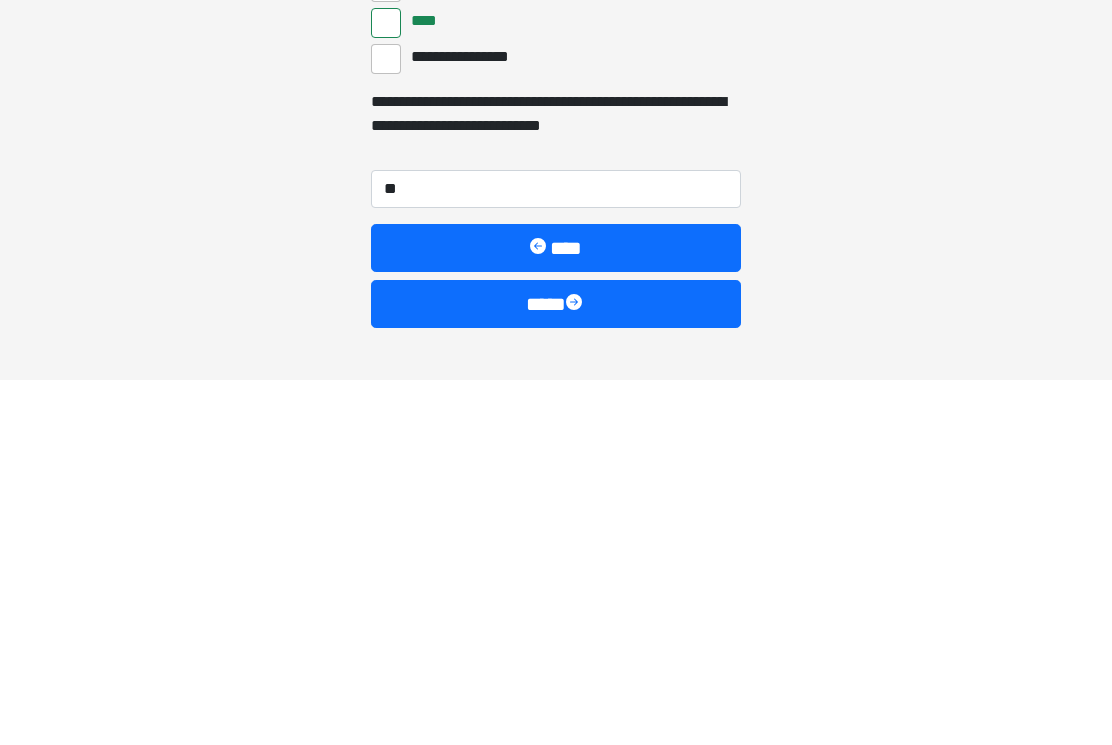 click on "****" at bounding box center (556, 669) 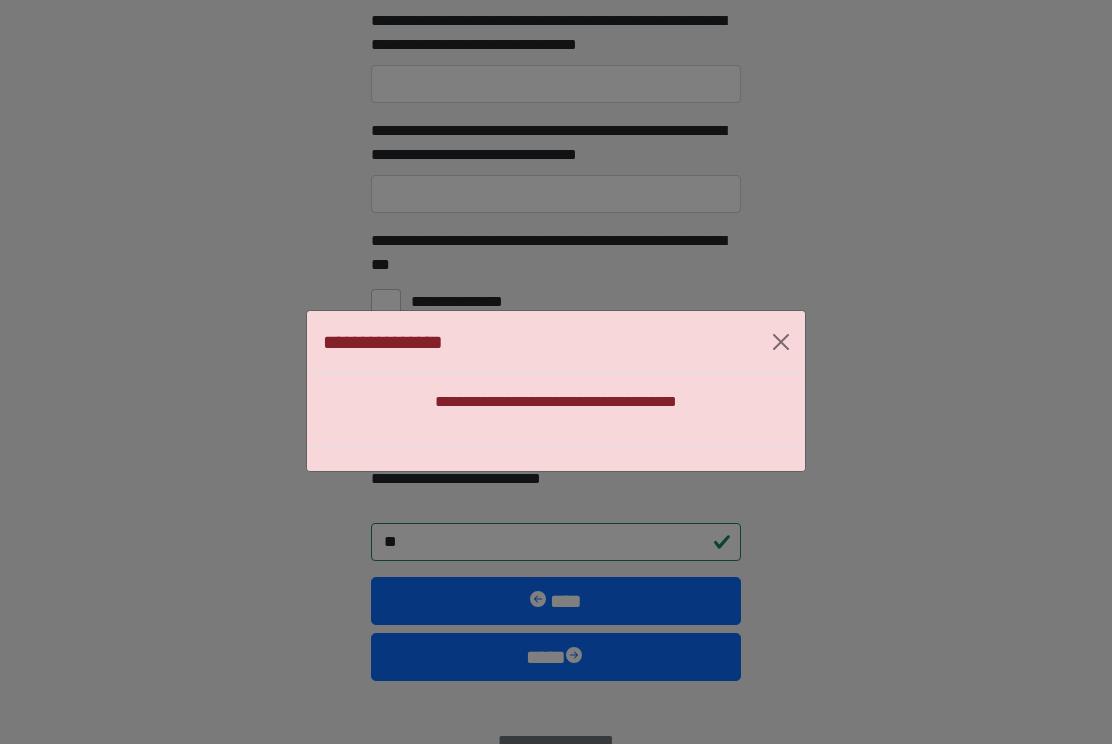 click at bounding box center (781, 343) 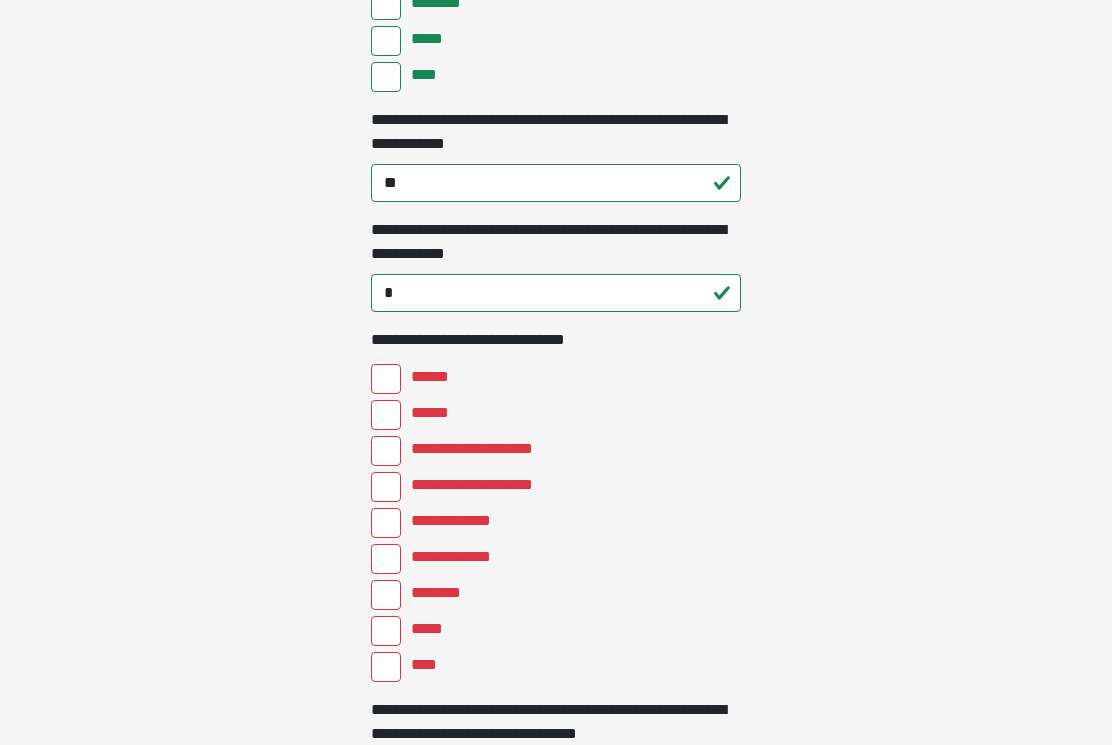 scroll, scrollTop: 5493, scrollLeft: 0, axis: vertical 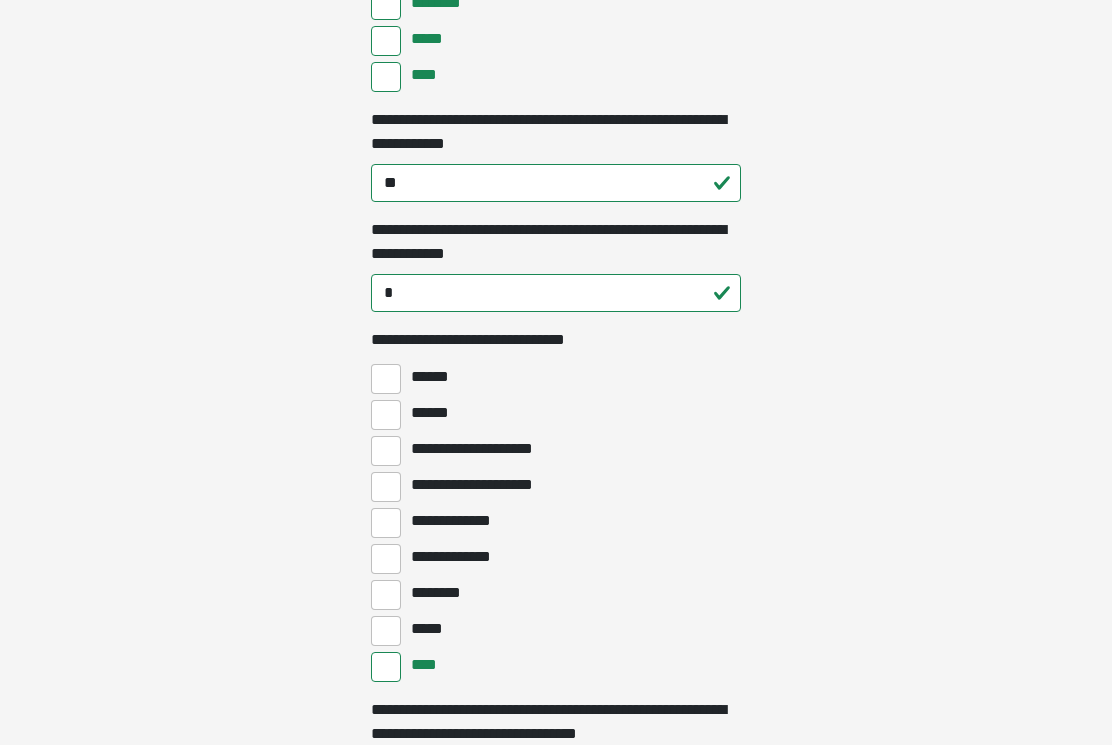 click on "**********" at bounding box center [556, -5121] 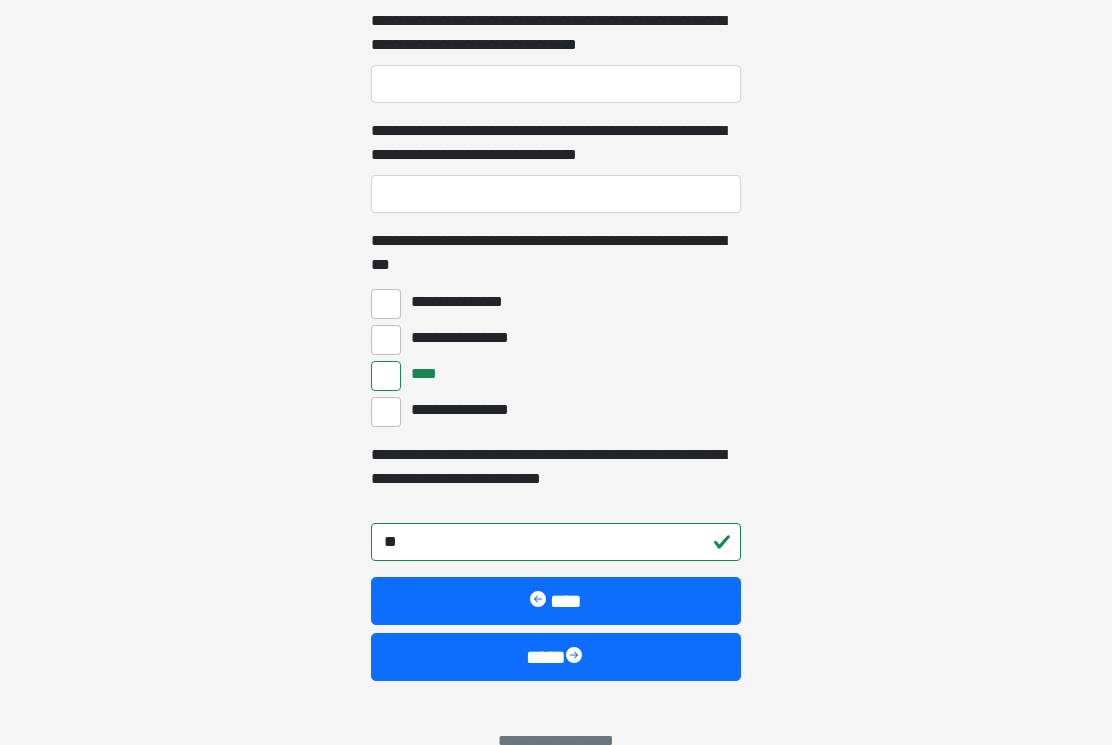scroll, scrollTop: 6181, scrollLeft: 0, axis: vertical 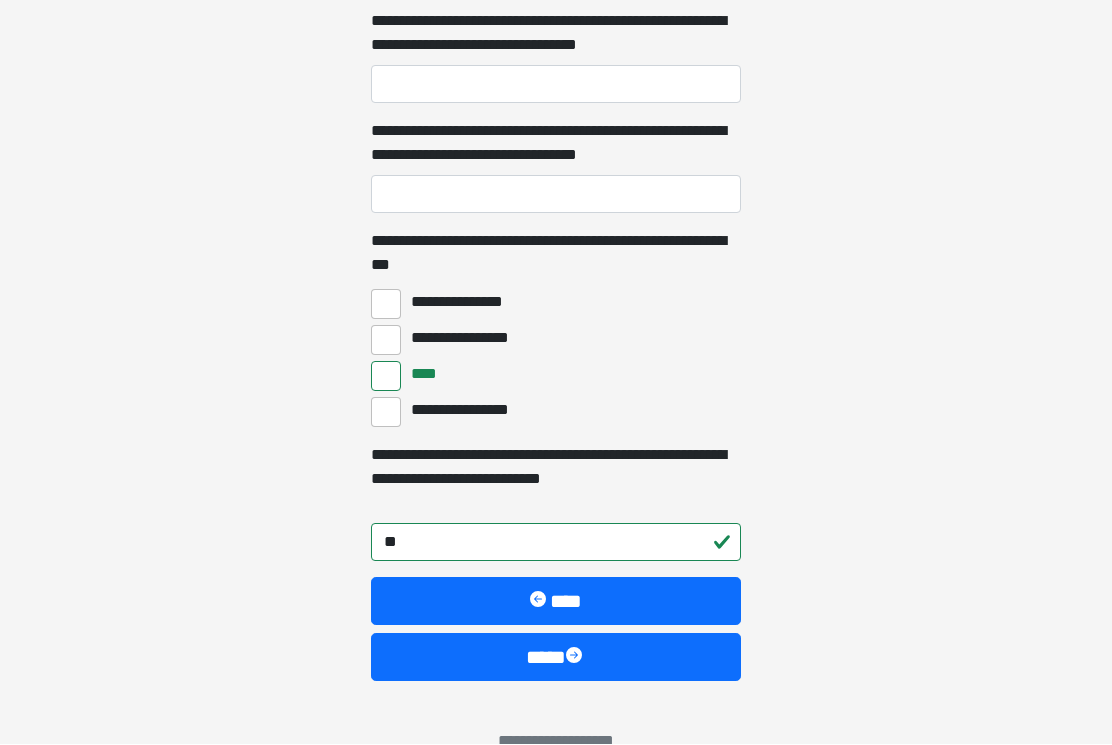 click on "****" at bounding box center (556, 658) 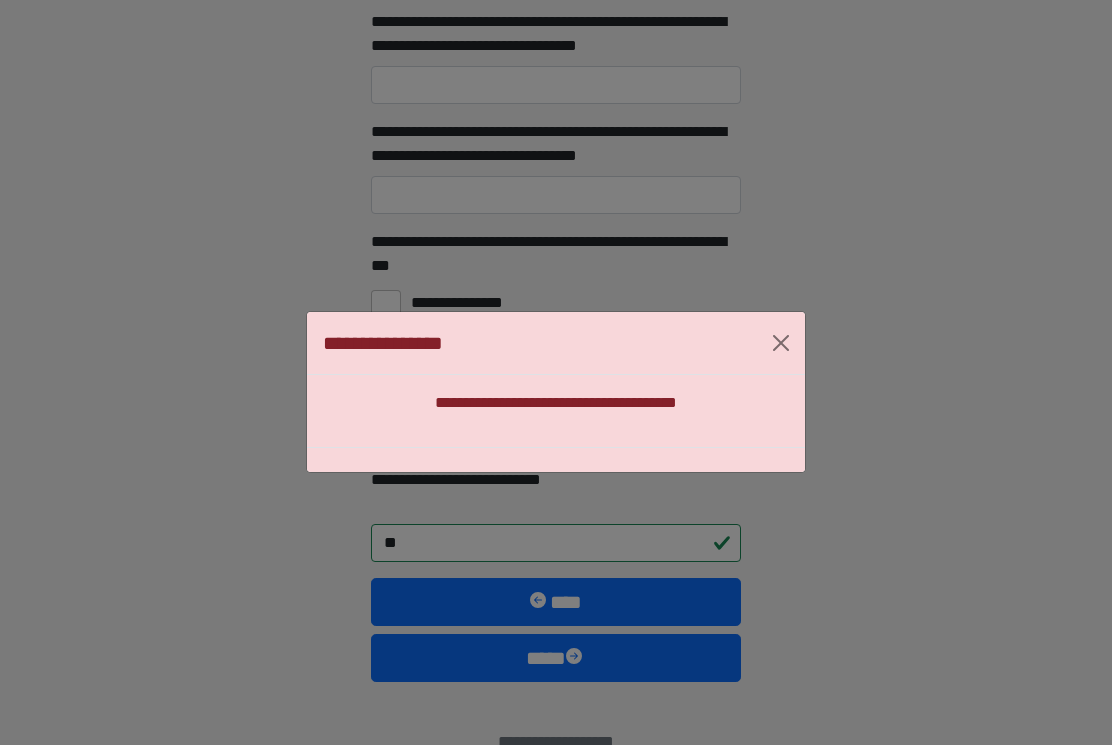 click at bounding box center [781, 343] 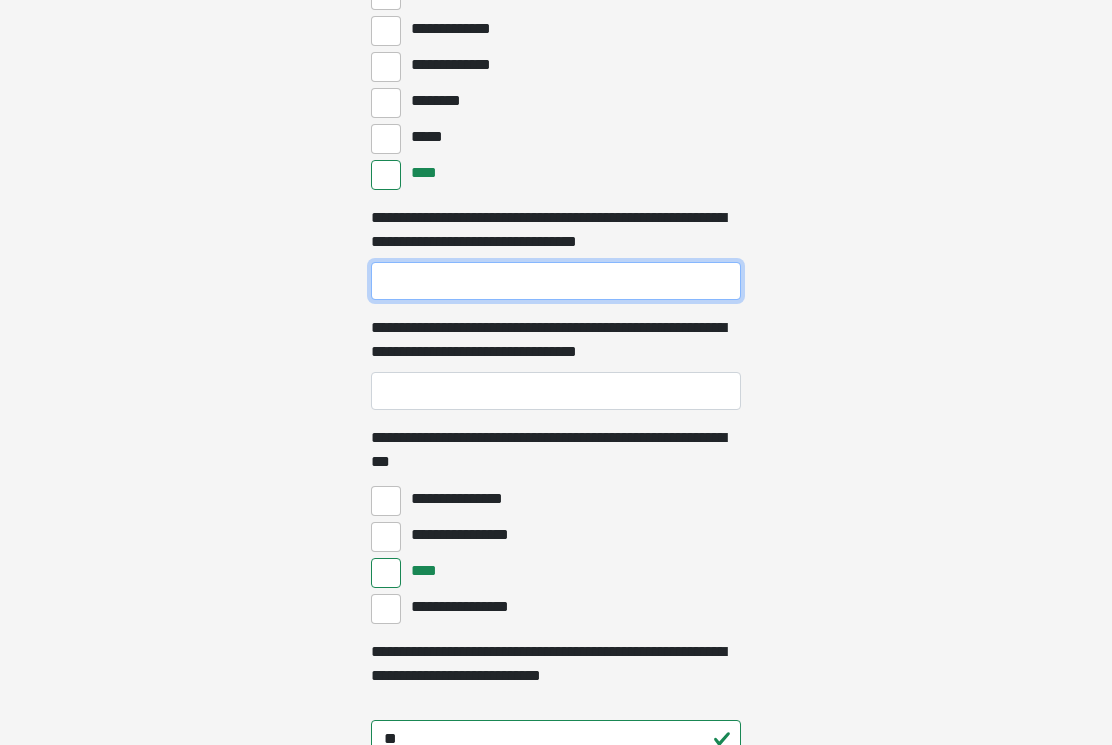 click on "**********" at bounding box center [556, 282] 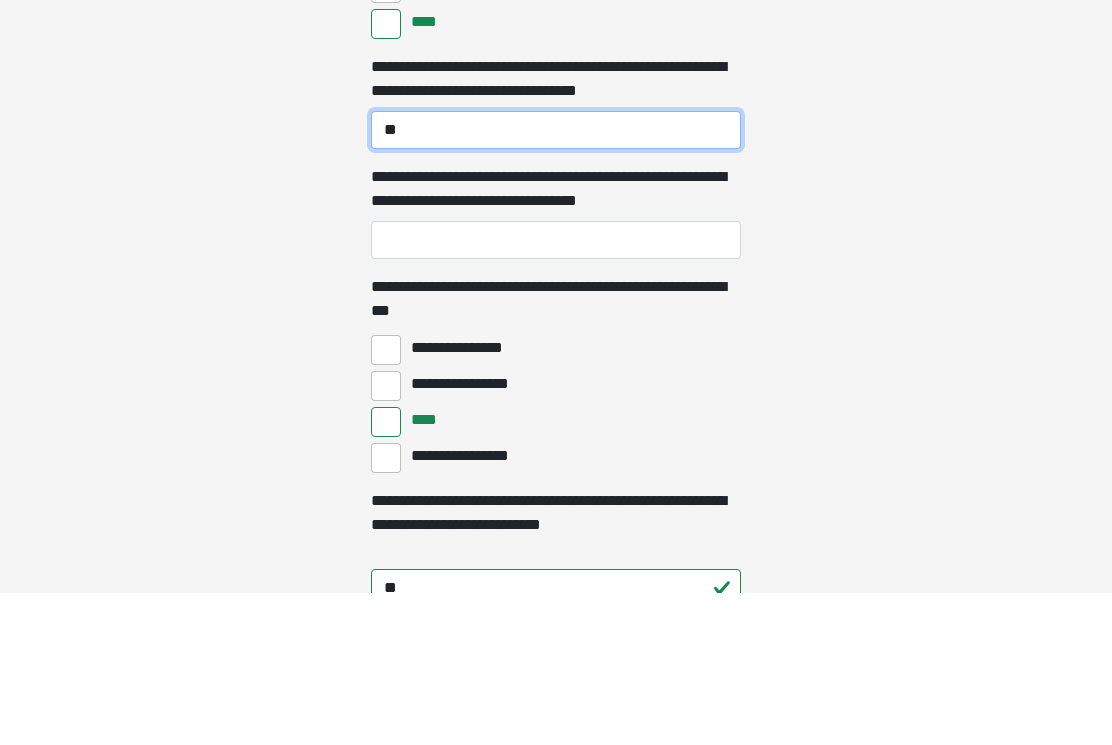 type on "**" 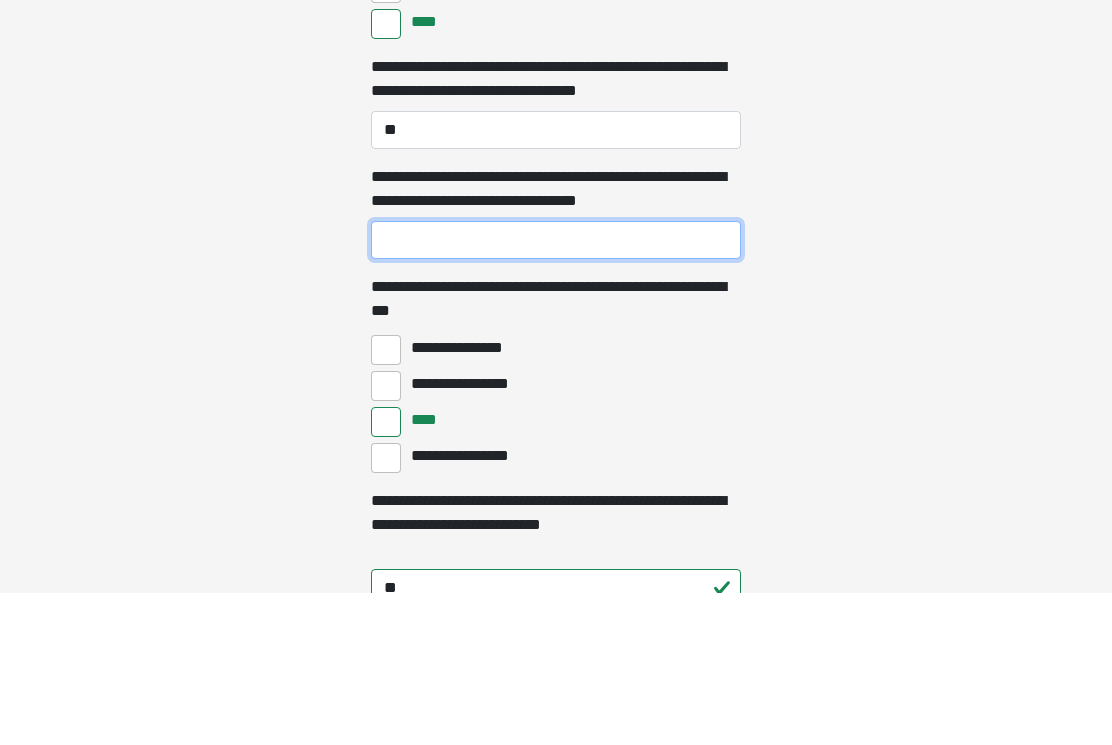 click on "**********" at bounding box center (556, 392) 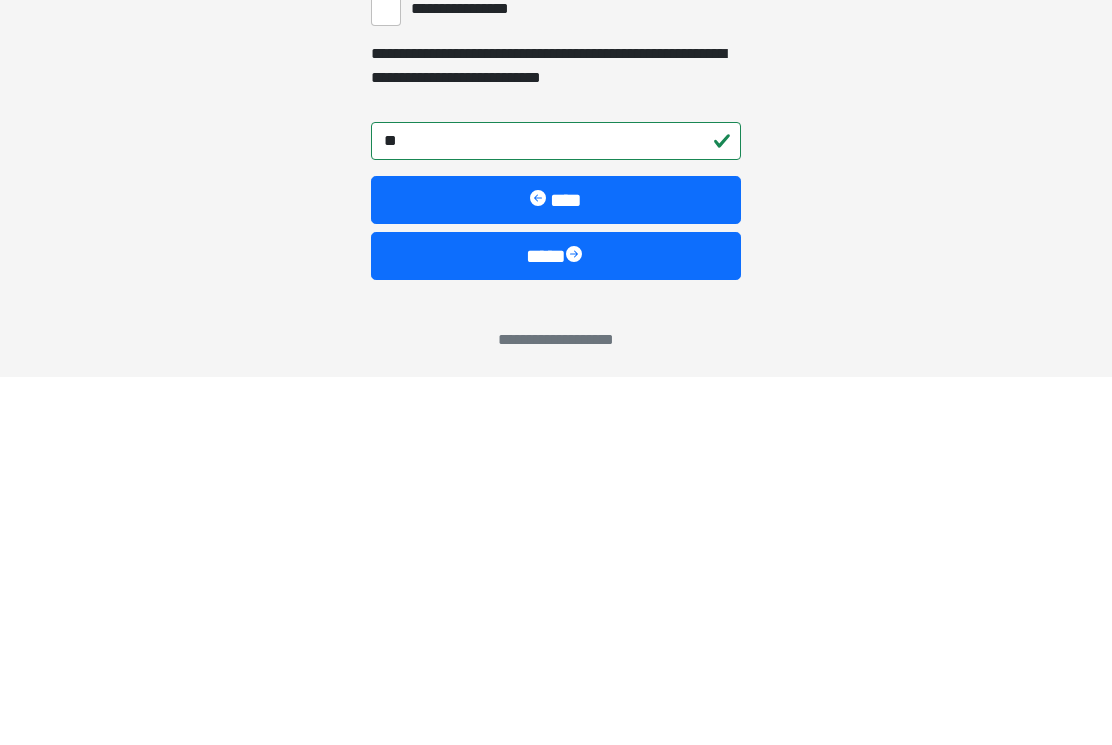 scroll, scrollTop: 6221, scrollLeft: 0, axis: vertical 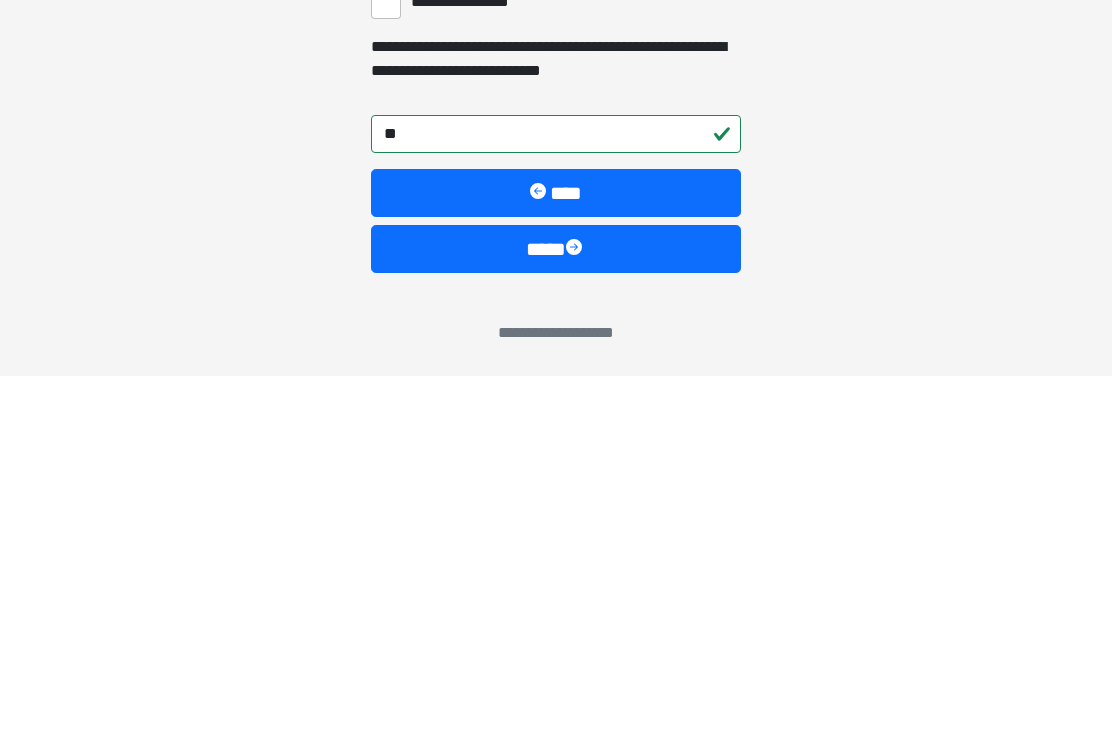 type on "**" 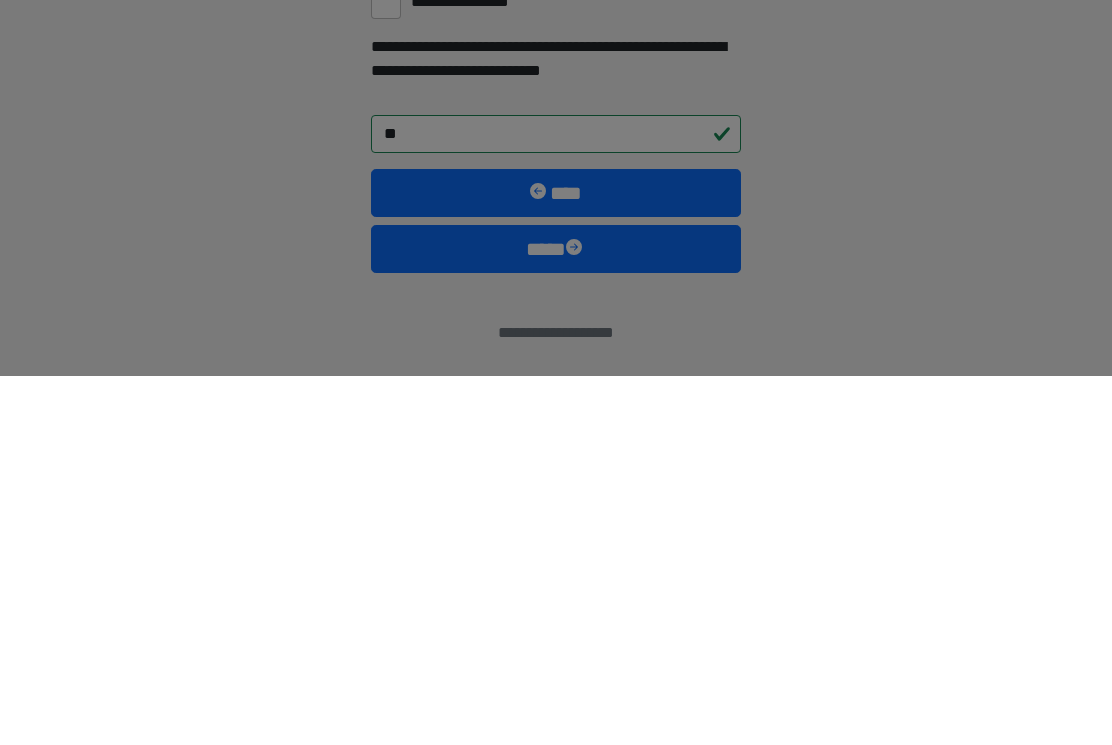 scroll, scrollTop: 6181, scrollLeft: 0, axis: vertical 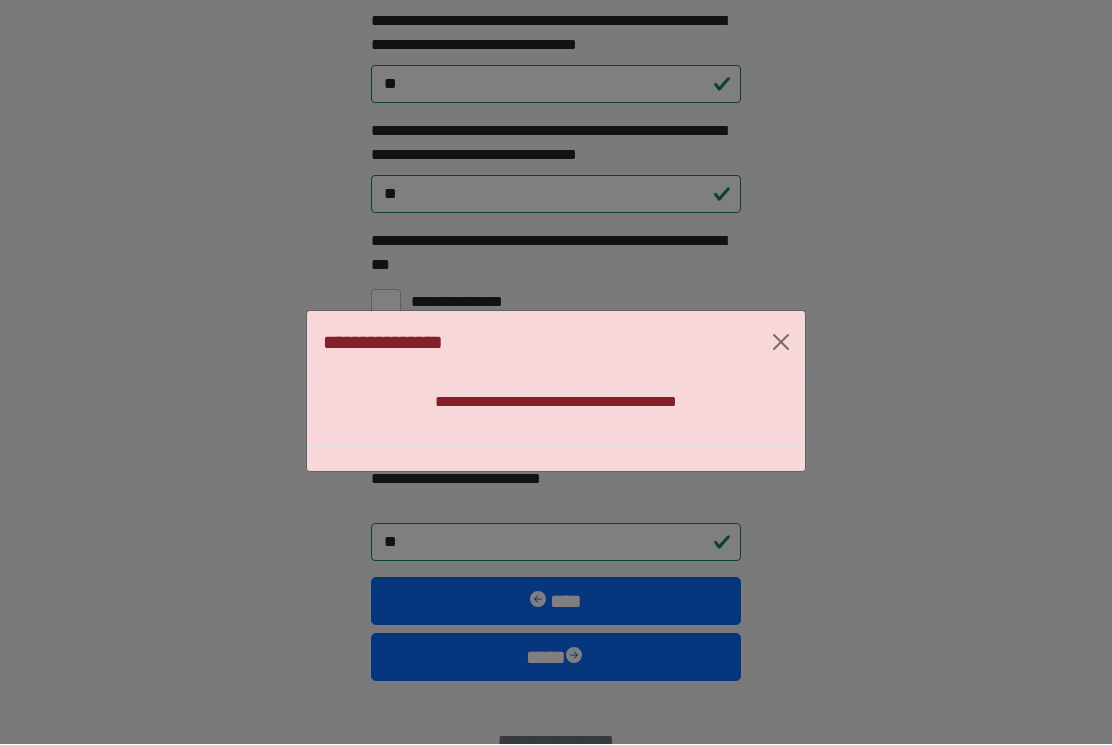 click at bounding box center [781, 343] 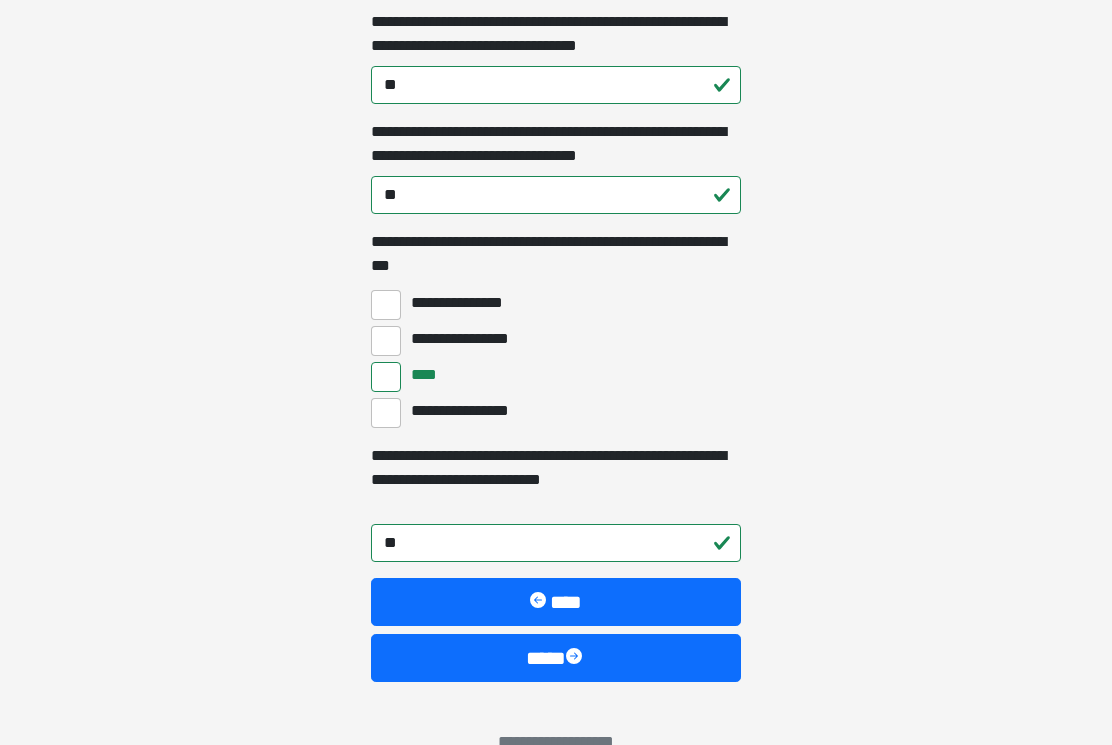 click on "**********" at bounding box center [556, -5809] 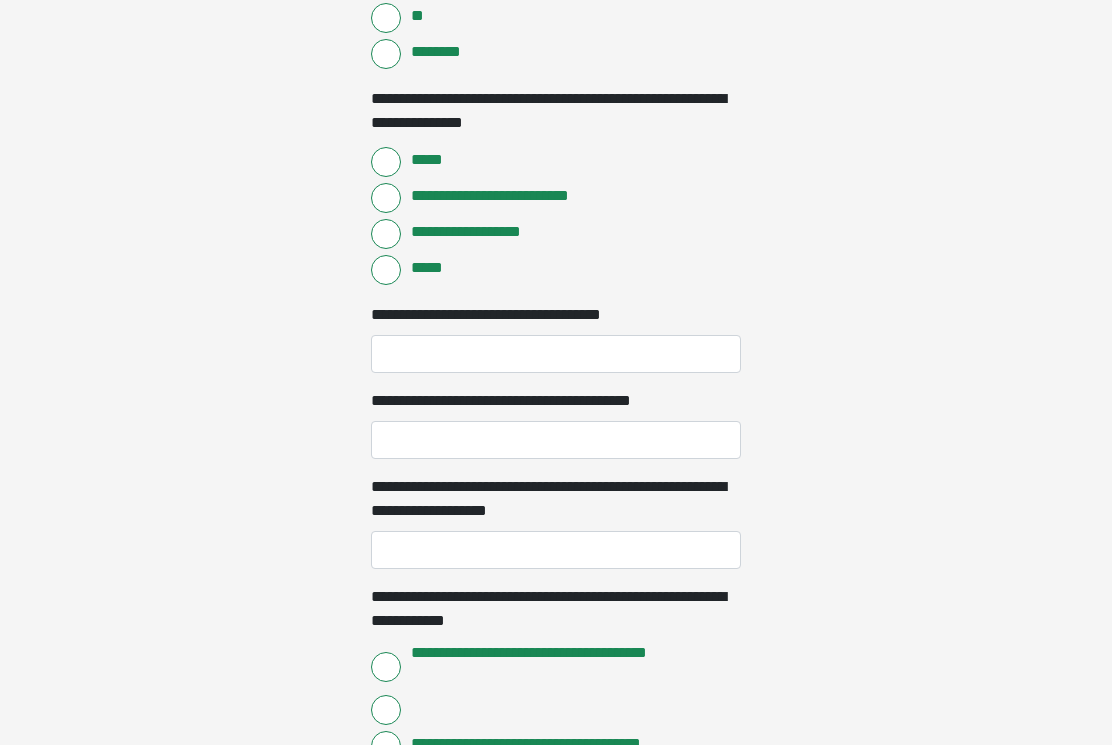 scroll, scrollTop: 1858, scrollLeft: 0, axis: vertical 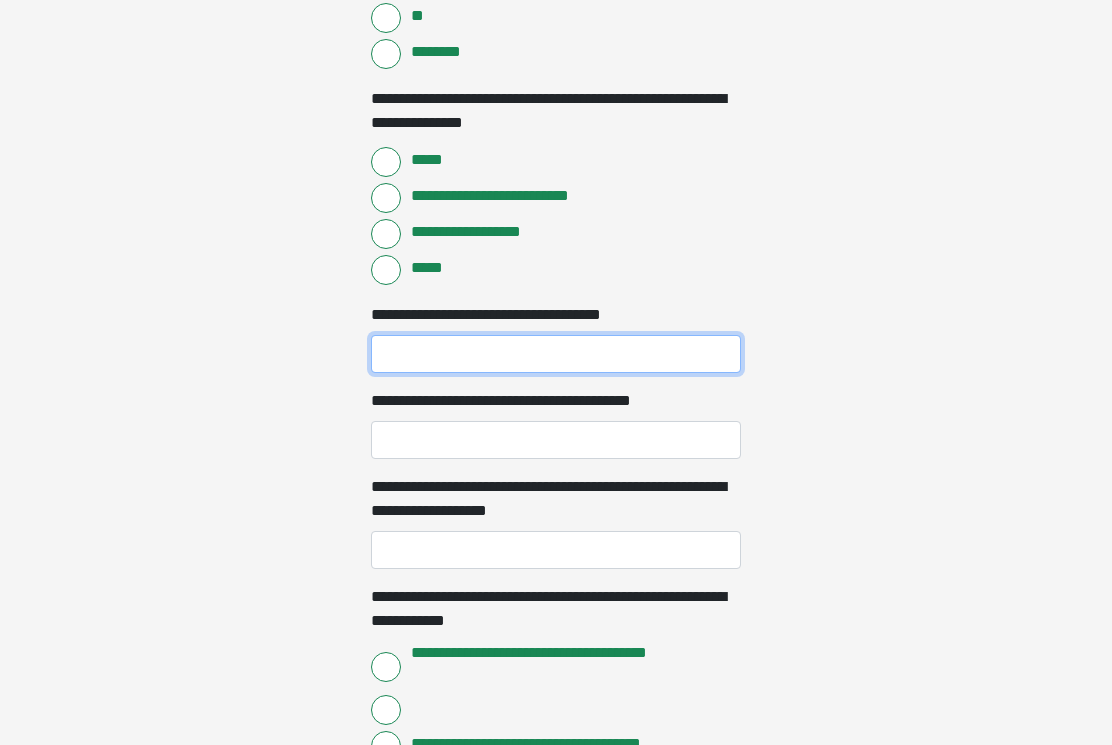 click on "**********" at bounding box center [556, 354] 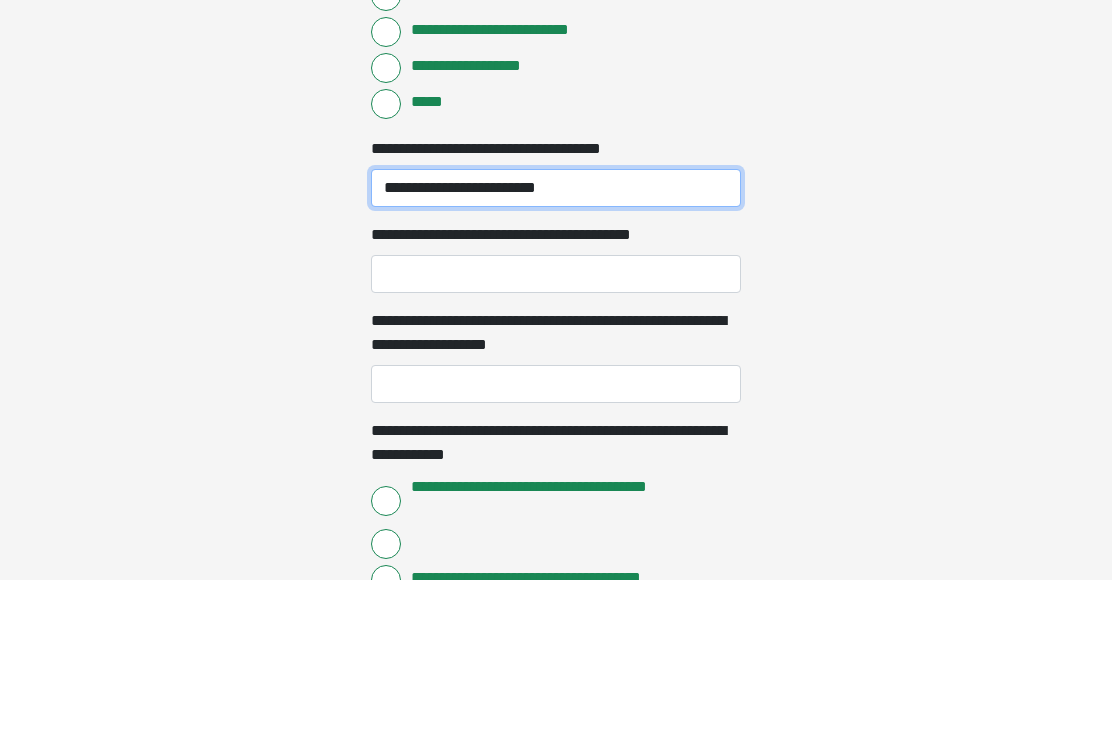 type on "**********" 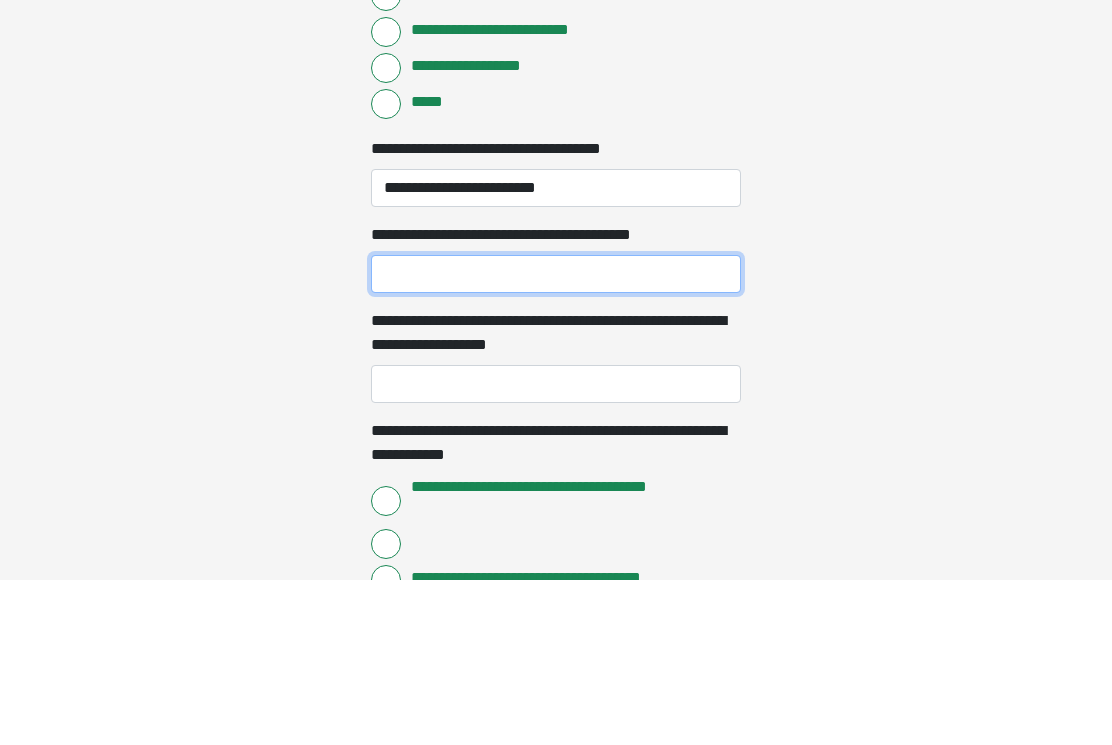 click on "**********" at bounding box center (556, 440) 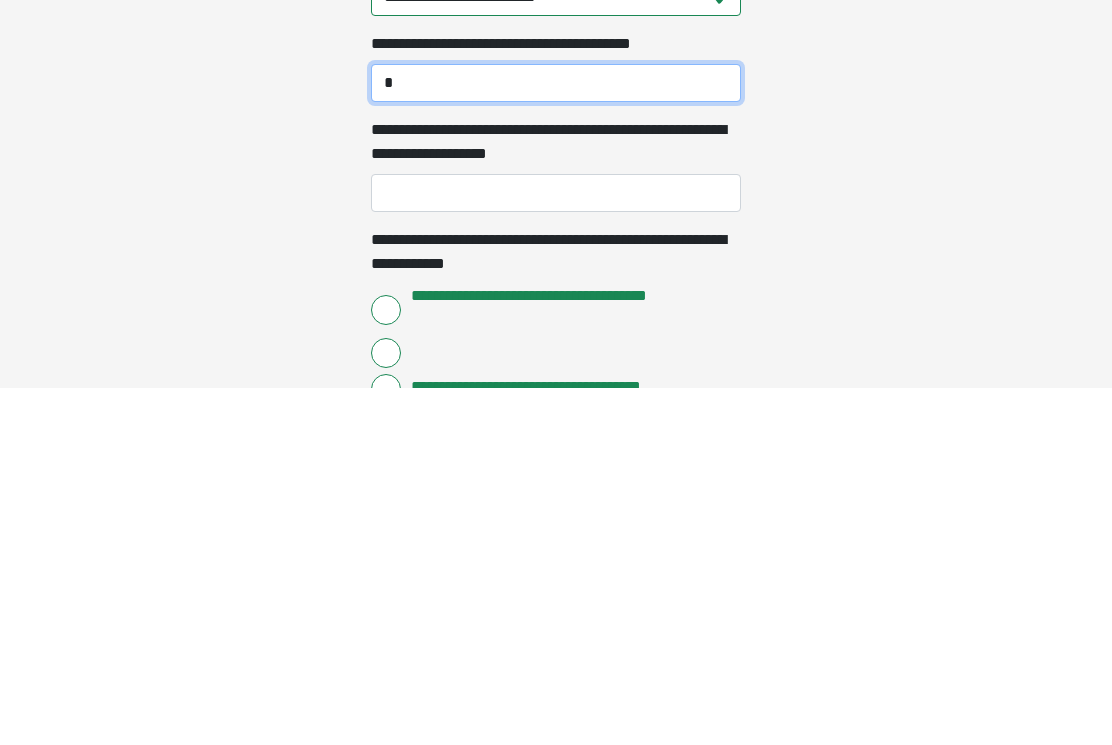 type on "*" 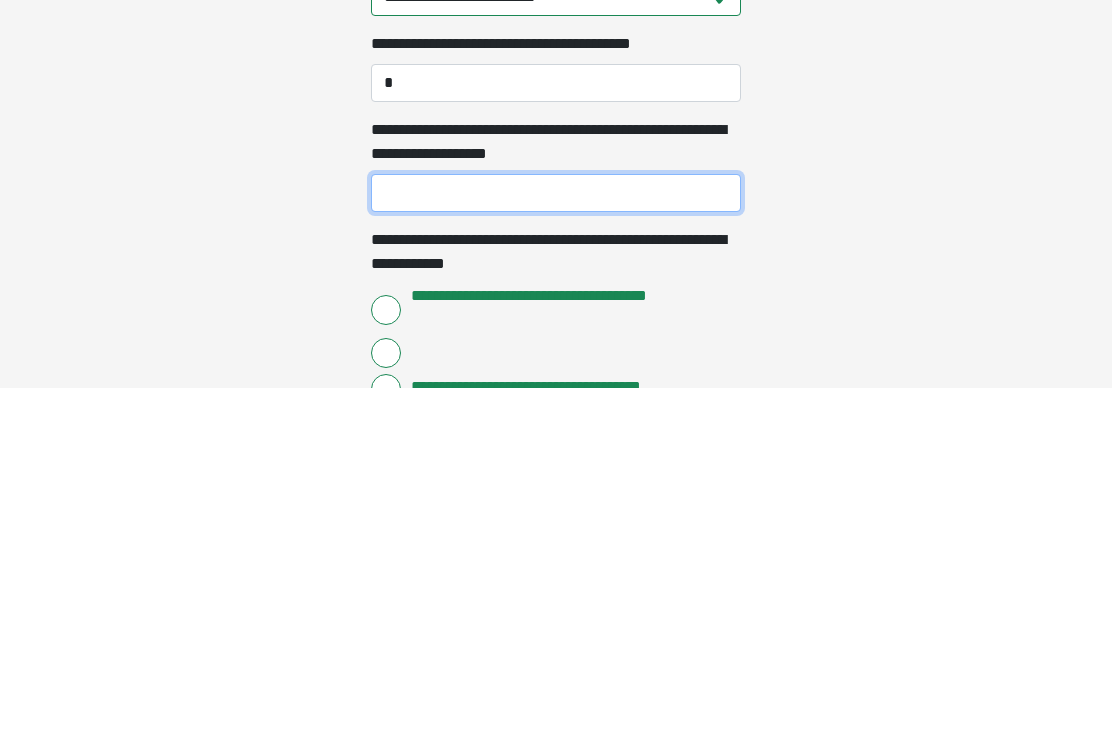 click on "**********" at bounding box center (556, 550) 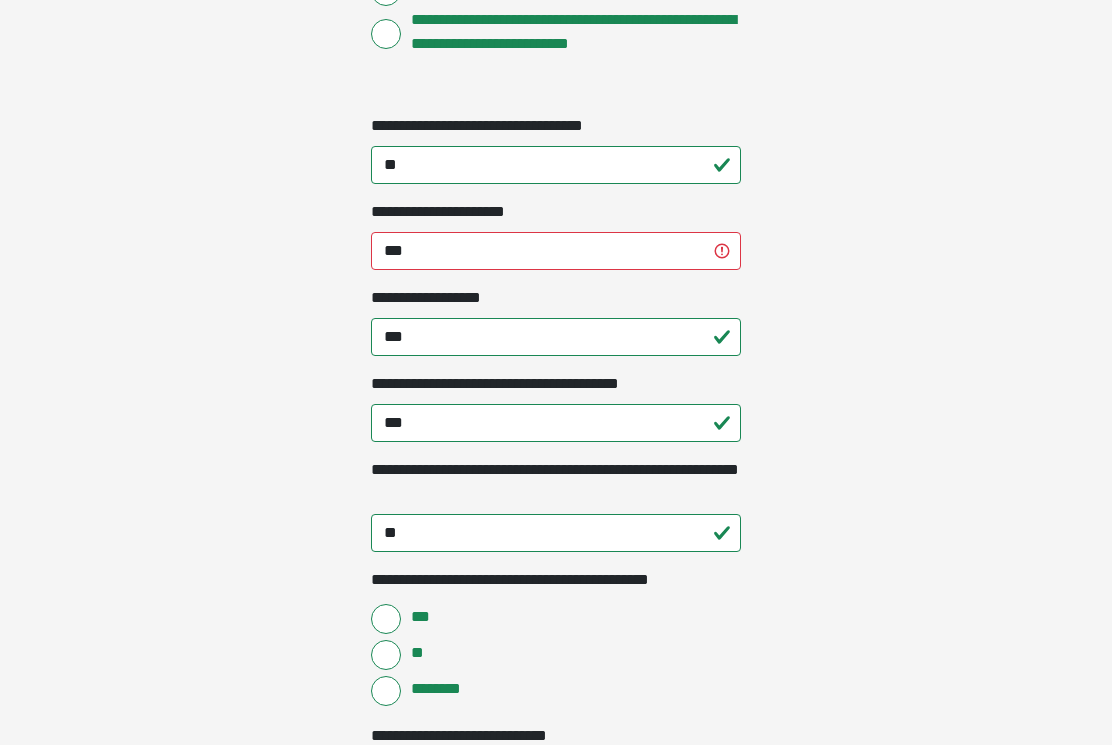 scroll, scrollTop: 2630, scrollLeft: 0, axis: vertical 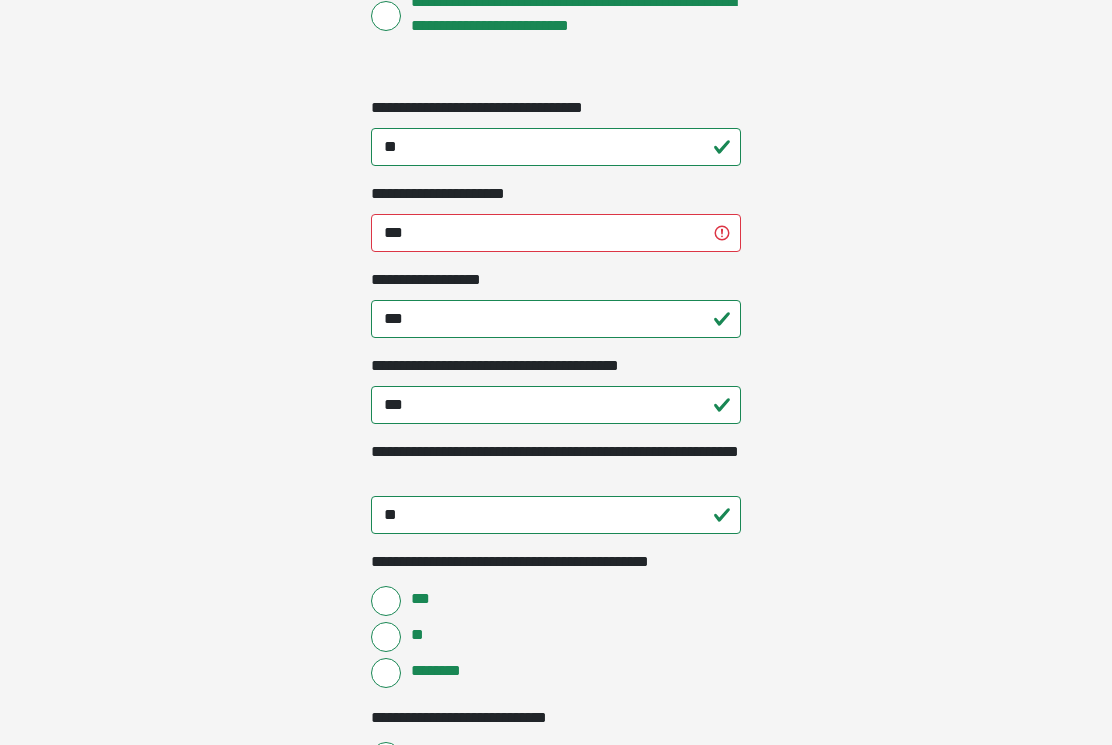 type on "**" 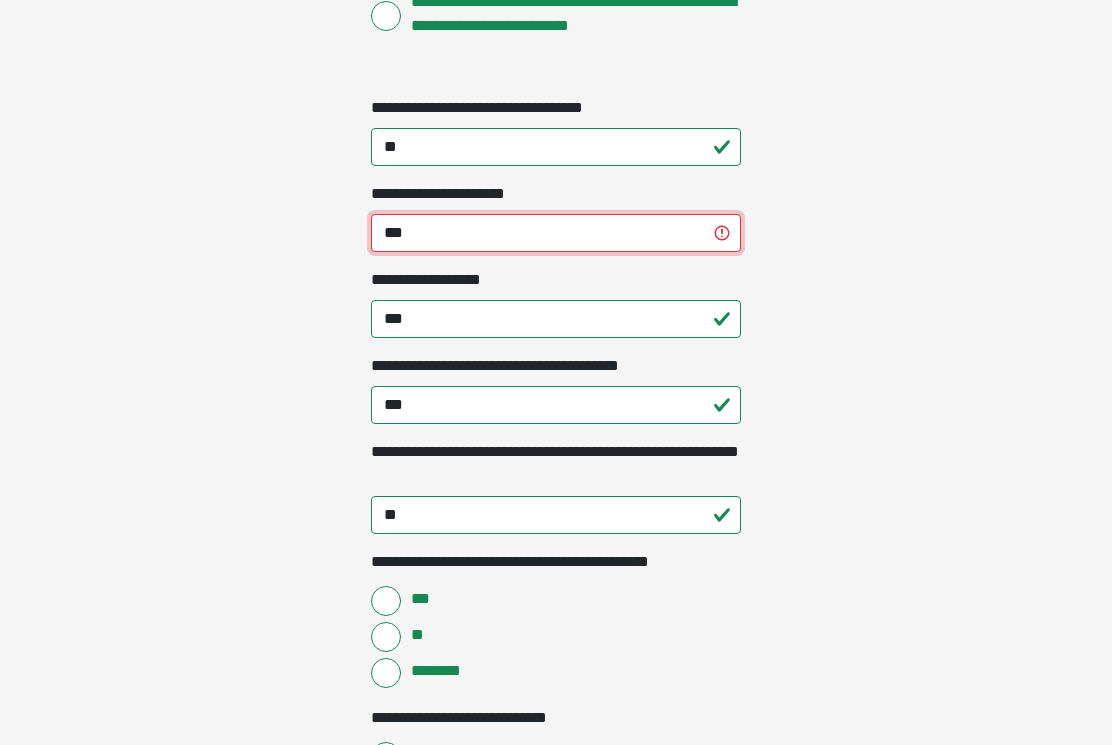 click on "***" at bounding box center [556, 234] 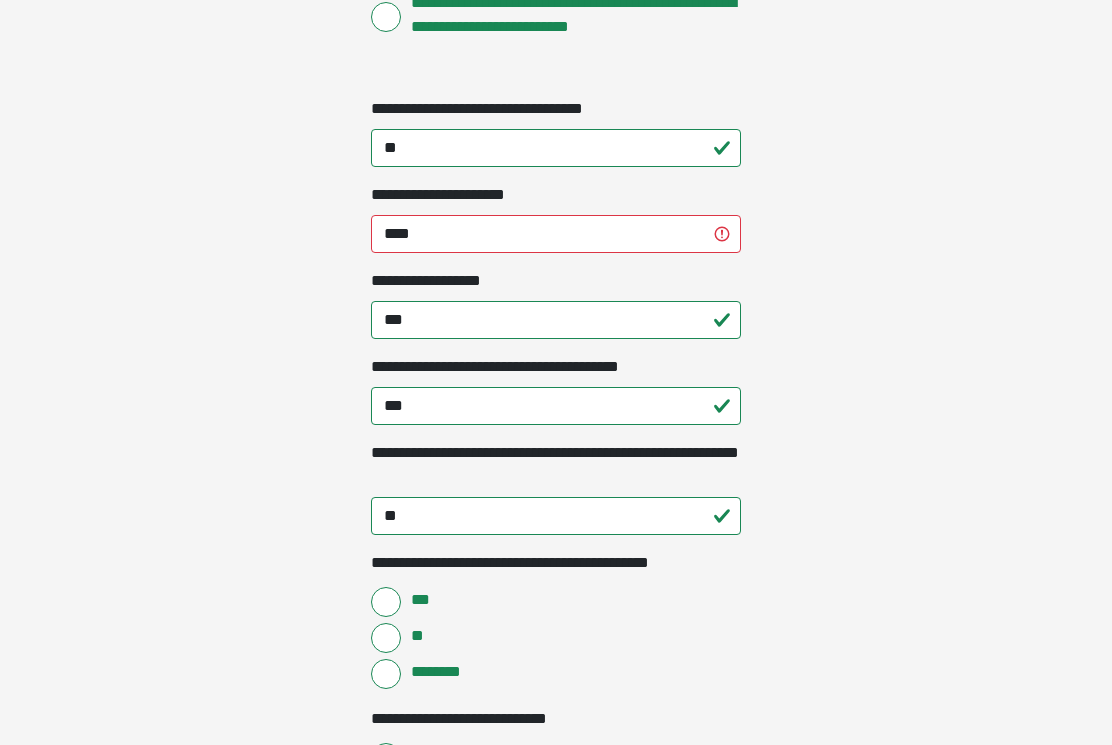 scroll, scrollTop: 2631, scrollLeft: 0, axis: vertical 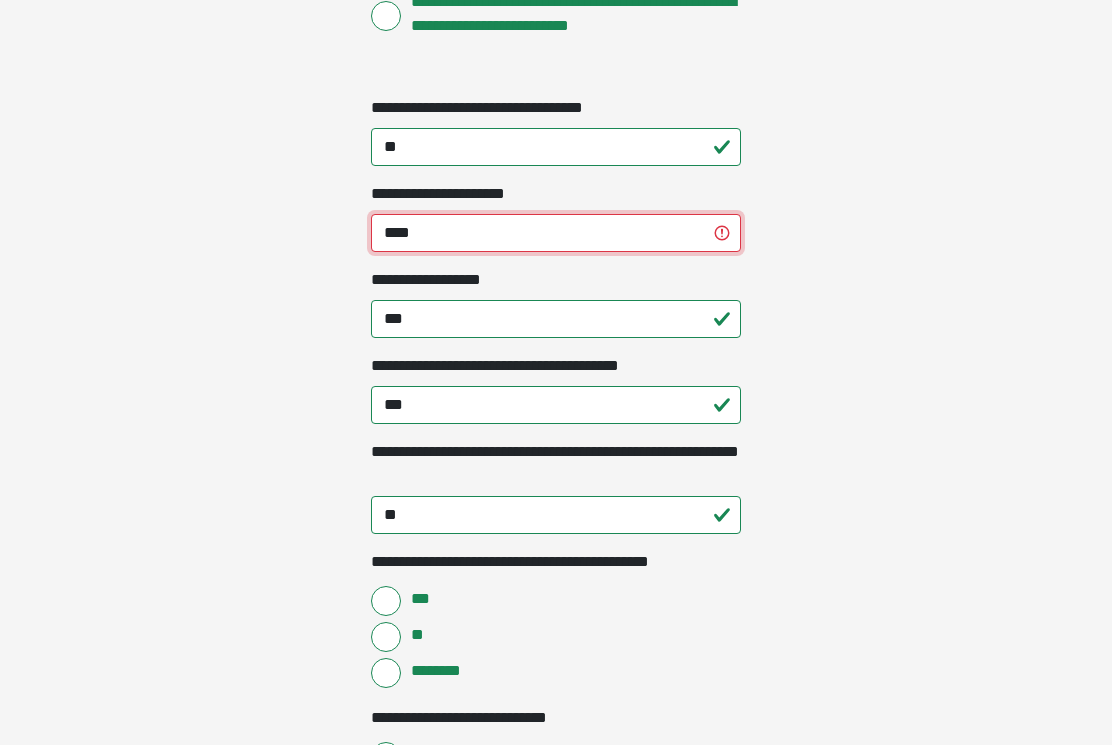 click on "****" at bounding box center [556, 233] 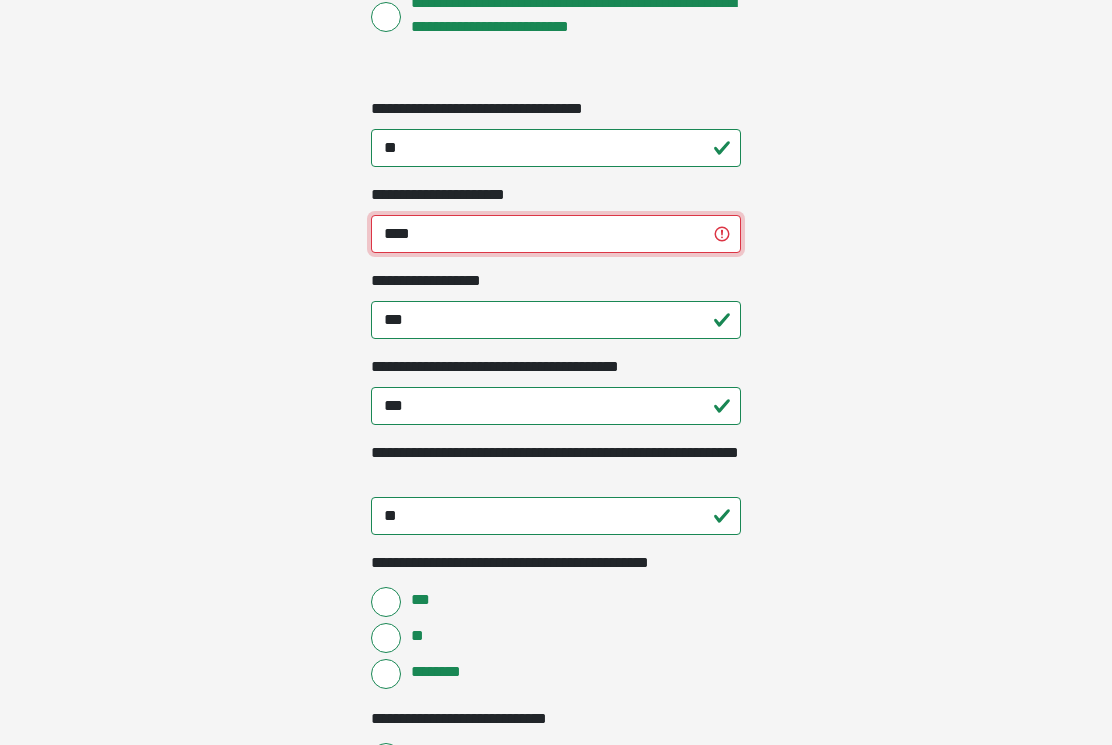 click on "****" at bounding box center [556, 234] 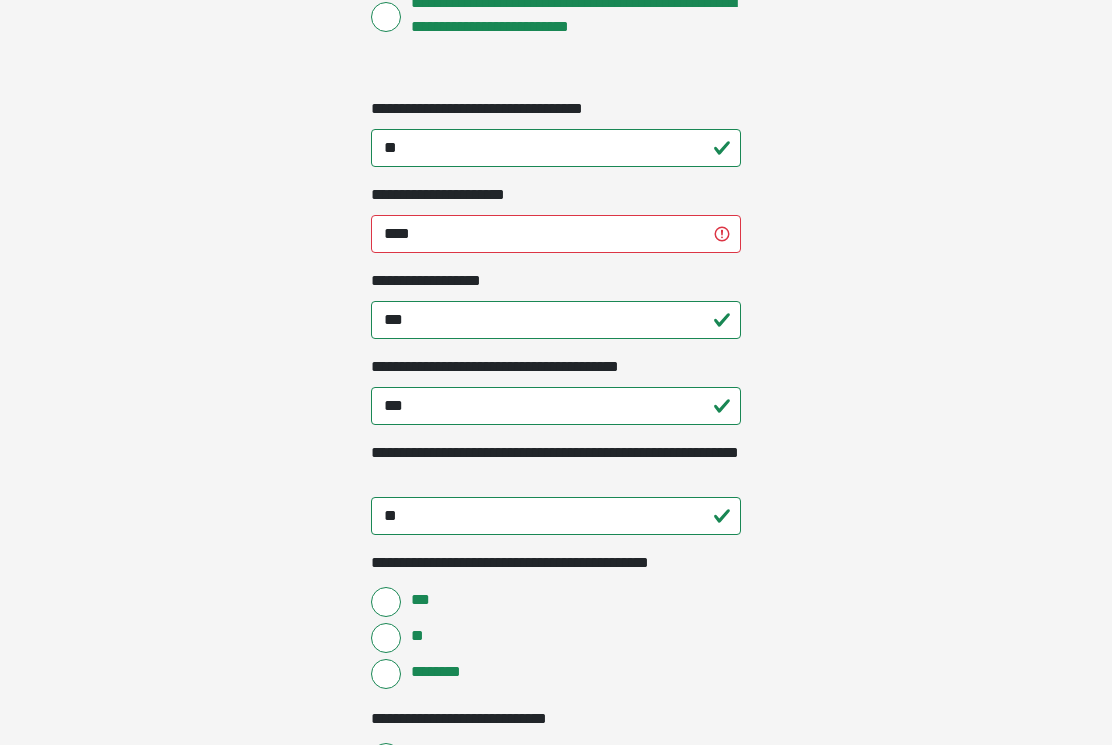 click on "**********" at bounding box center [556, -2258] 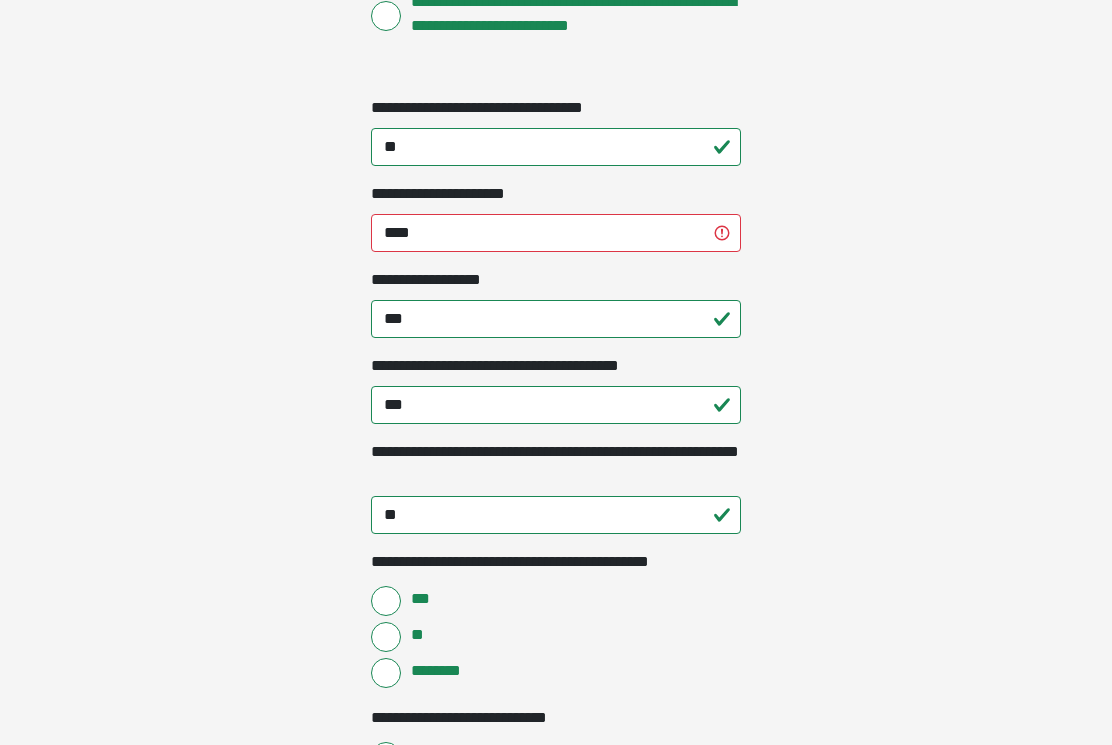 scroll, scrollTop: 2631, scrollLeft: 0, axis: vertical 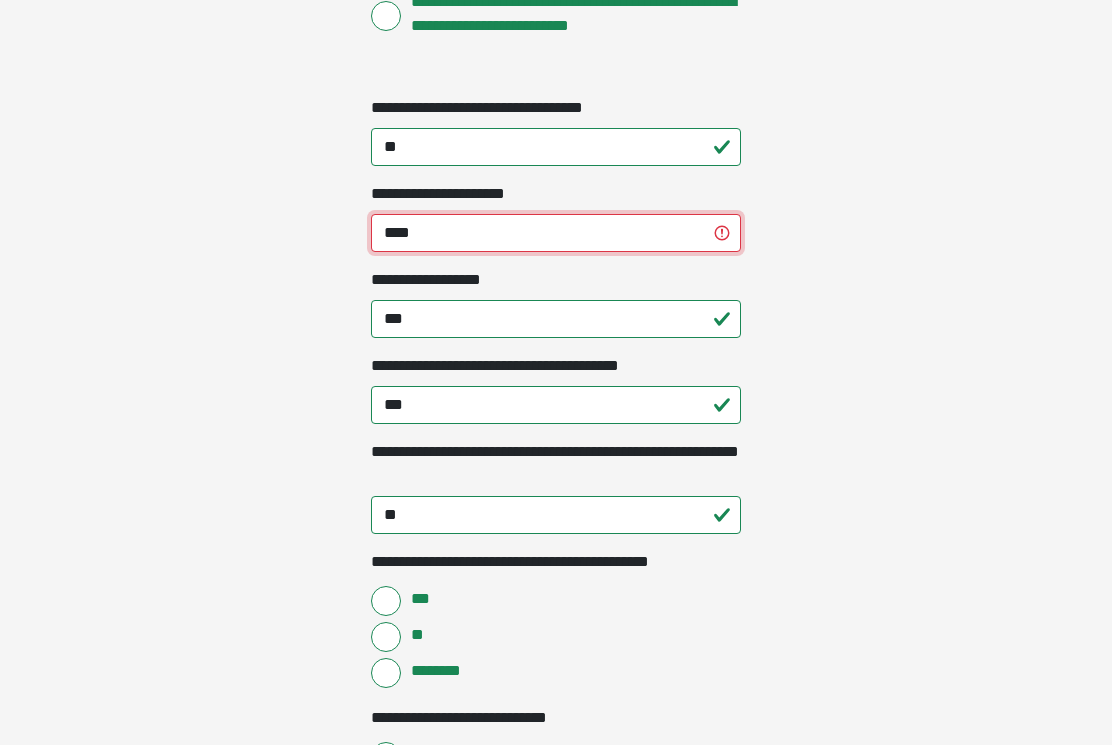 click on "****" at bounding box center (556, 233) 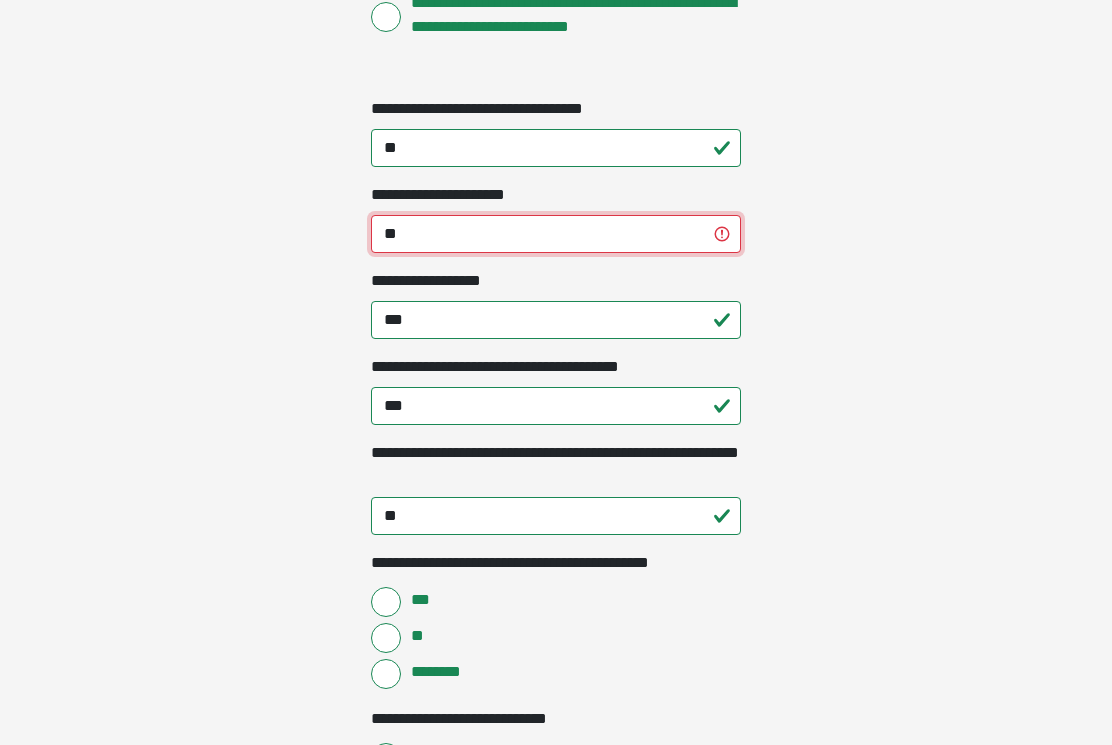 type on "*" 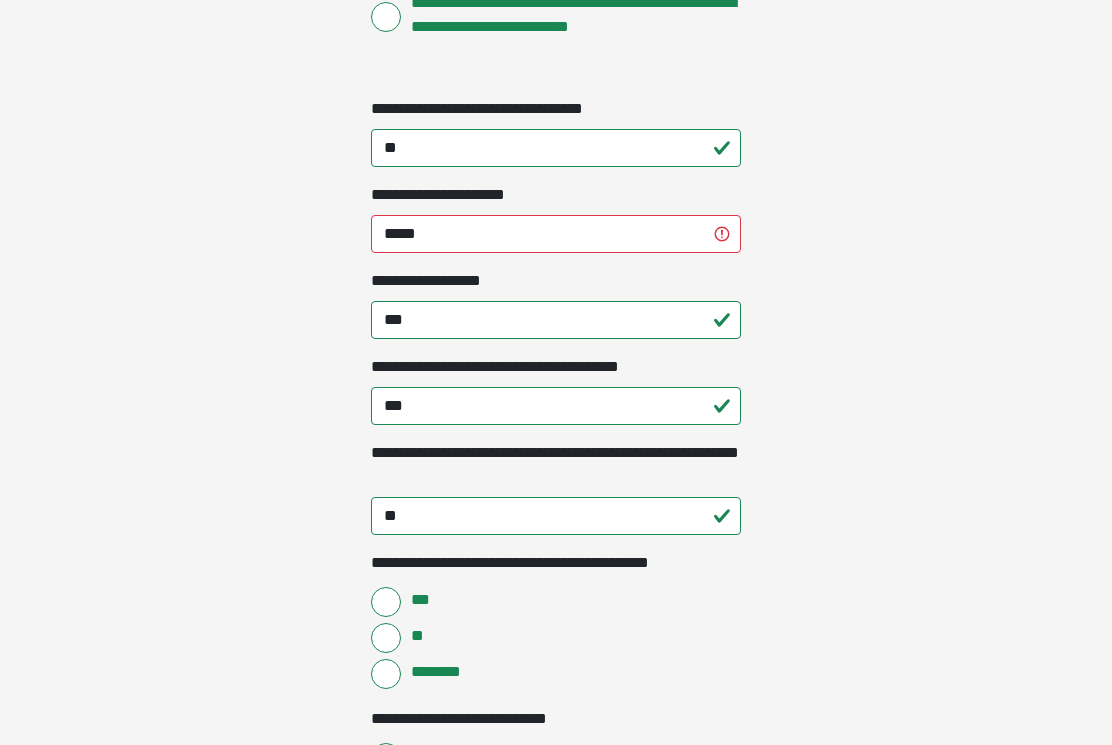 scroll, scrollTop: 2631, scrollLeft: 0, axis: vertical 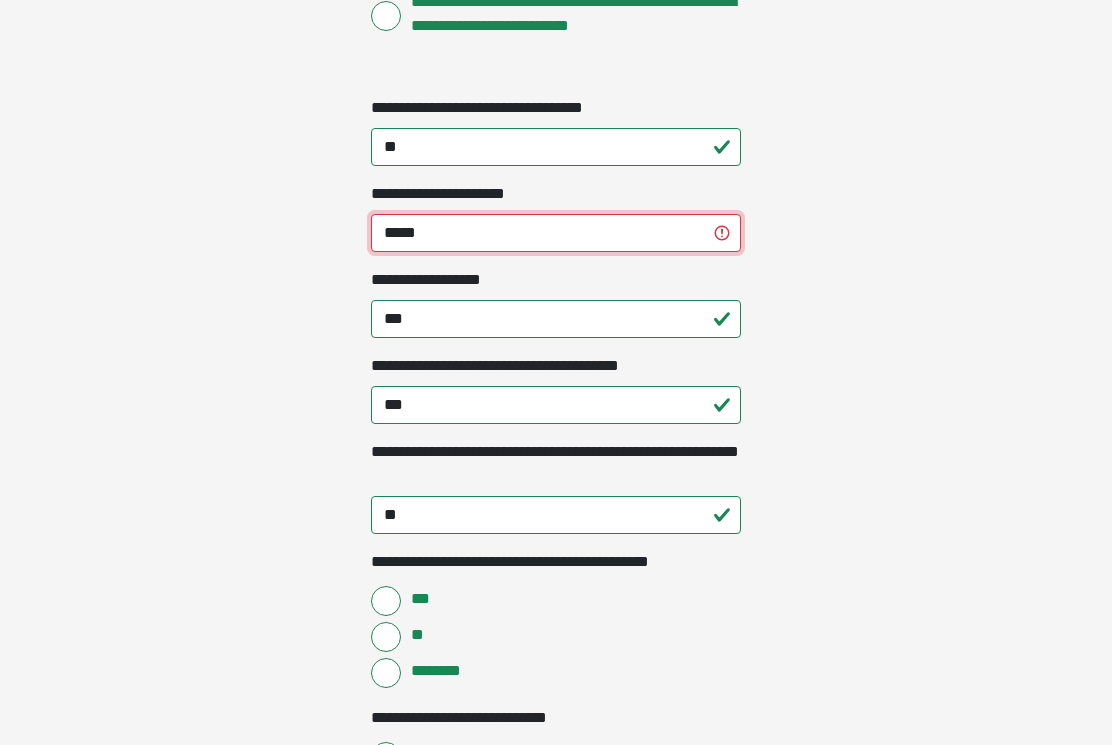 click on "*****" at bounding box center (556, 233) 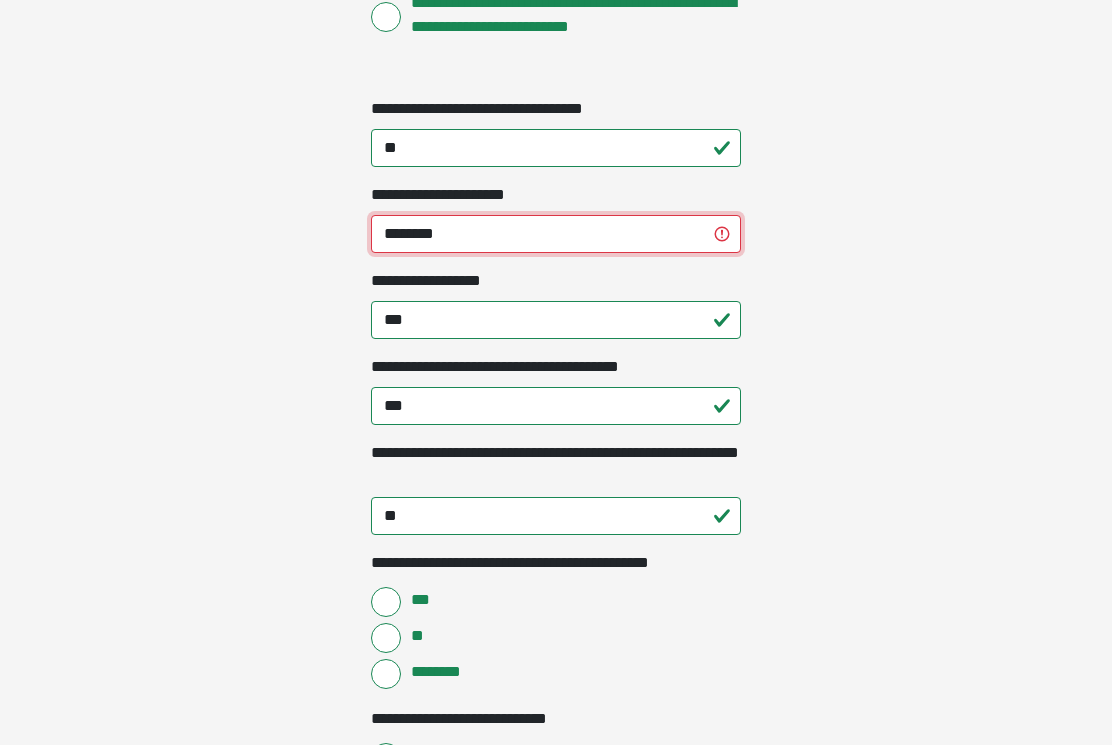 type on "*********" 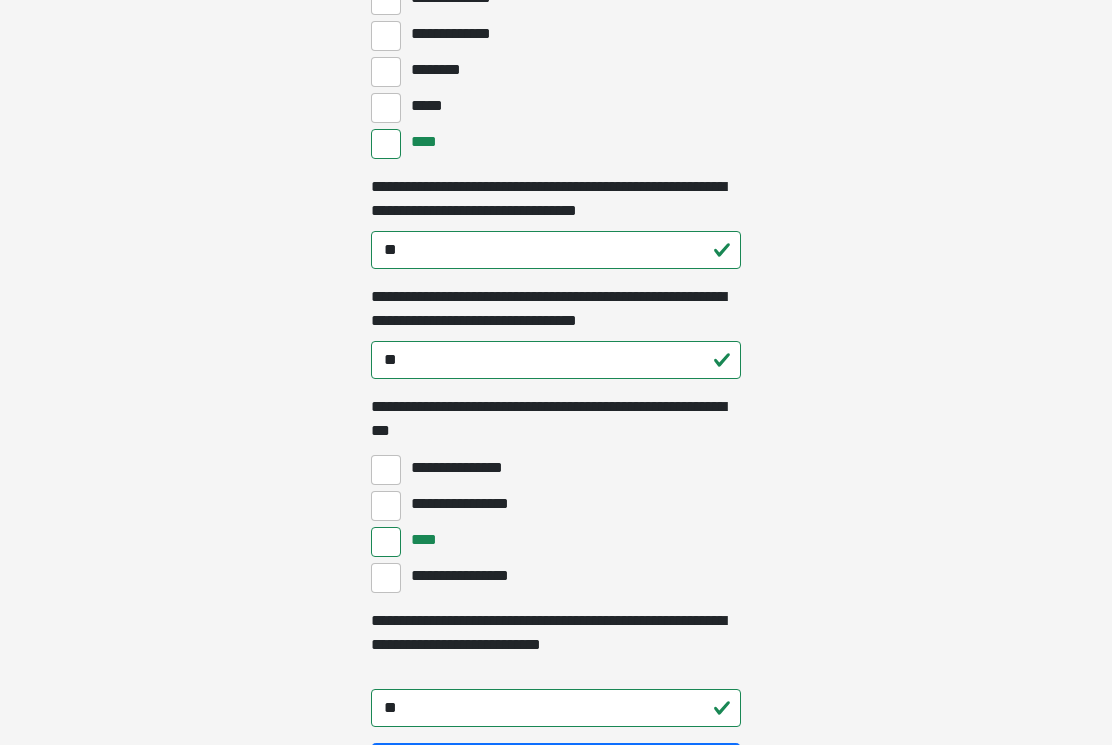 scroll, scrollTop: 6181, scrollLeft: 0, axis: vertical 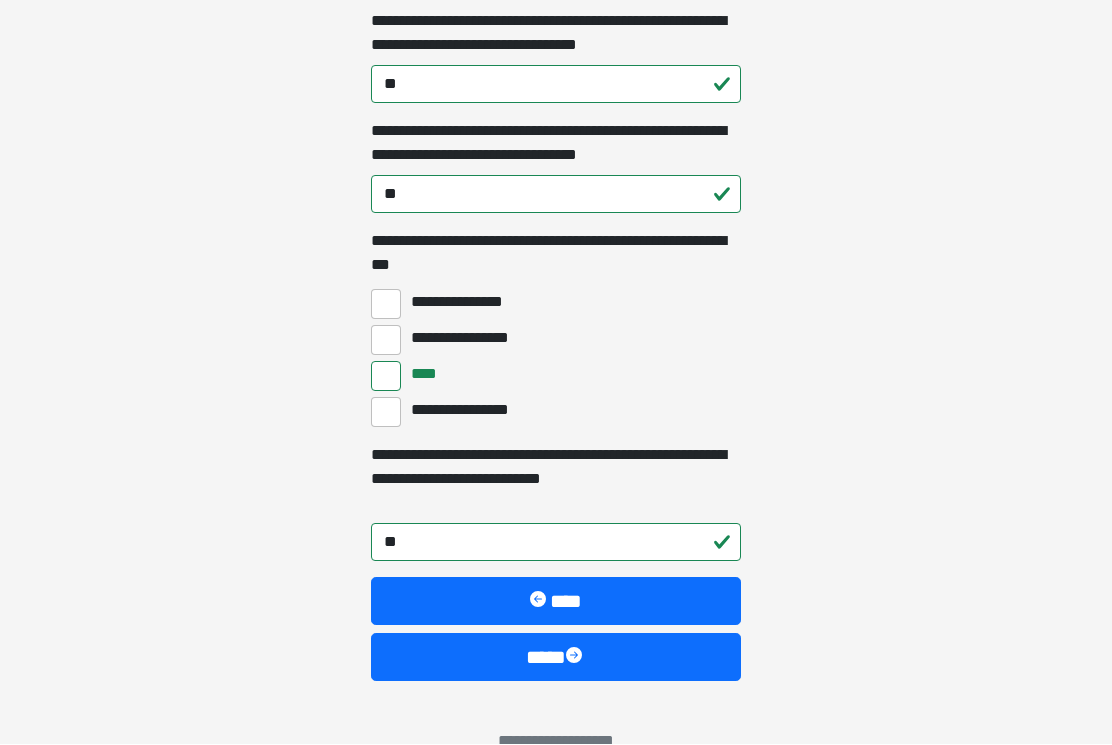 click on "****" at bounding box center (556, 658) 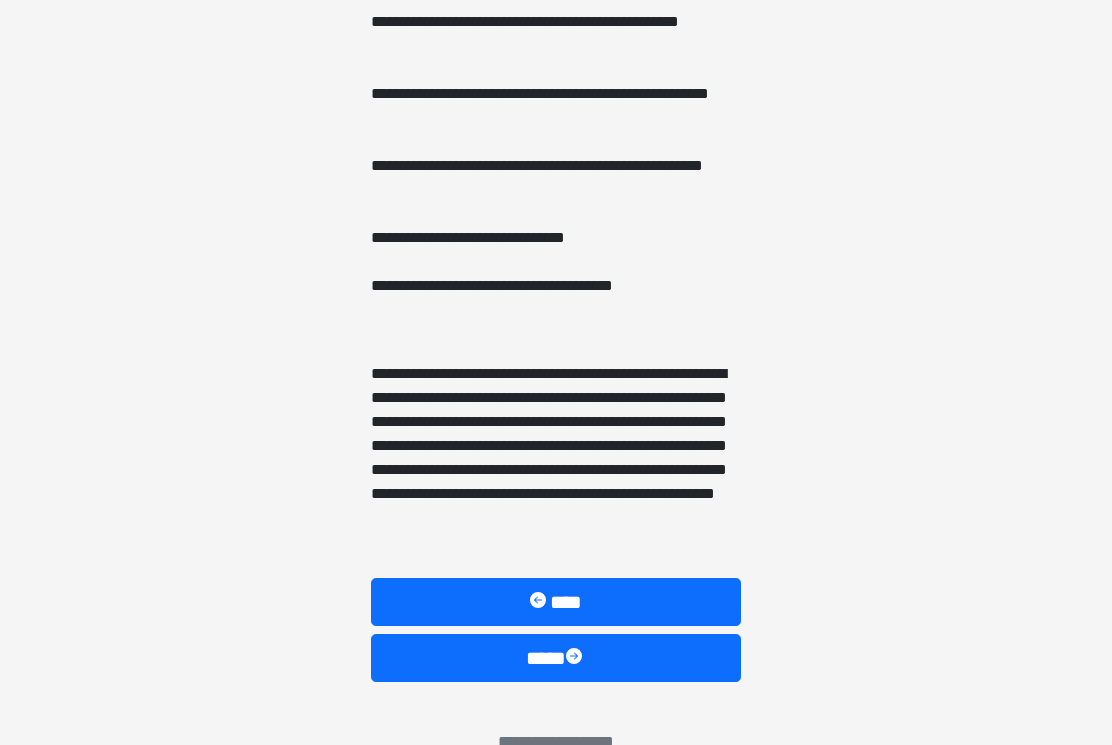 click on "****" at bounding box center (556, 658) 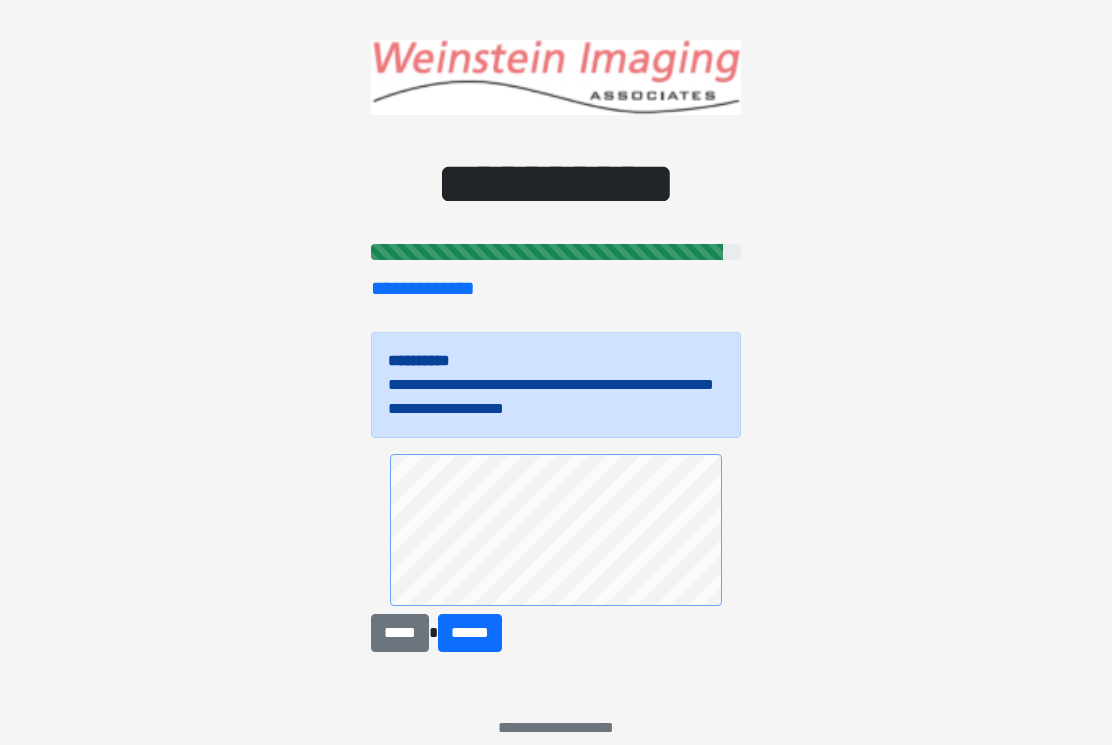 scroll, scrollTop: 15, scrollLeft: 0, axis: vertical 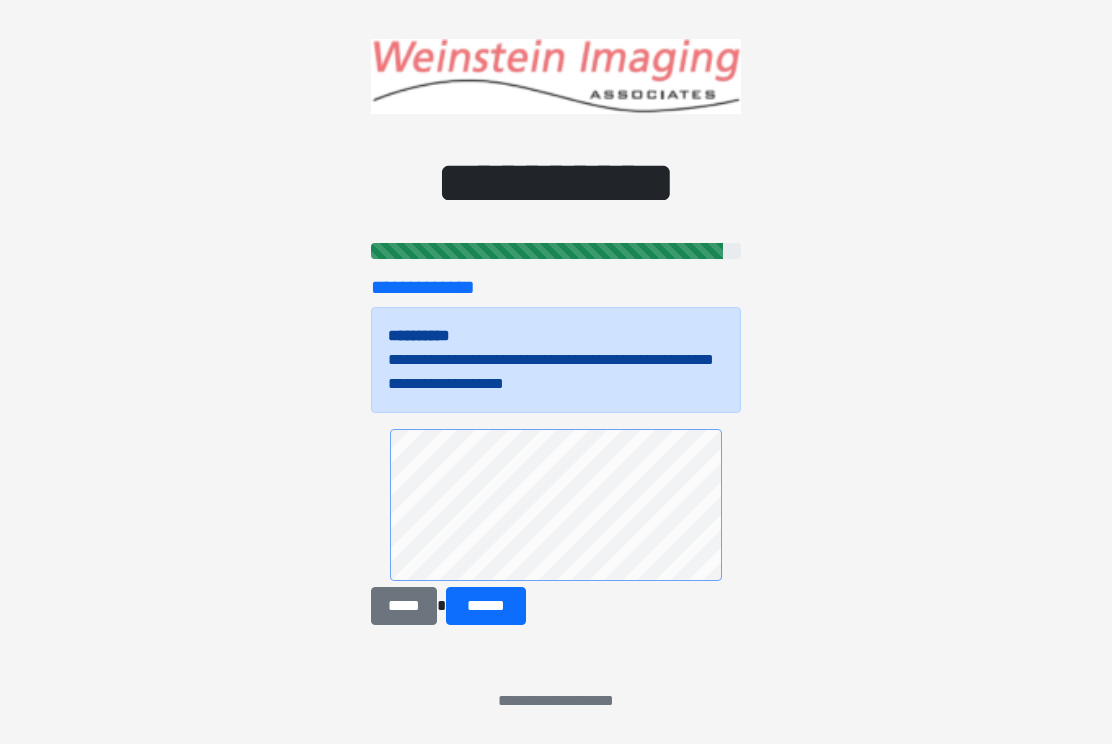 click on "******" at bounding box center (486, 607) 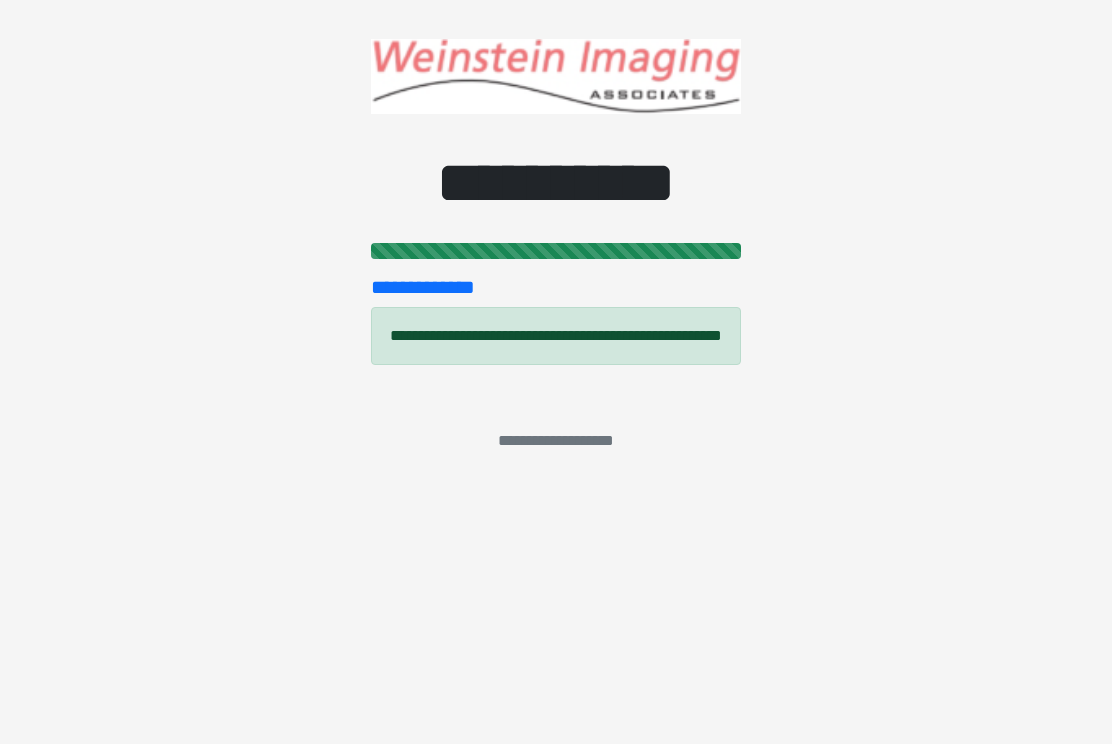 scroll, scrollTop: 0, scrollLeft: 0, axis: both 